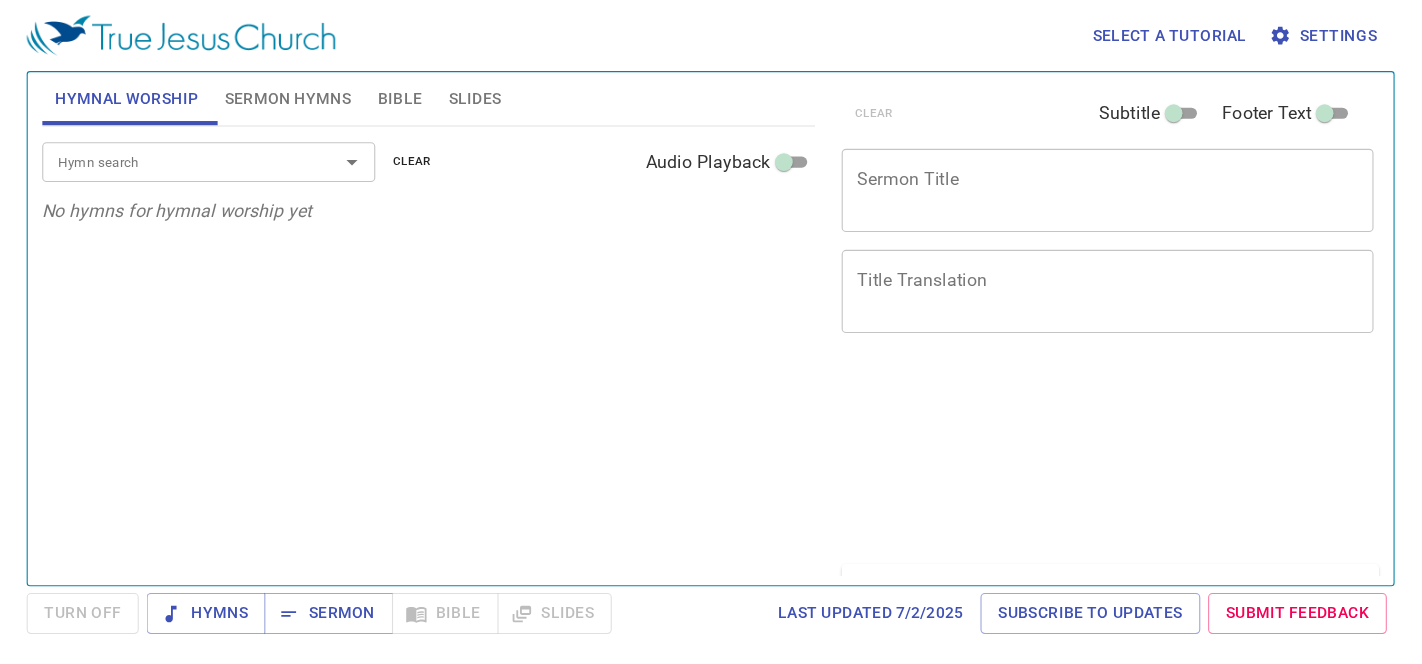 scroll, scrollTop: 0, scrollLeft: 0, axis: both 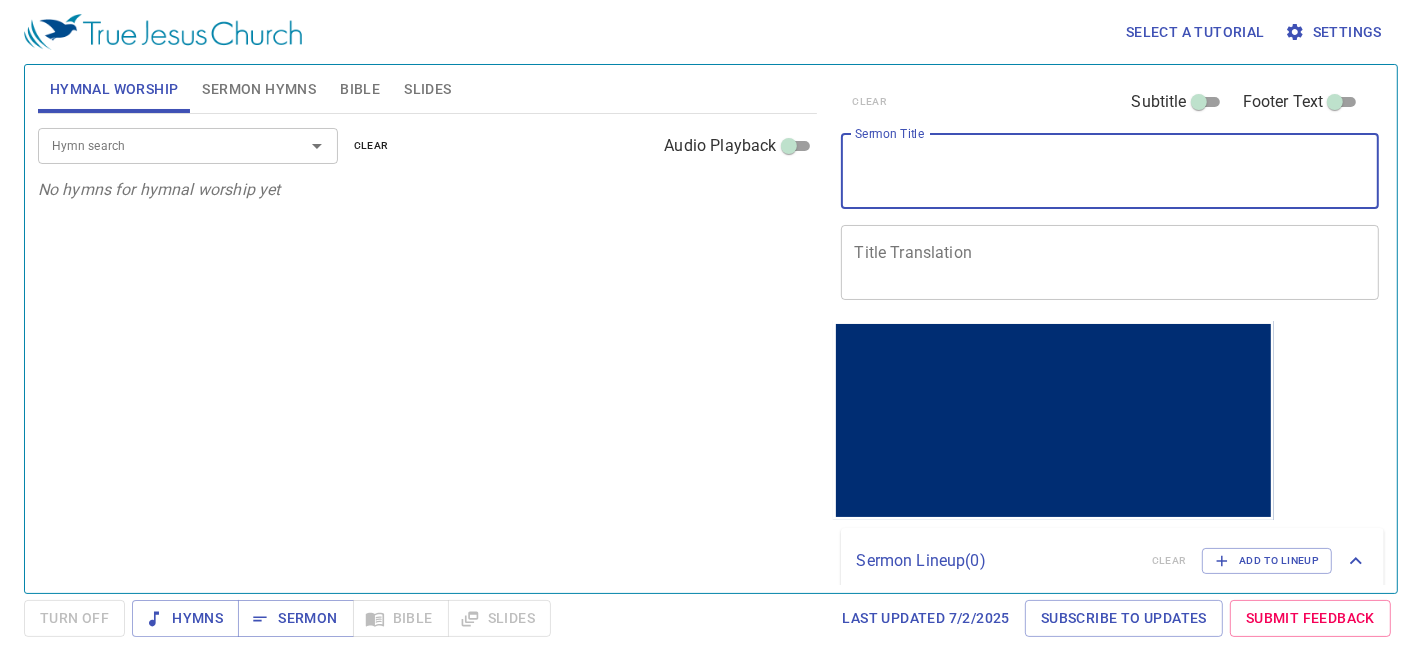 click on "Sermon Title" at bounding box center (1110, 171) 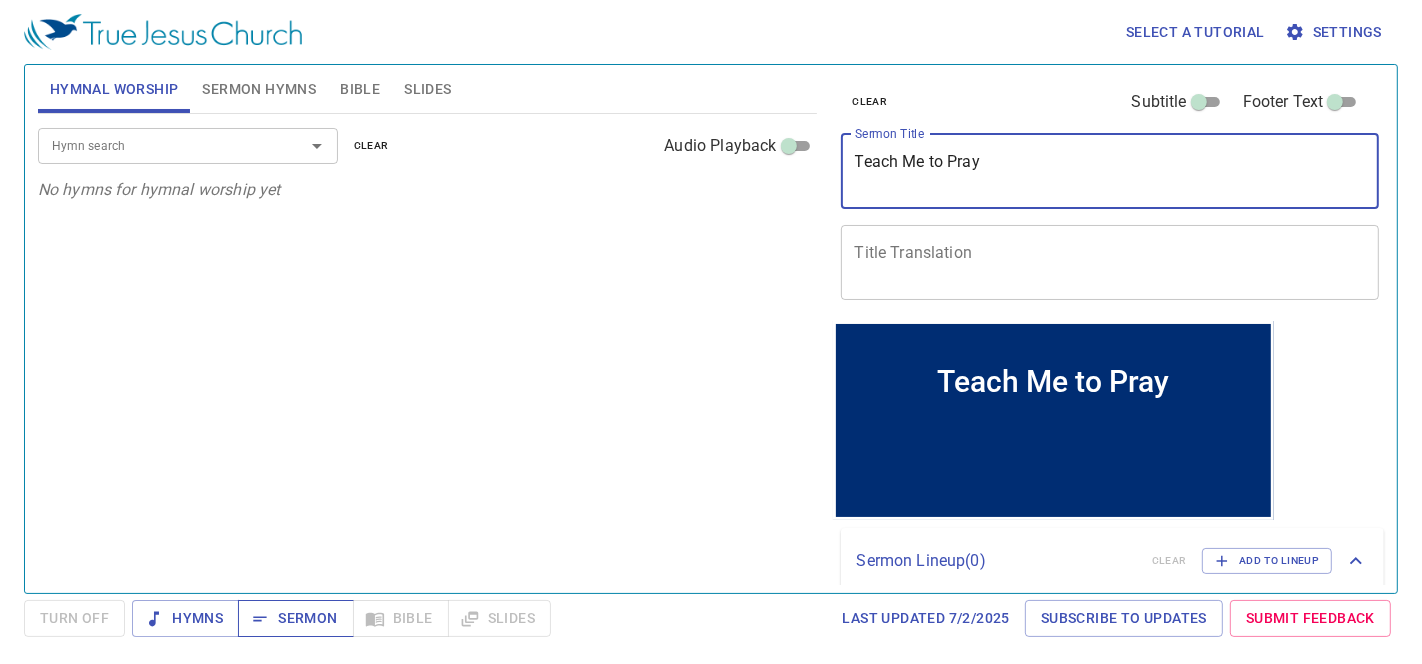 type on "Teach Me to Pray" 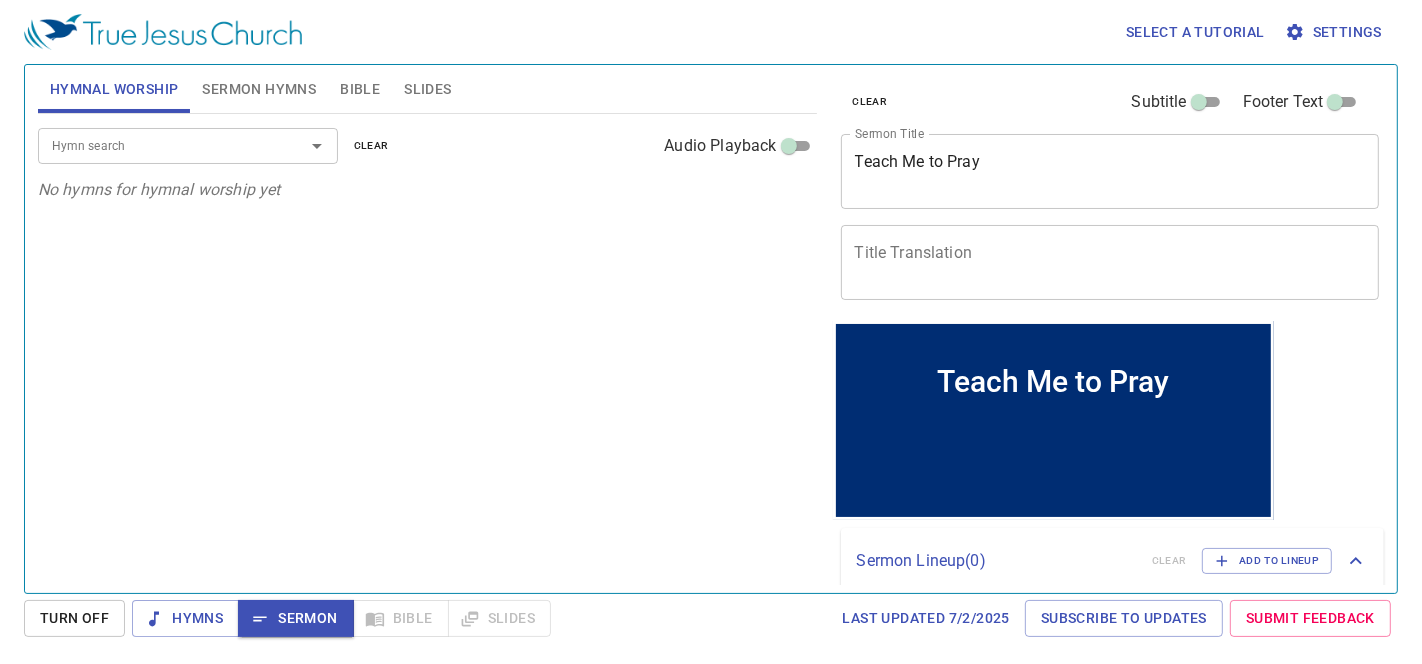 click on "Hymn search" at bounding box center (158, 145) 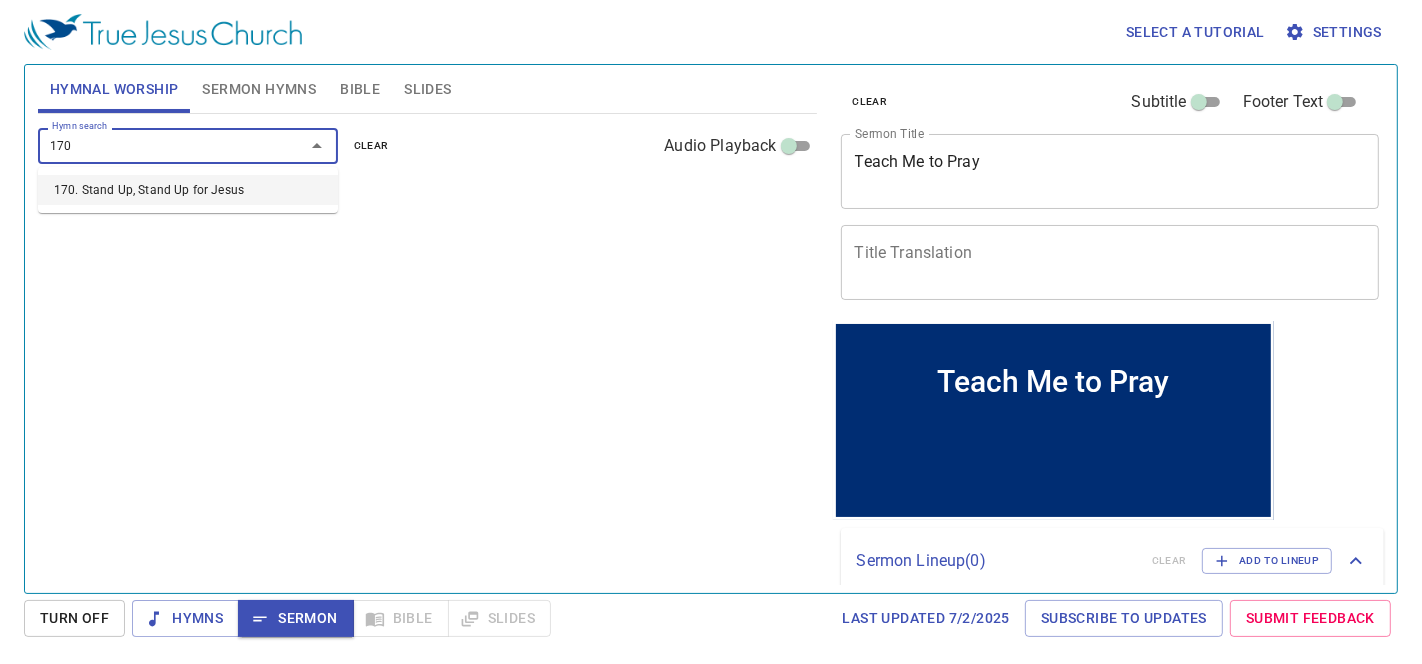 type on "170. Stand Up, Stand Up for Jesus" 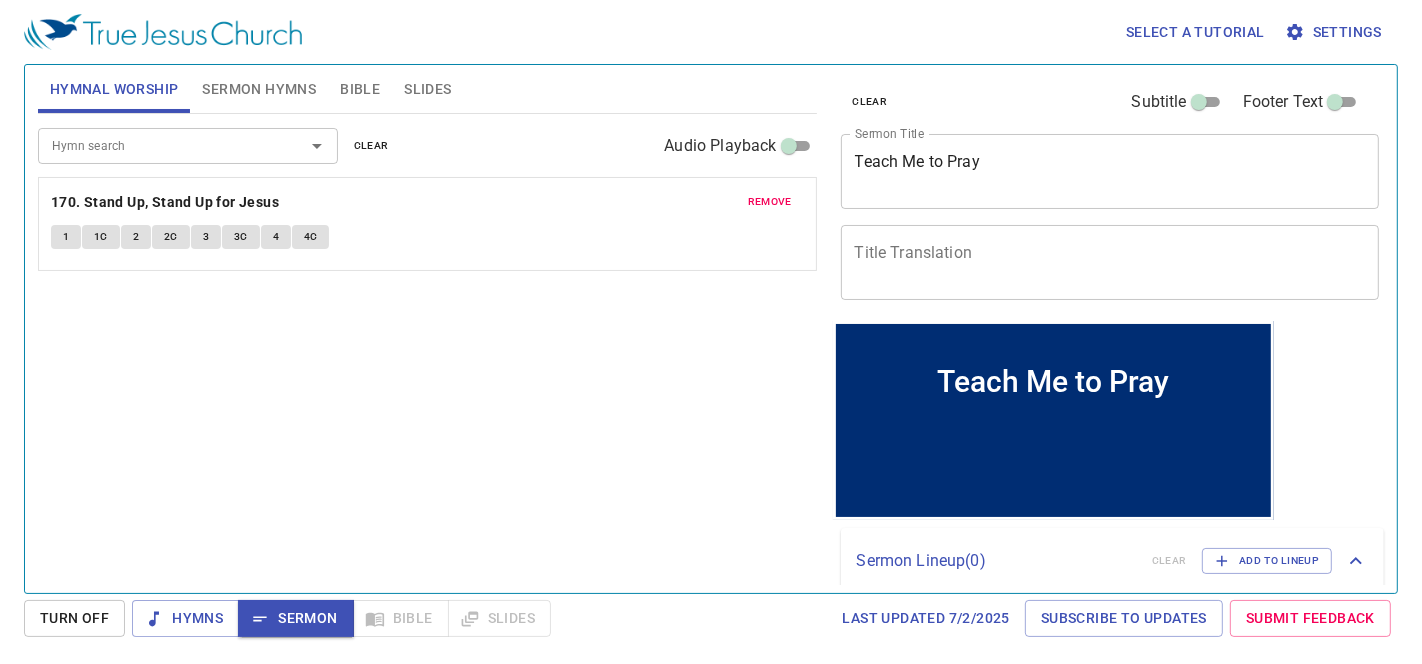 click on "Hymn search Hymn search   clear Audio Playback" at bounding box center (427, 146) 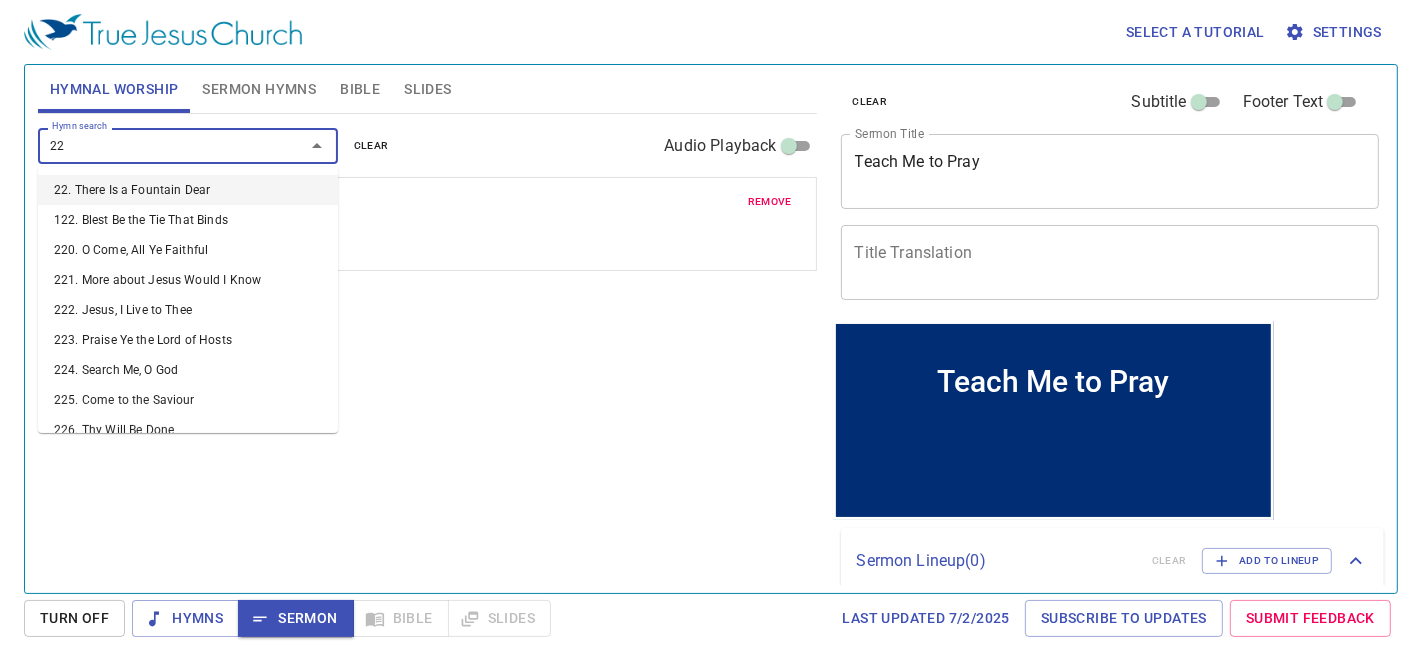 type on "228" 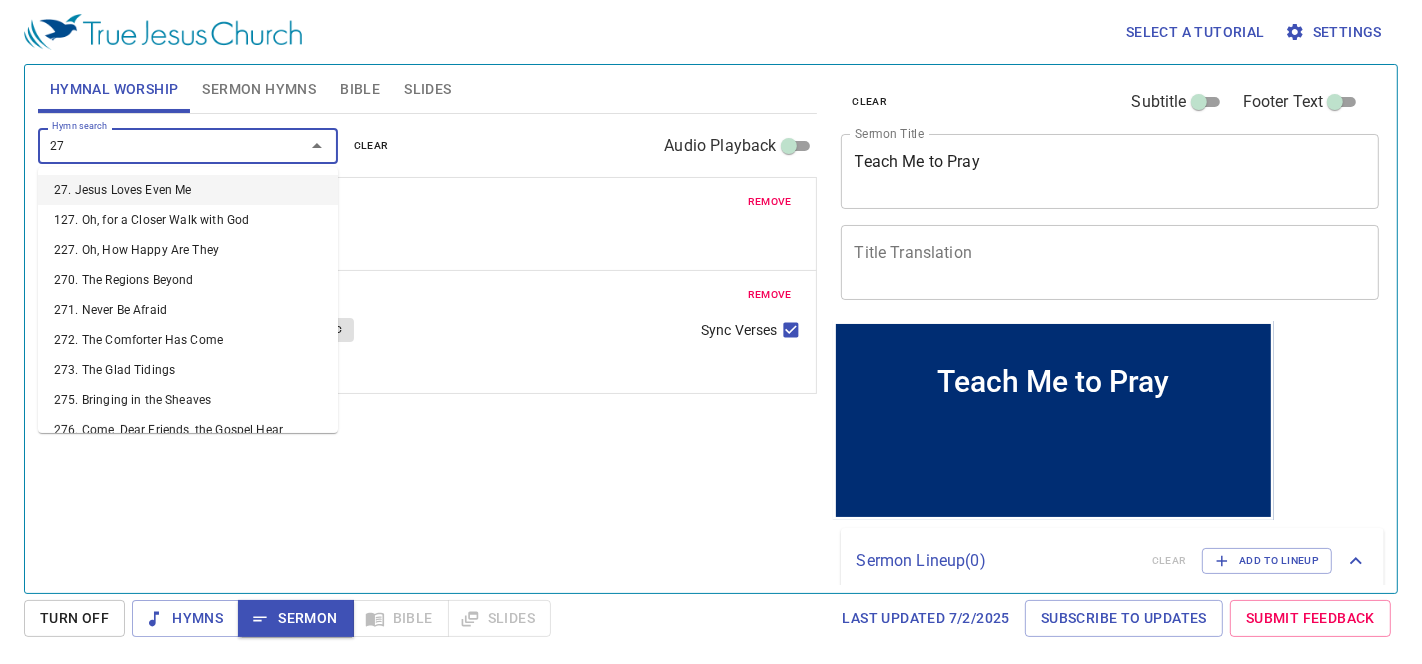 type on "278" 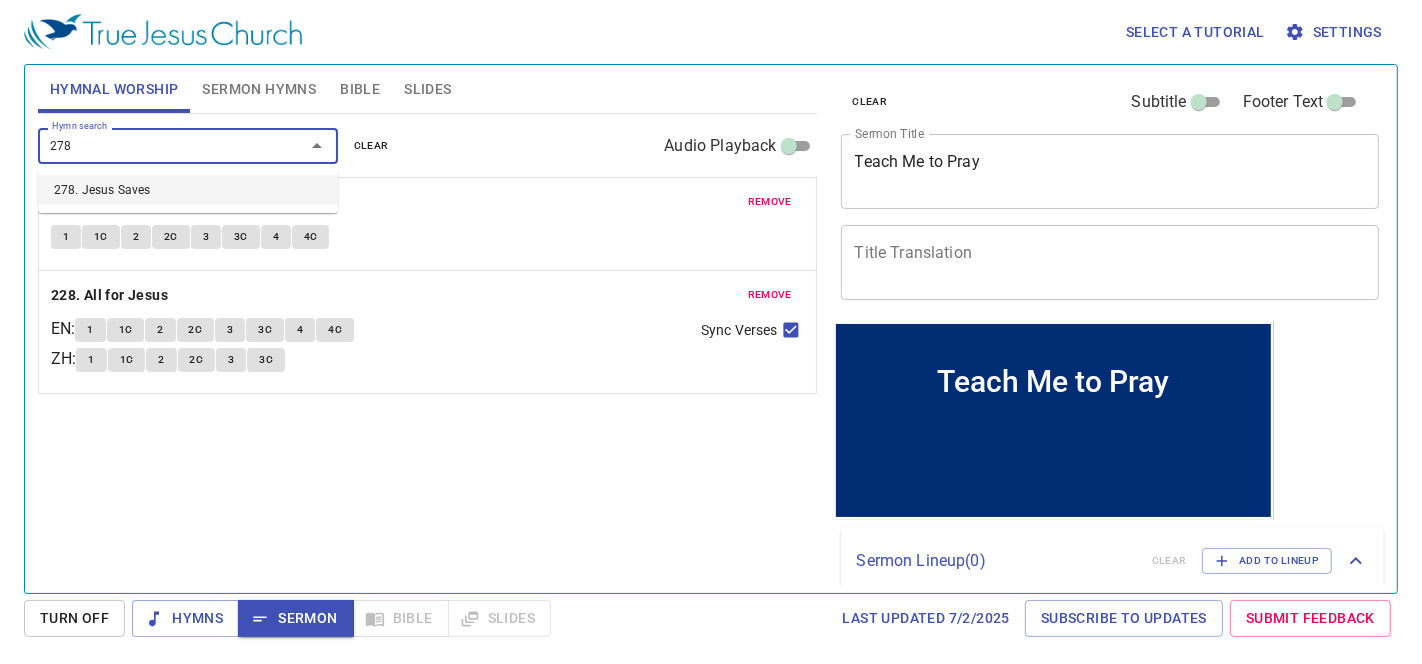 type 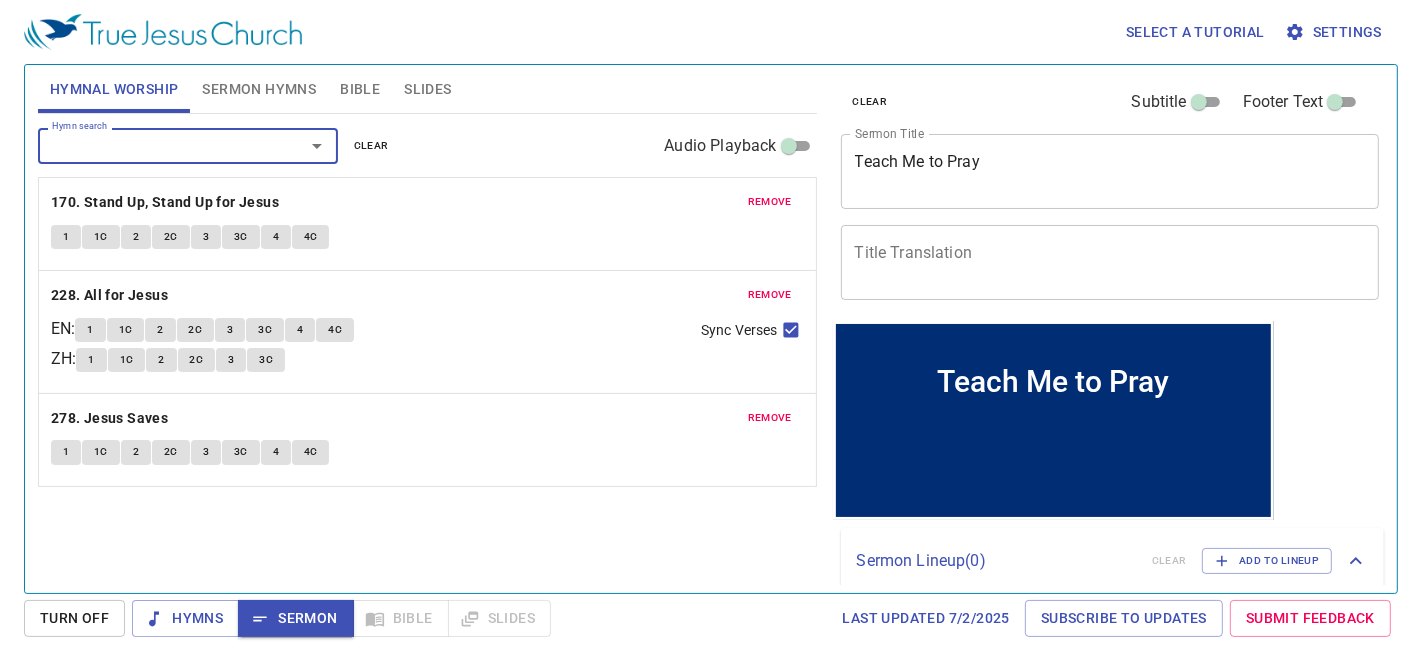 click on "Sermon Hymns" at bounding box center (259, 89) 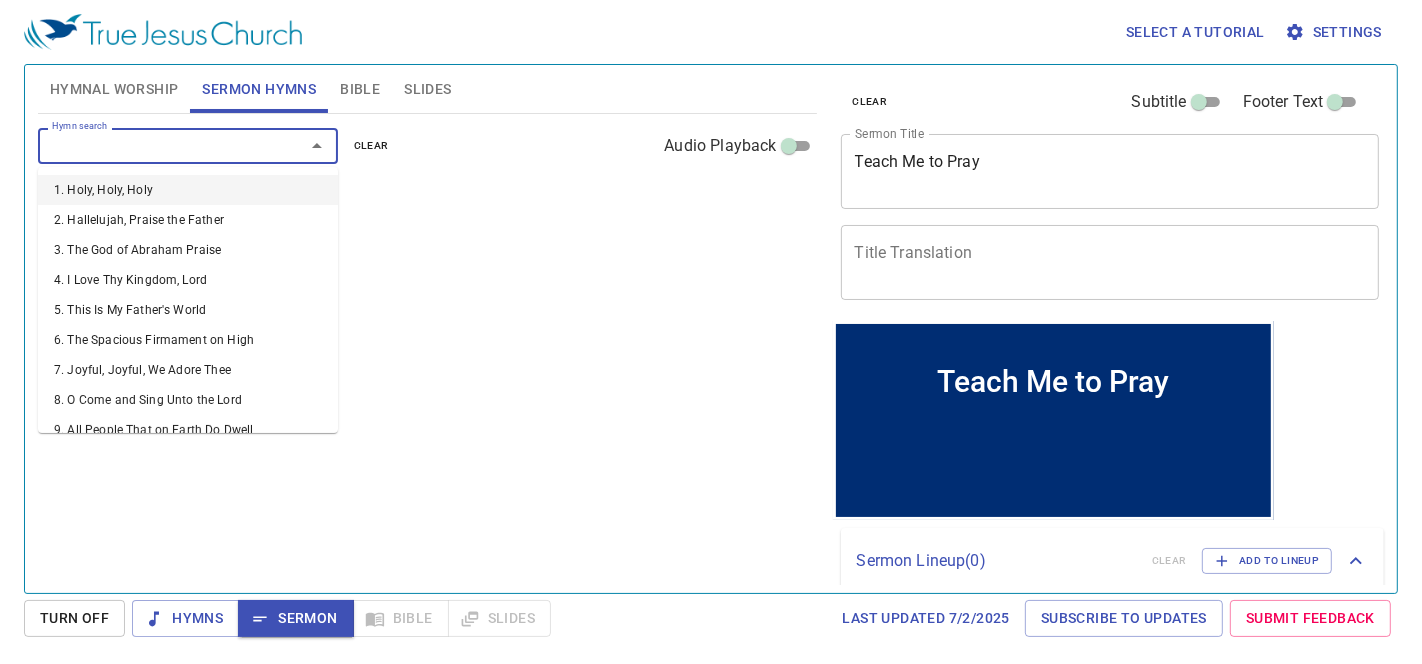 click on "Hymn search" at bounding box center [158, 145] 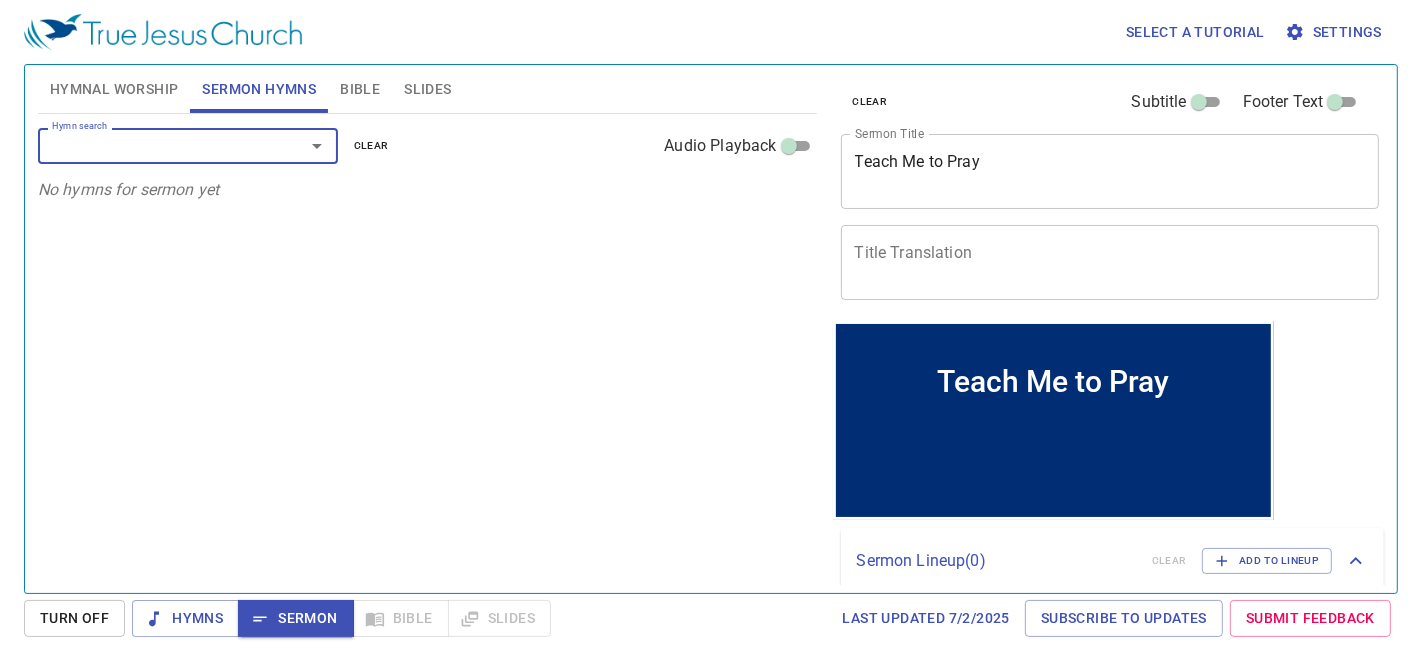 click on "Hymn search" at bounding box center (158, 145) 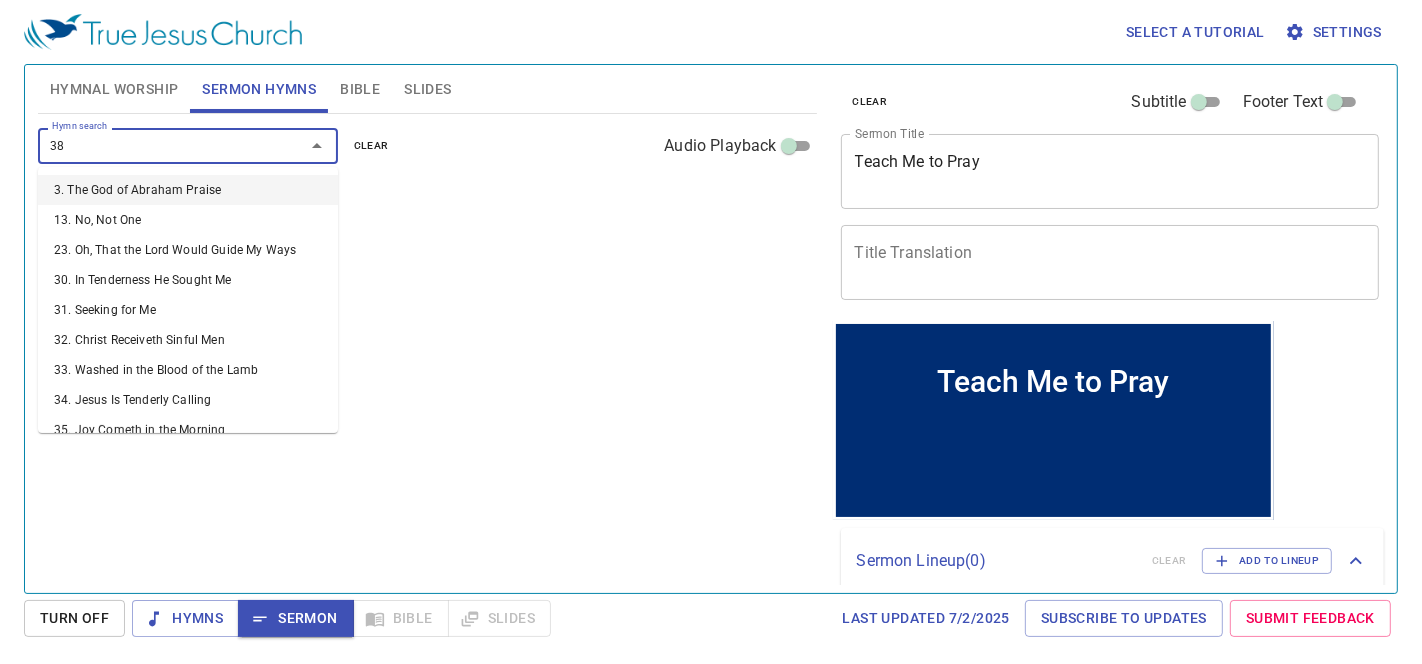 type on "380" 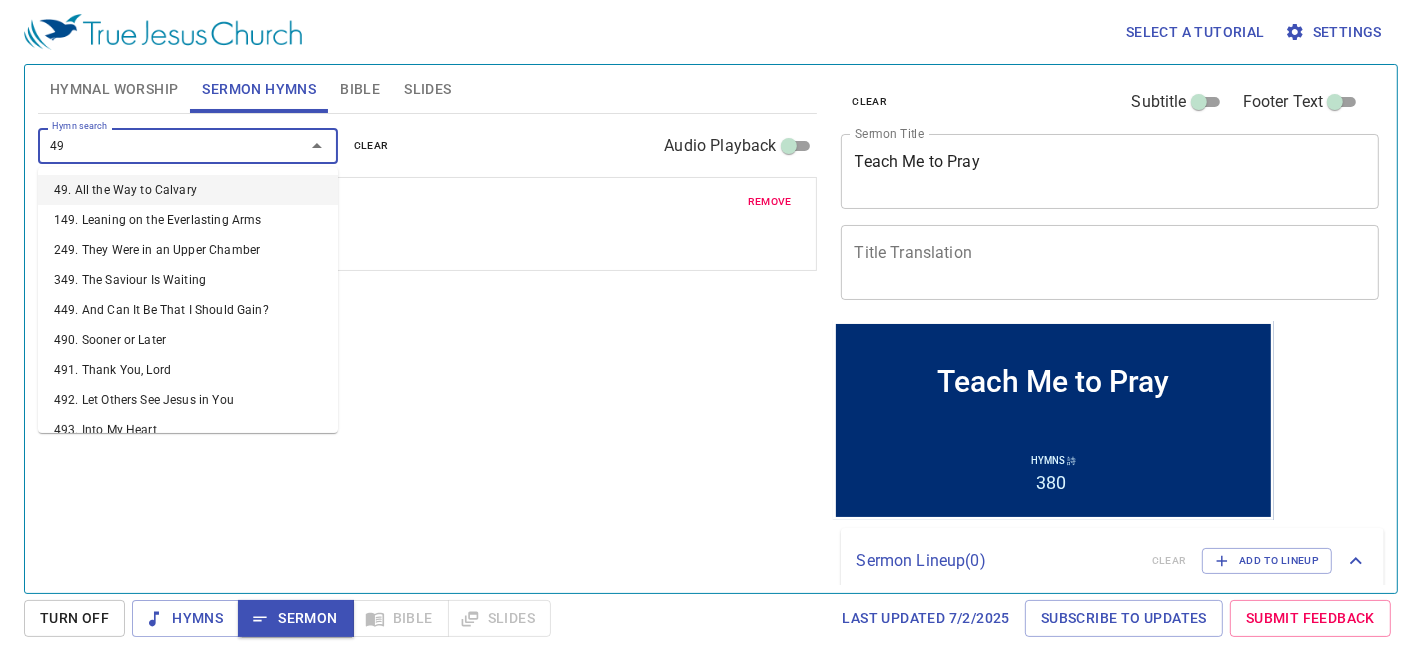 type on "495" 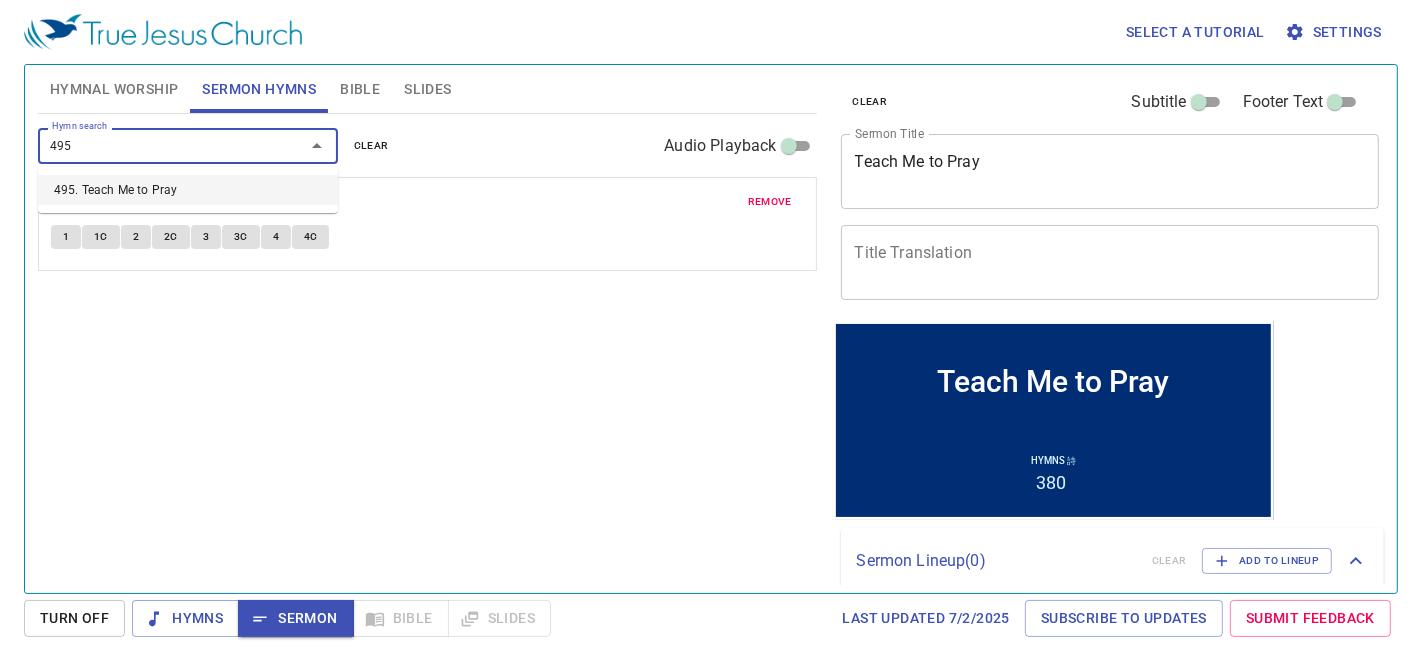 type 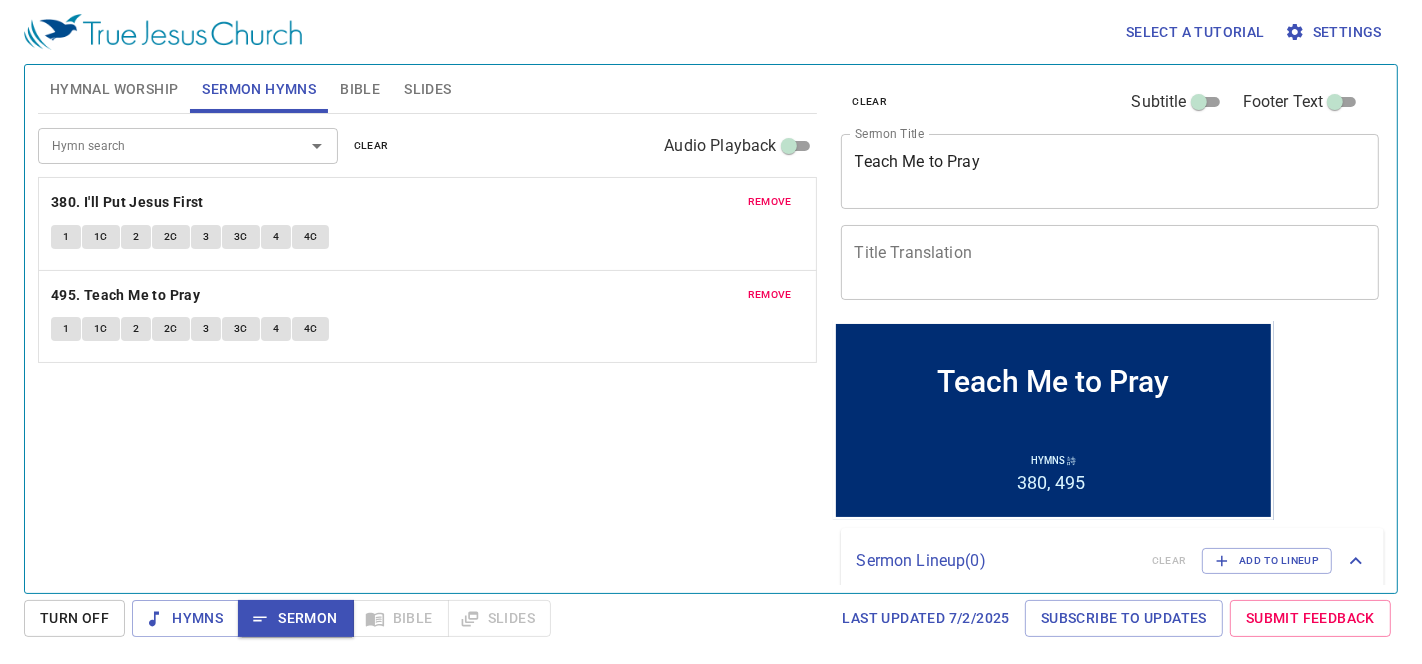 click on "Hymnal Worship" at bounding box center (114, 89) 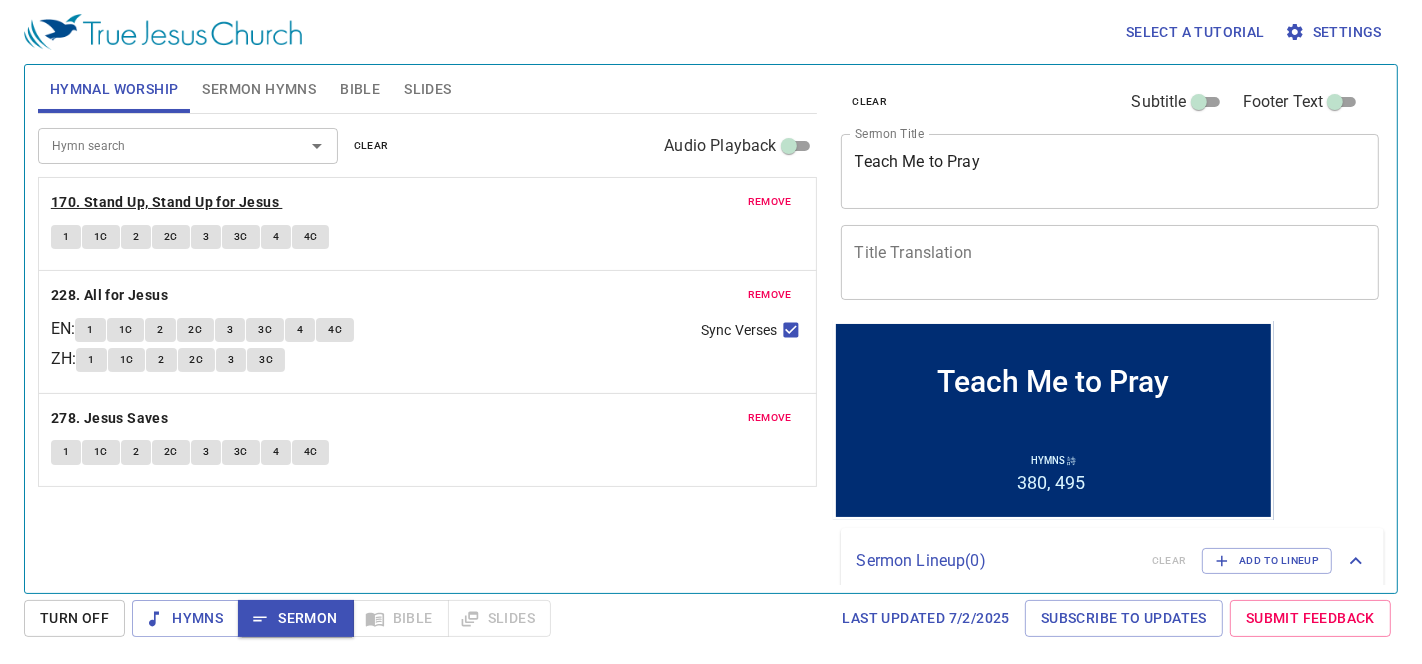drag, startPoint x: 191, startPoint y: 194, endPoint x: 196, endPoint y: 203, distance: 10.29563 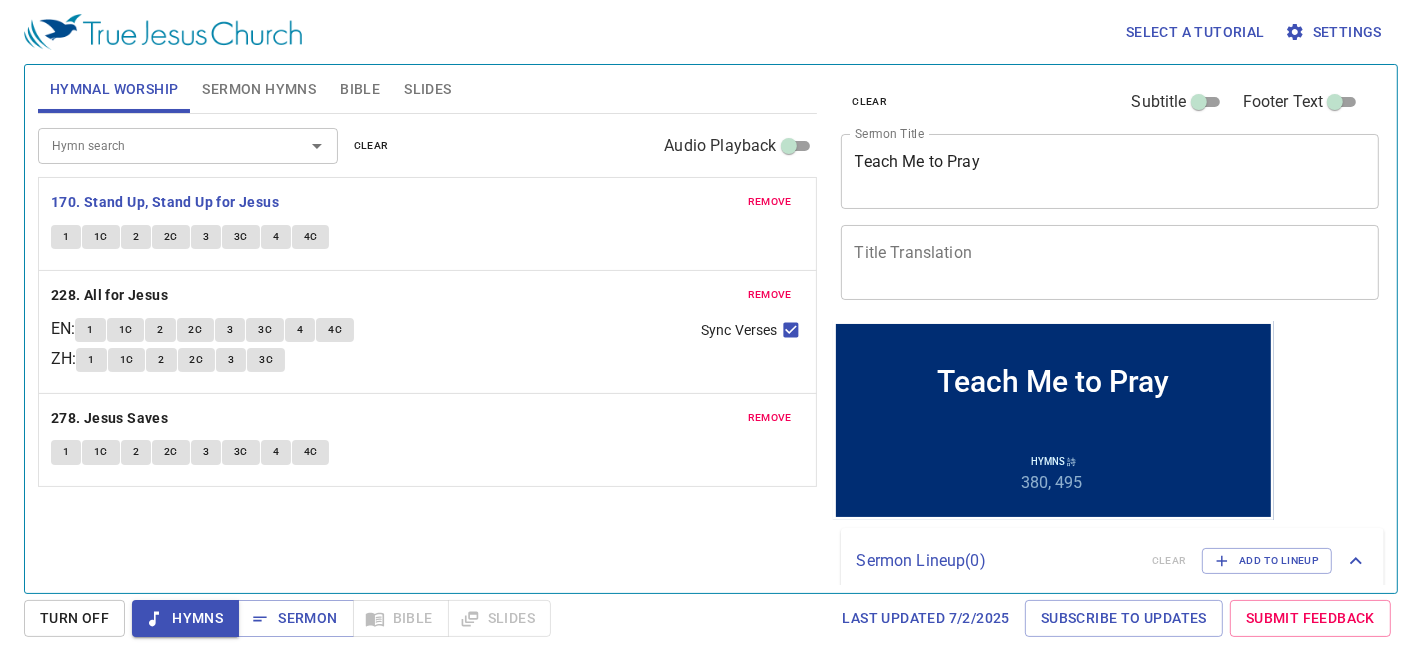 click on "1" at bounding box center (66, 237) 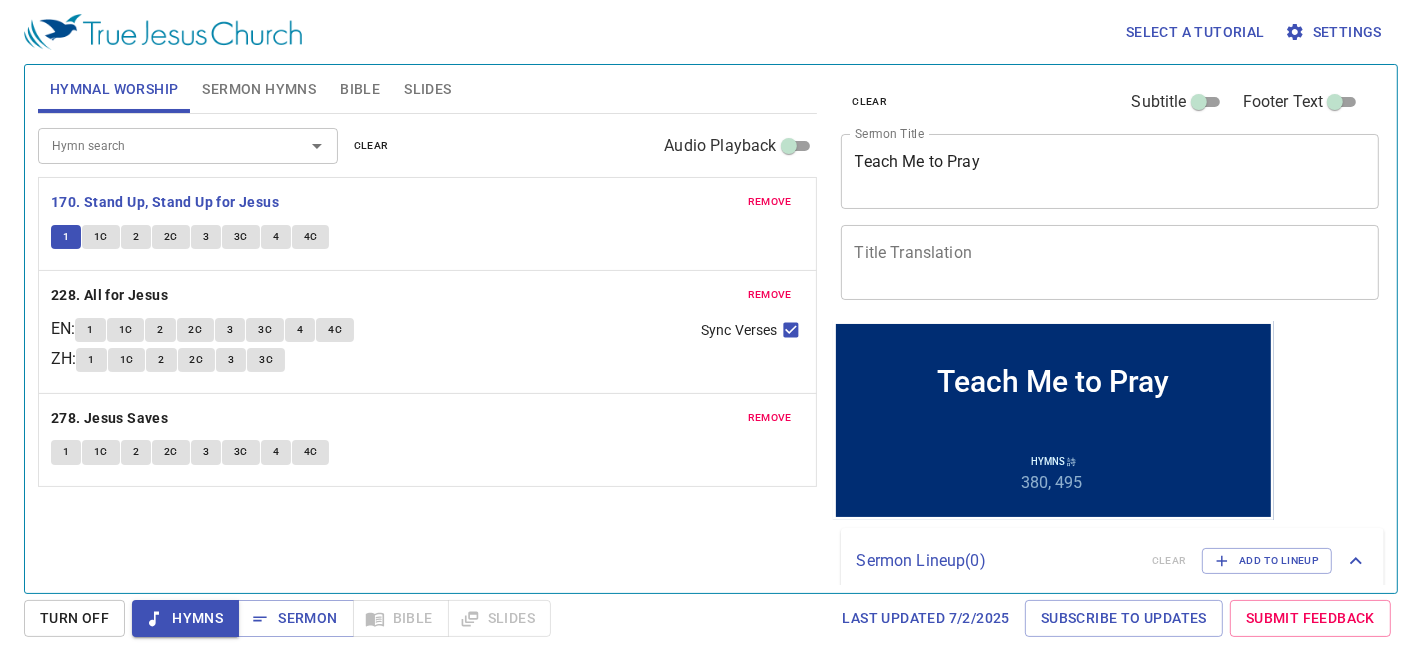 click on "1C" at bounding box center (101, 237) 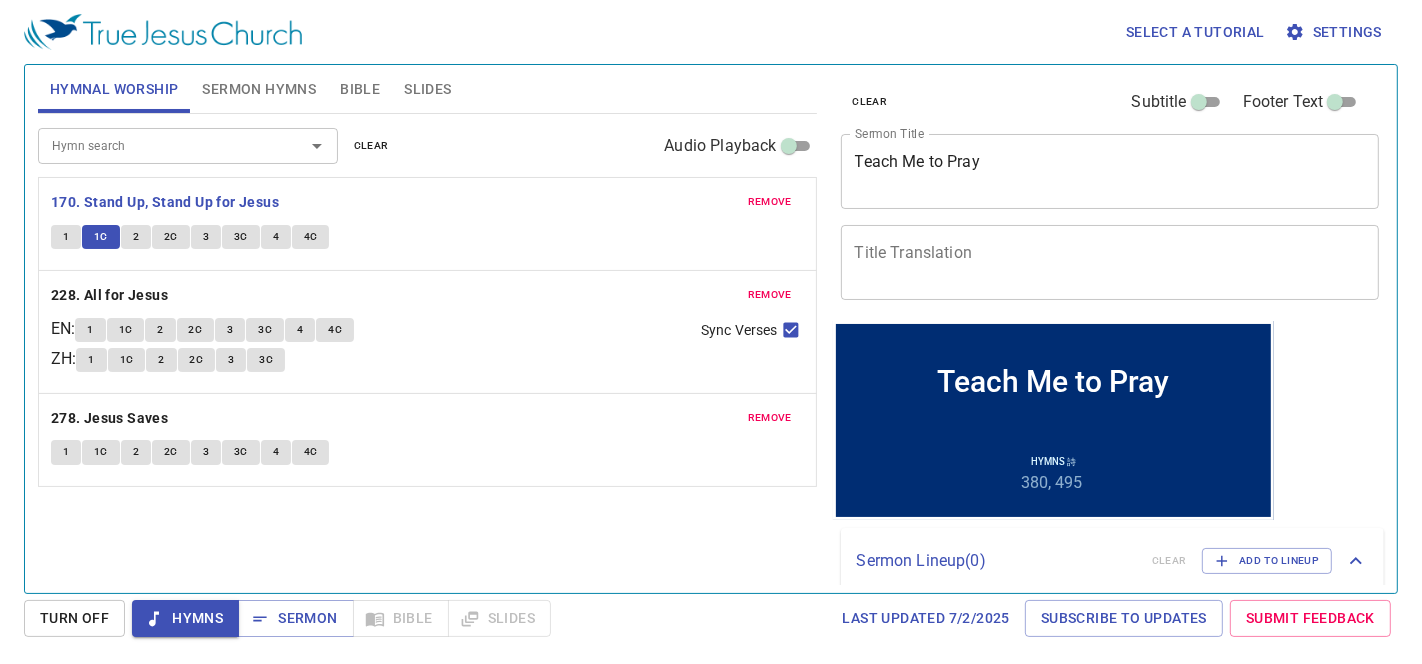 click on "2" at bounding box center (136, 237) 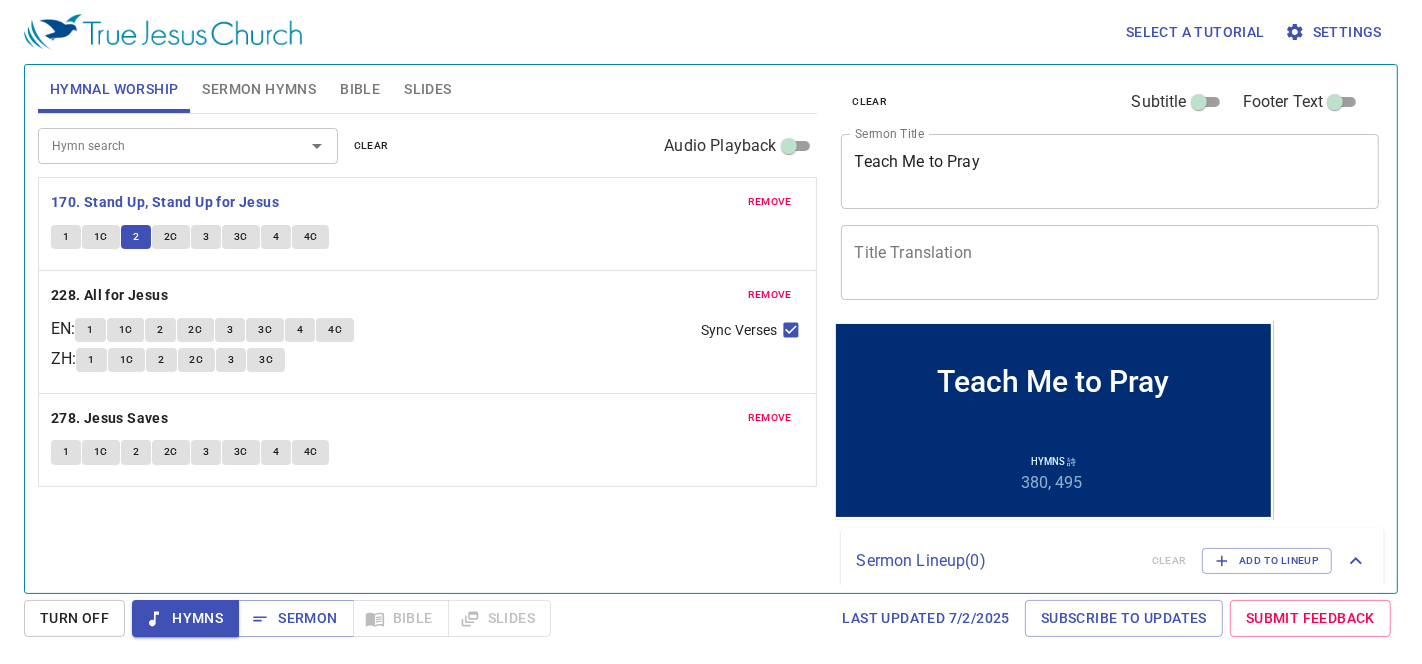 click on "2C" at bounding box center (171, 237) 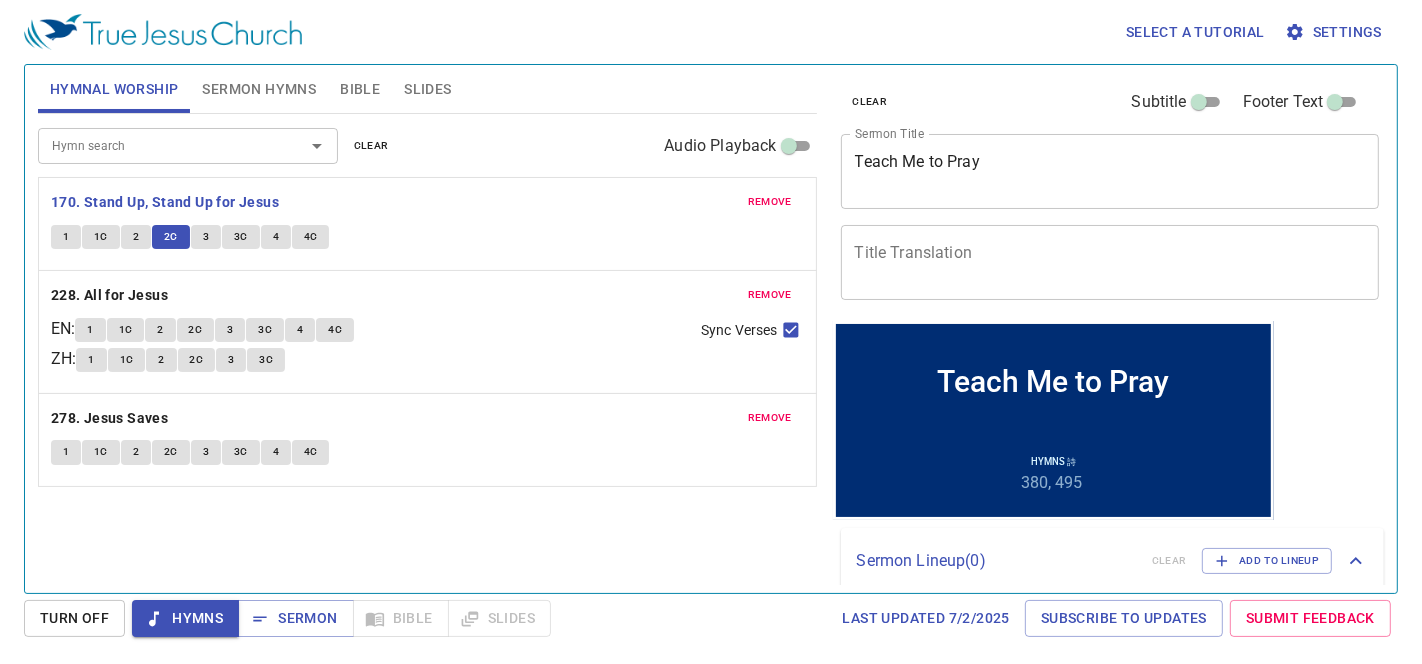 click on "3" at bounding box center [206, 237] 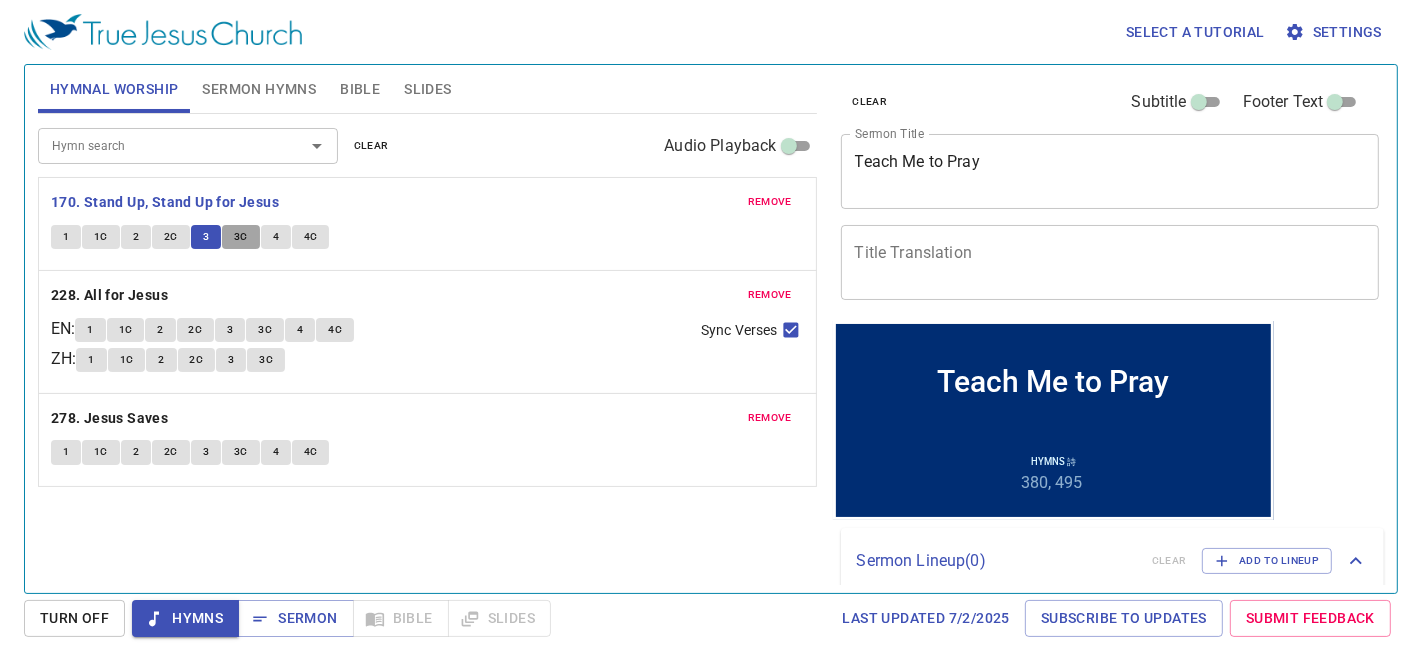 click on "3C" at bounding box center [241, 237] 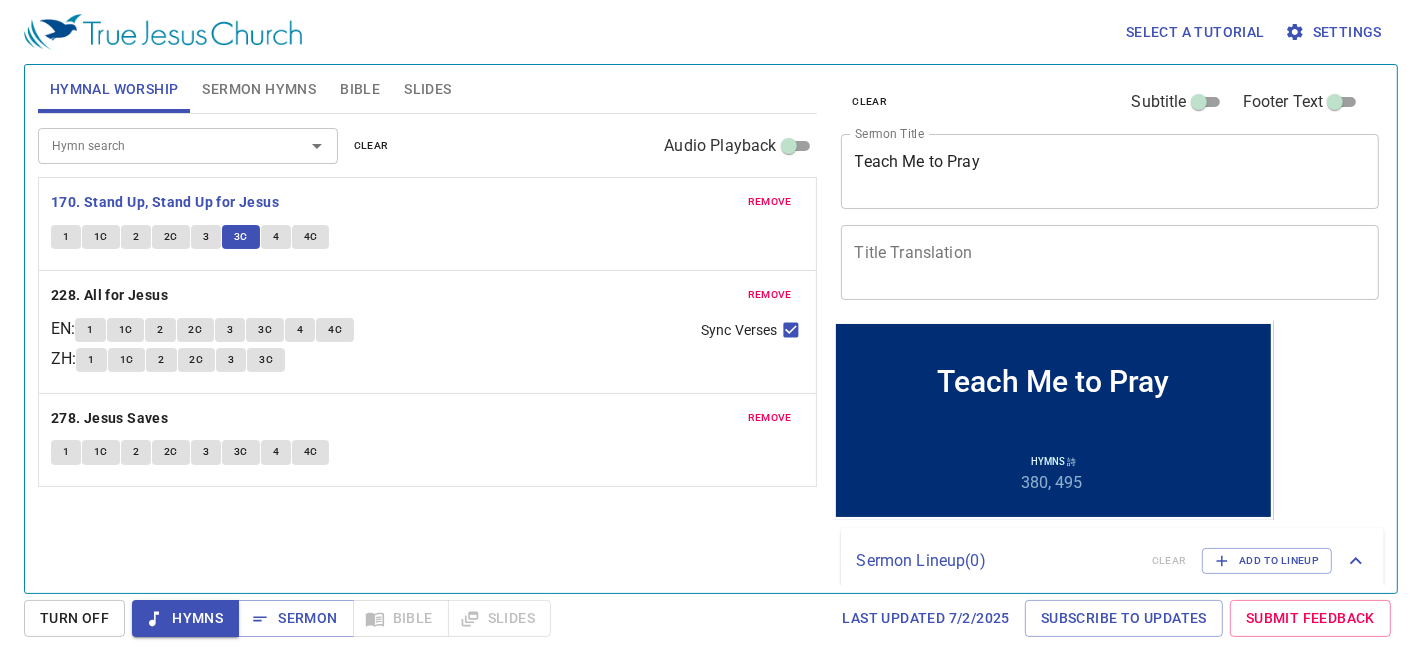 click on "4" at bounding box center (276, 237) 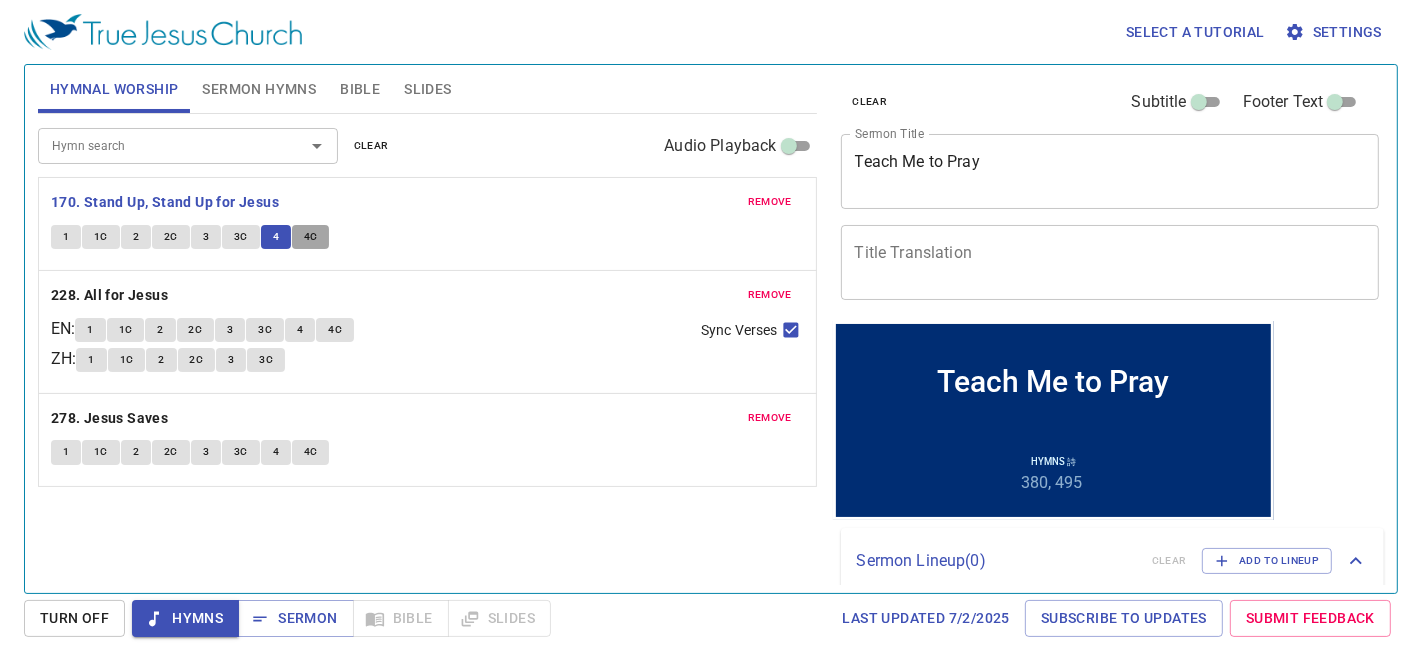 click on "4C" at bounding box center (311, 237) 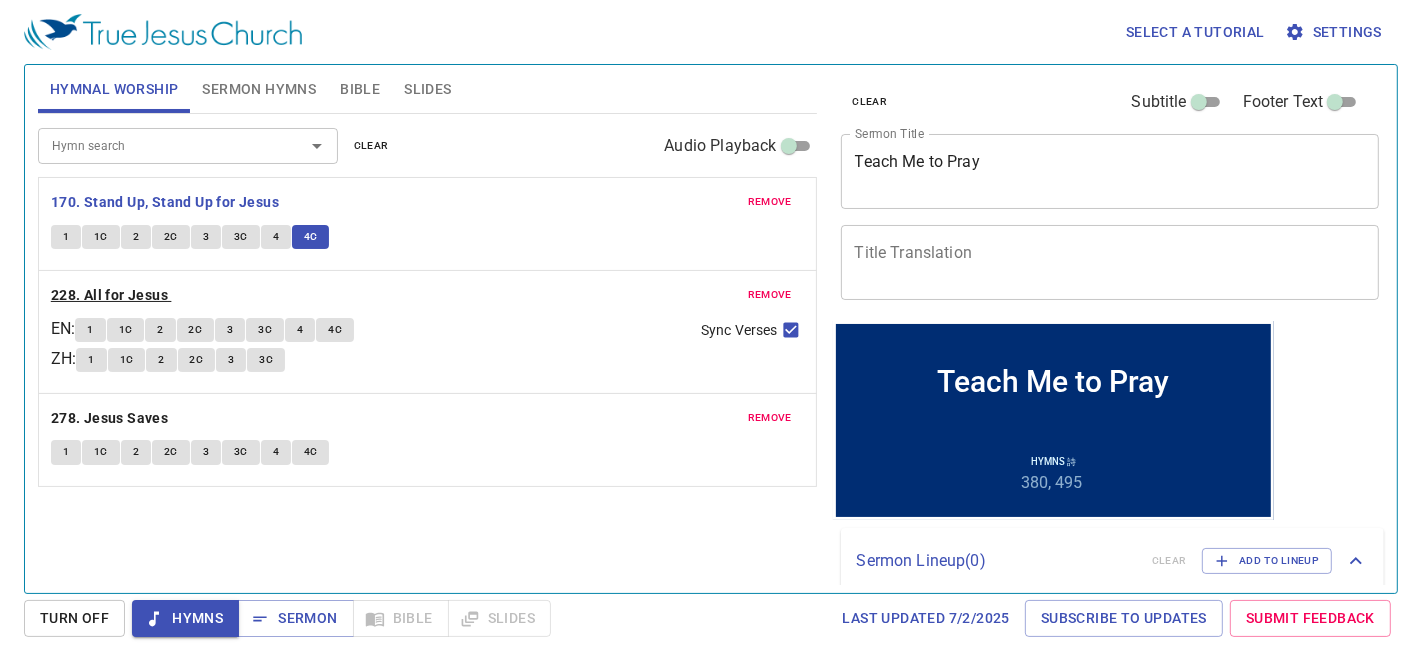 click on "228. All for Jesus" at bounding box center [109, 295] 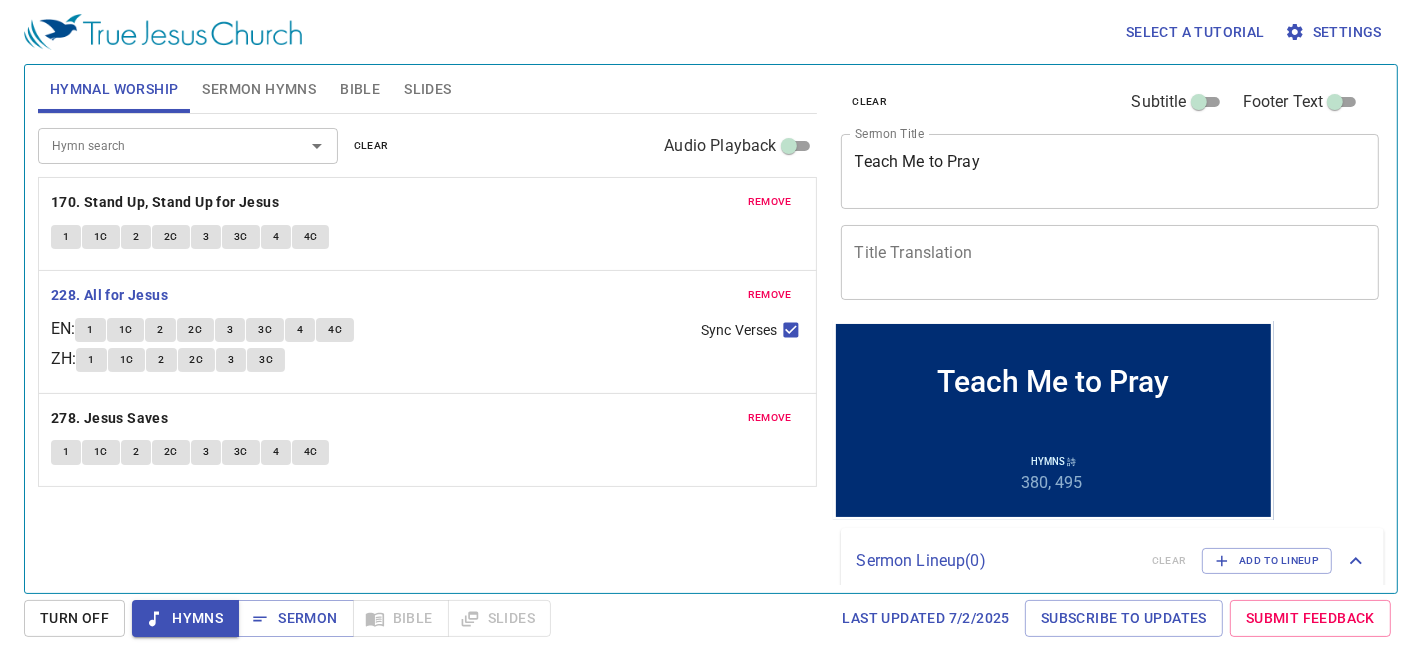 click on "1" at bounding box center [90, 330] 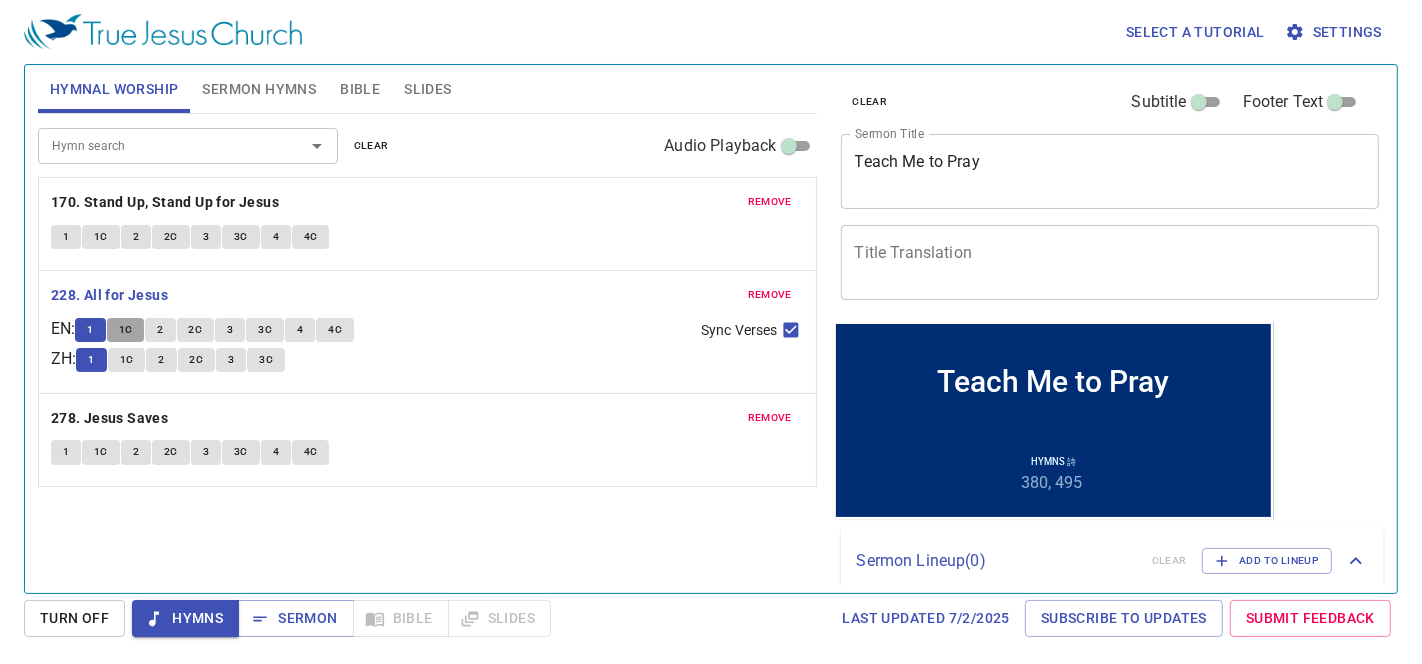 click on "1C" at bounding box center (126, 330) 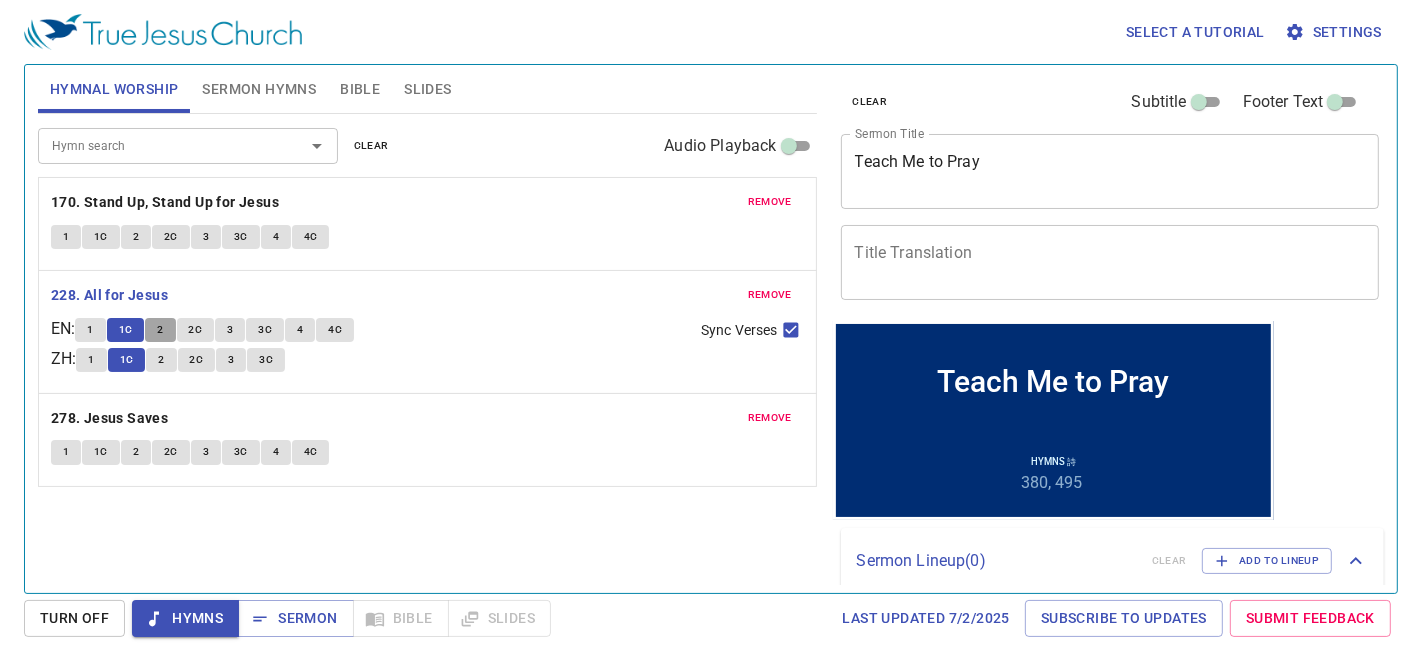 click on "2" at bounding box center (160, 330) 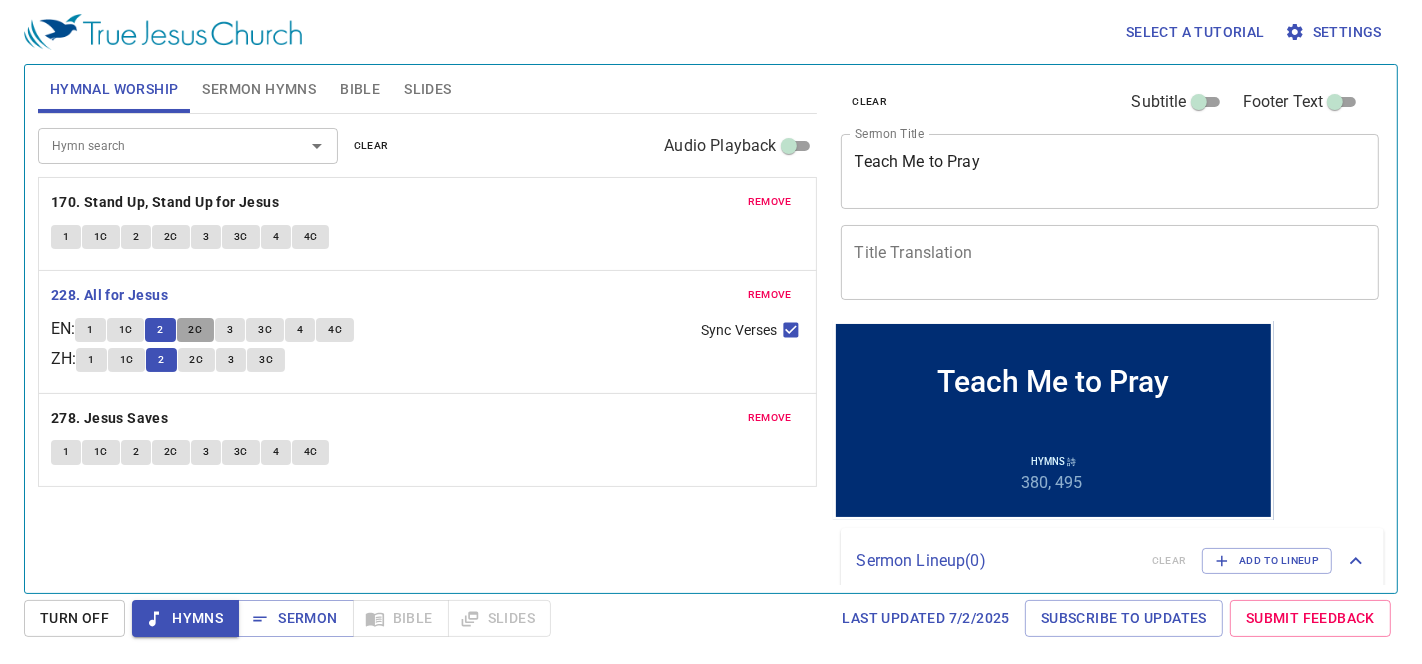 click on "2C" at bounding box center [196, 330] 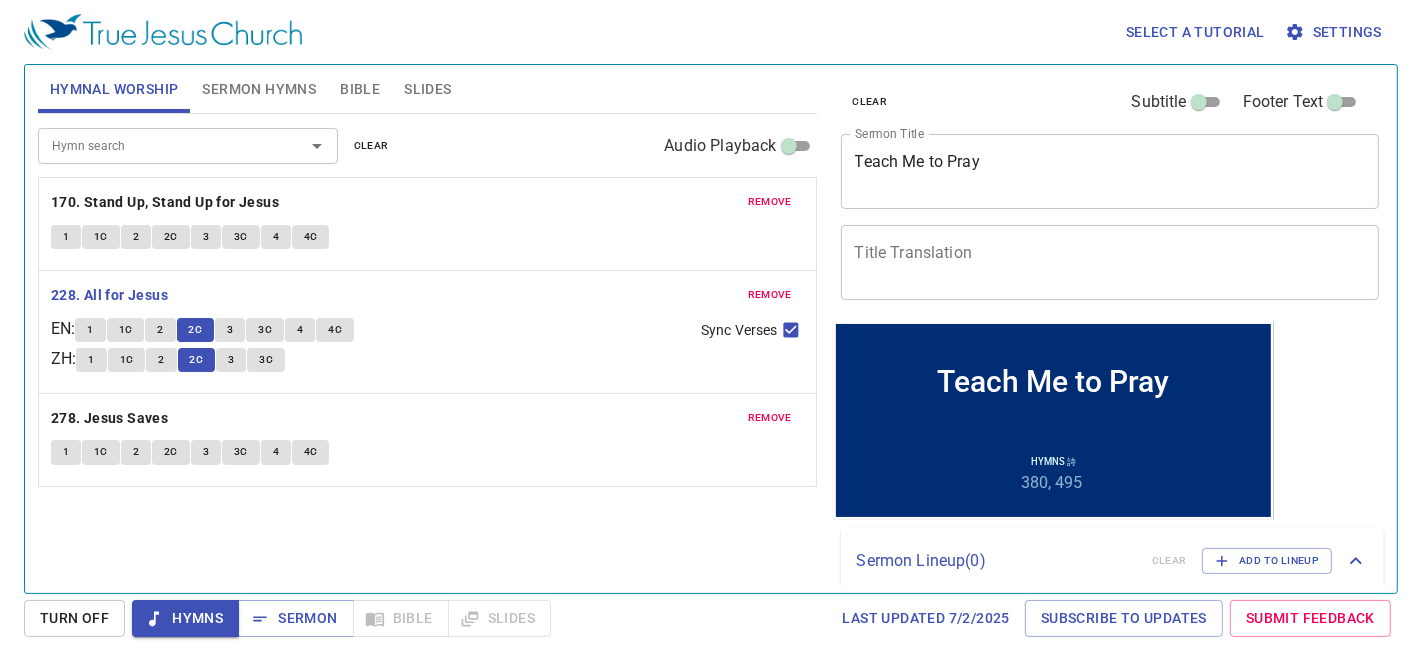 click on "3" at bounding box center [230, 330] 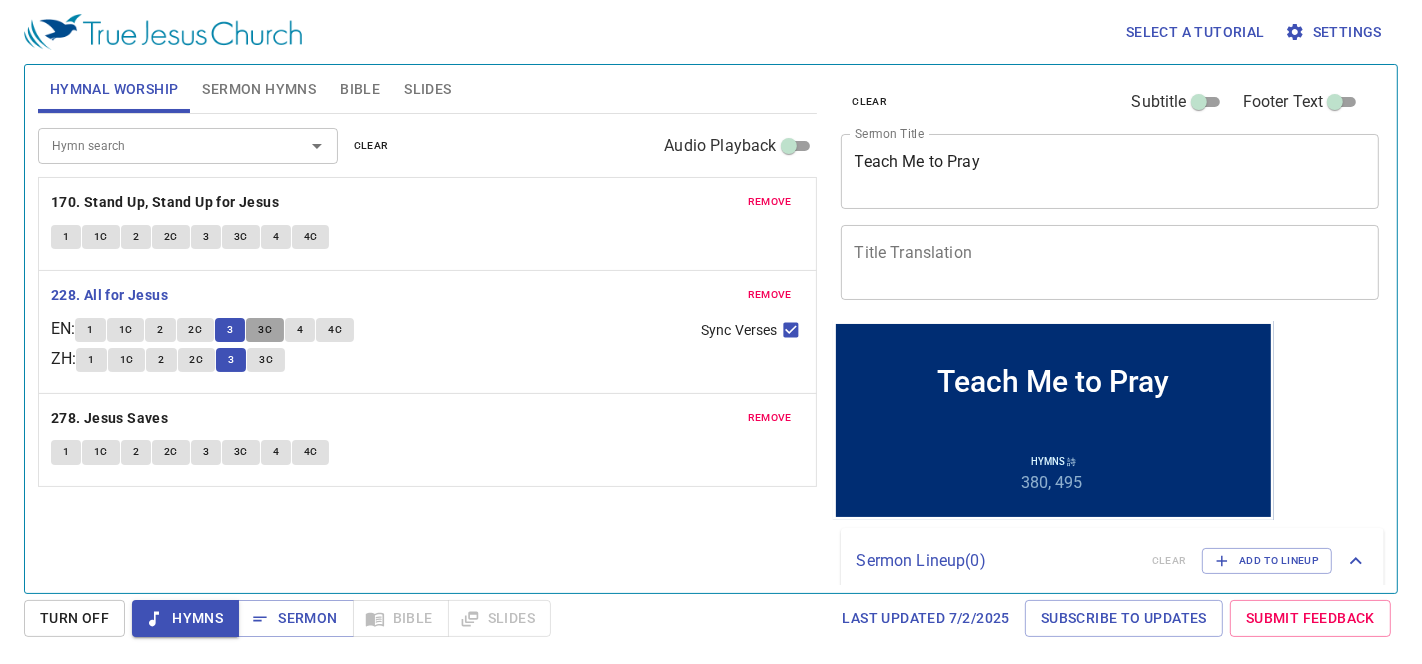 click on "3C" at bounding box center [265, 330] 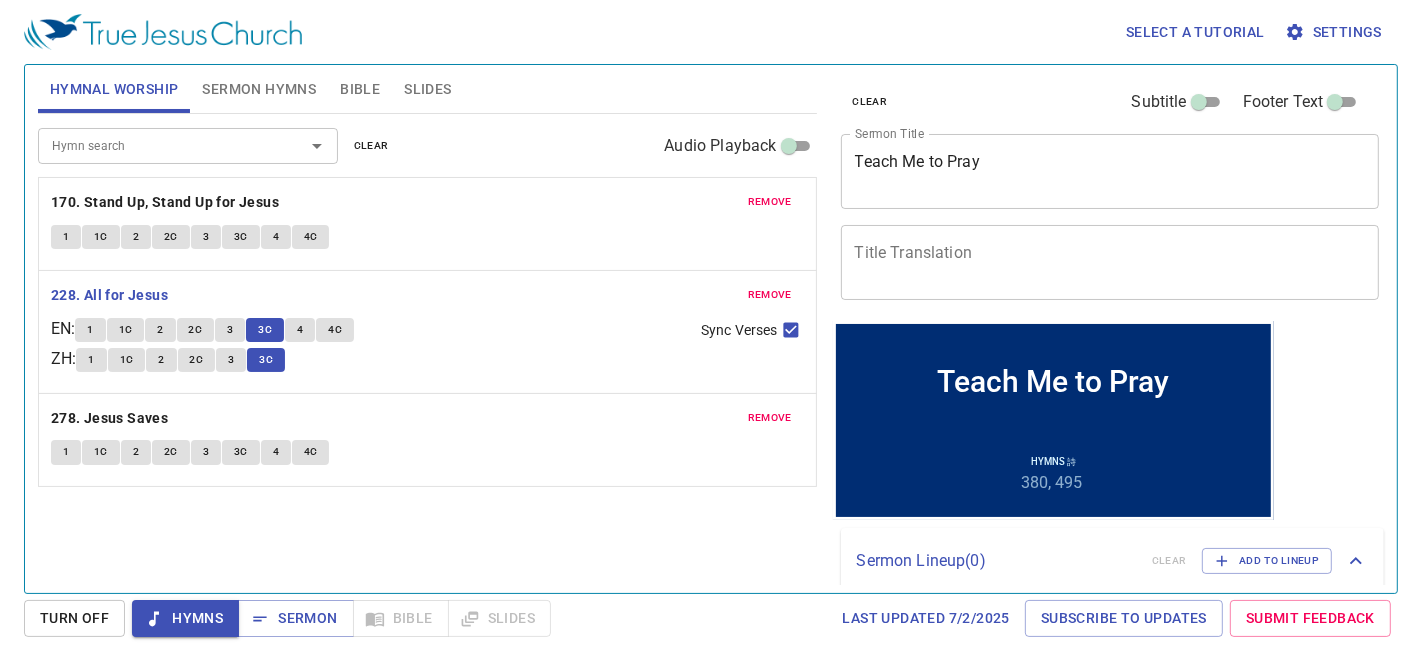 click on "4" at bounding box center (300, 330) 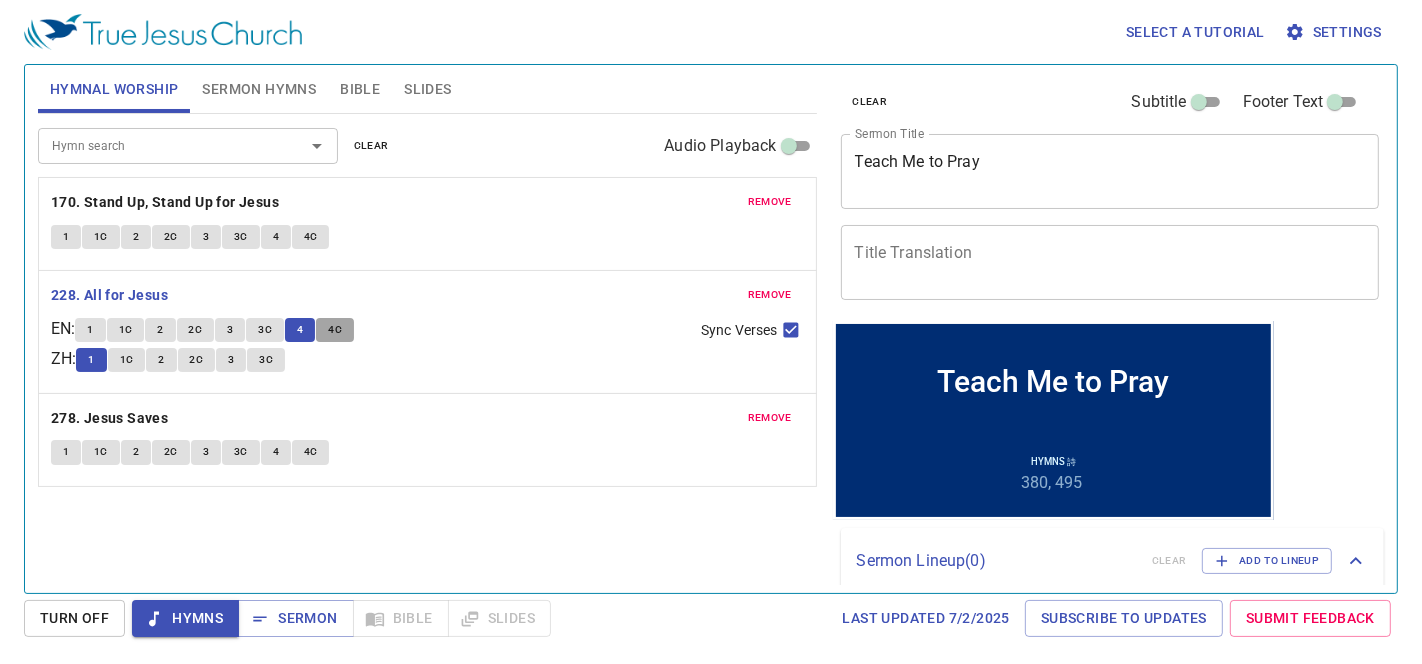 click on "4C" at bounding box center [335, 330] 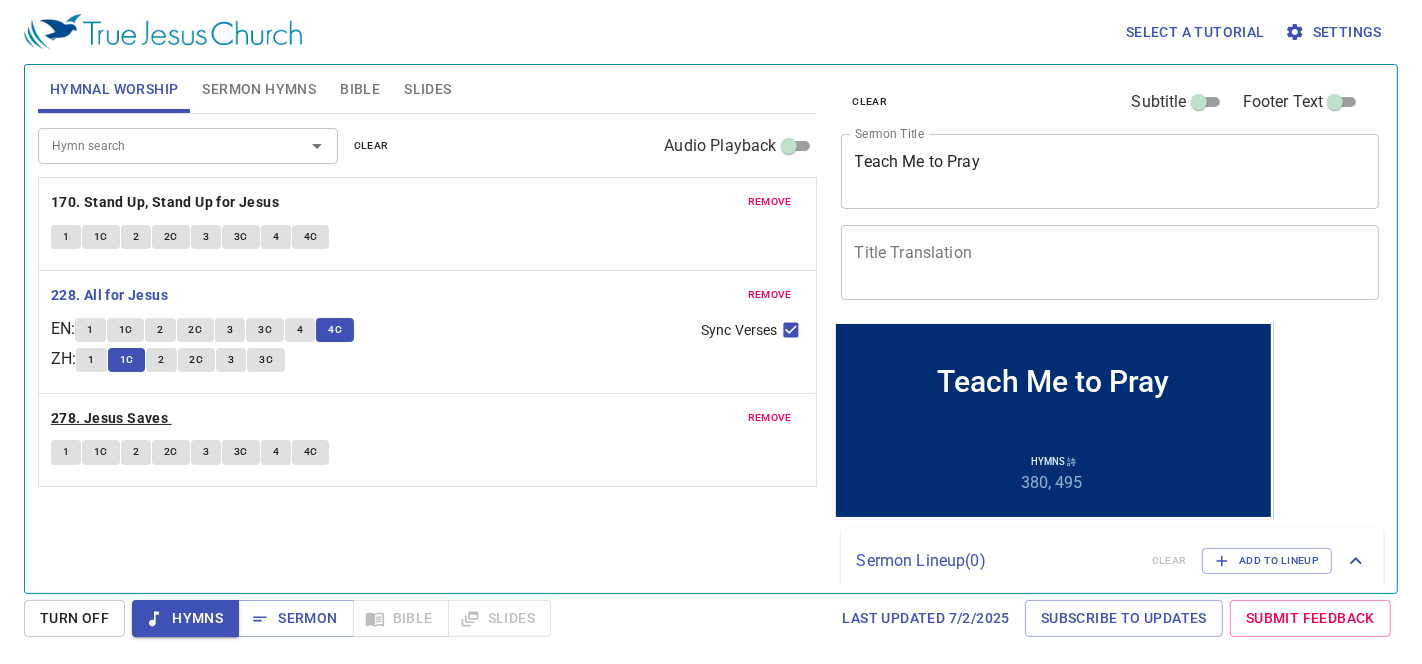 click on "278. Jesus Saves" at bounding box center [109, 418] 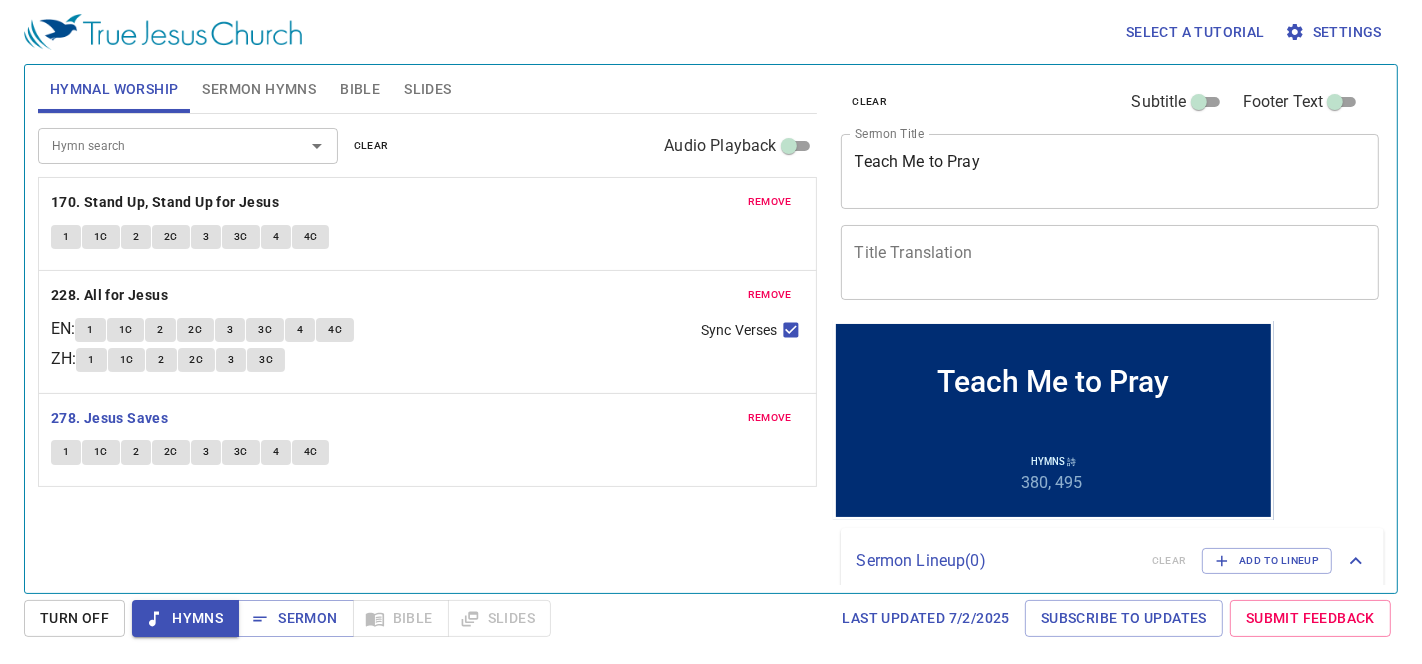 click on "1" at bounding box center (66, 452) 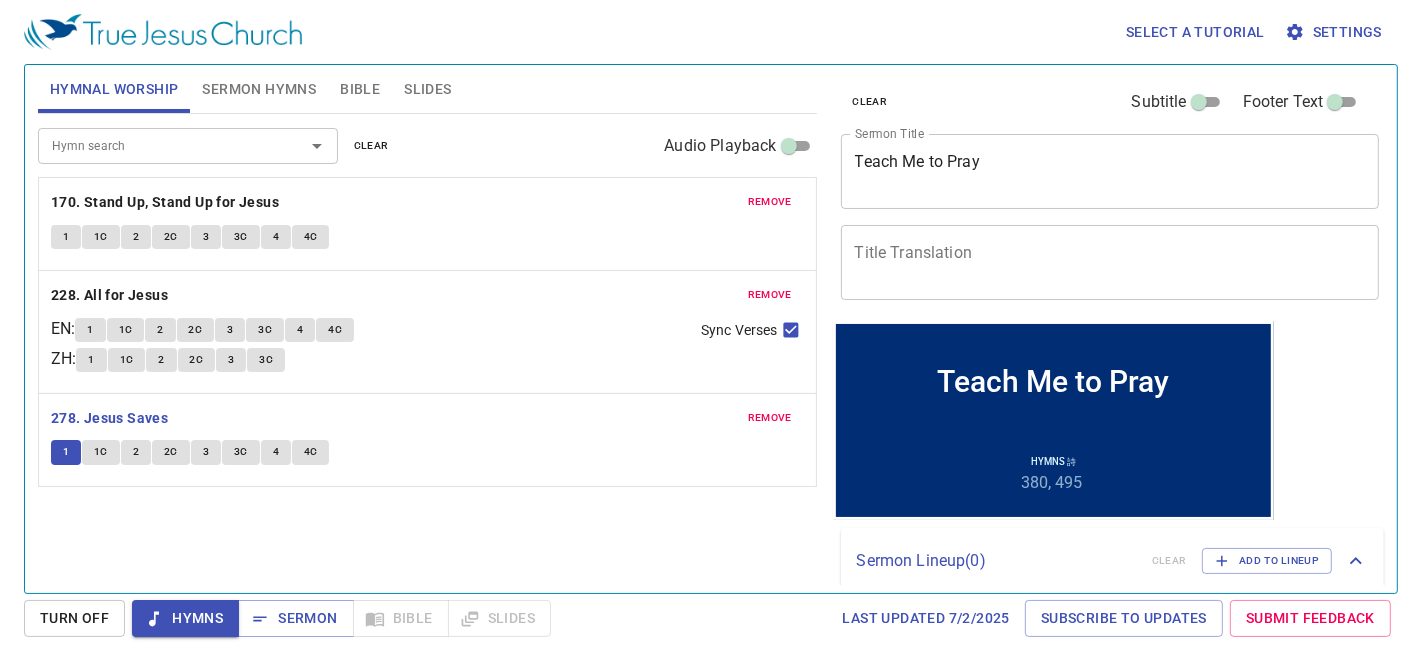click on "1C" at bounding box center (101, 452) 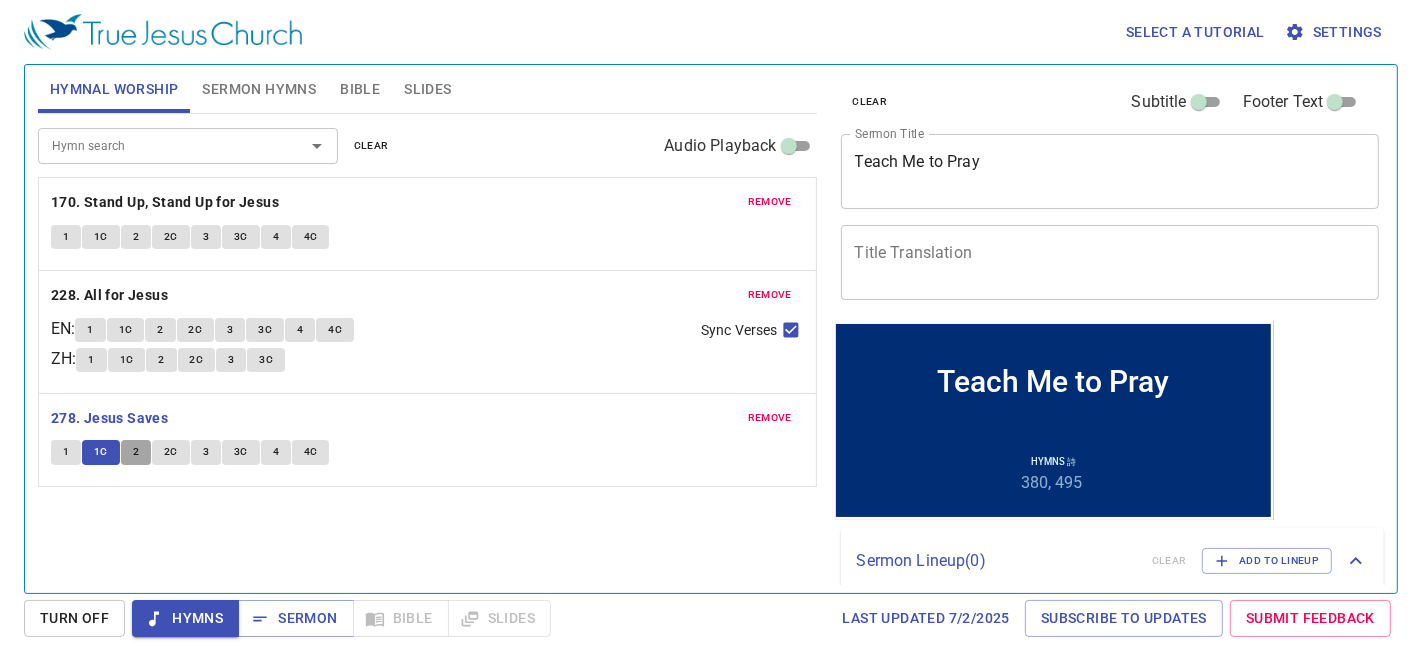 click on "2" at bounding box center (136, 452) 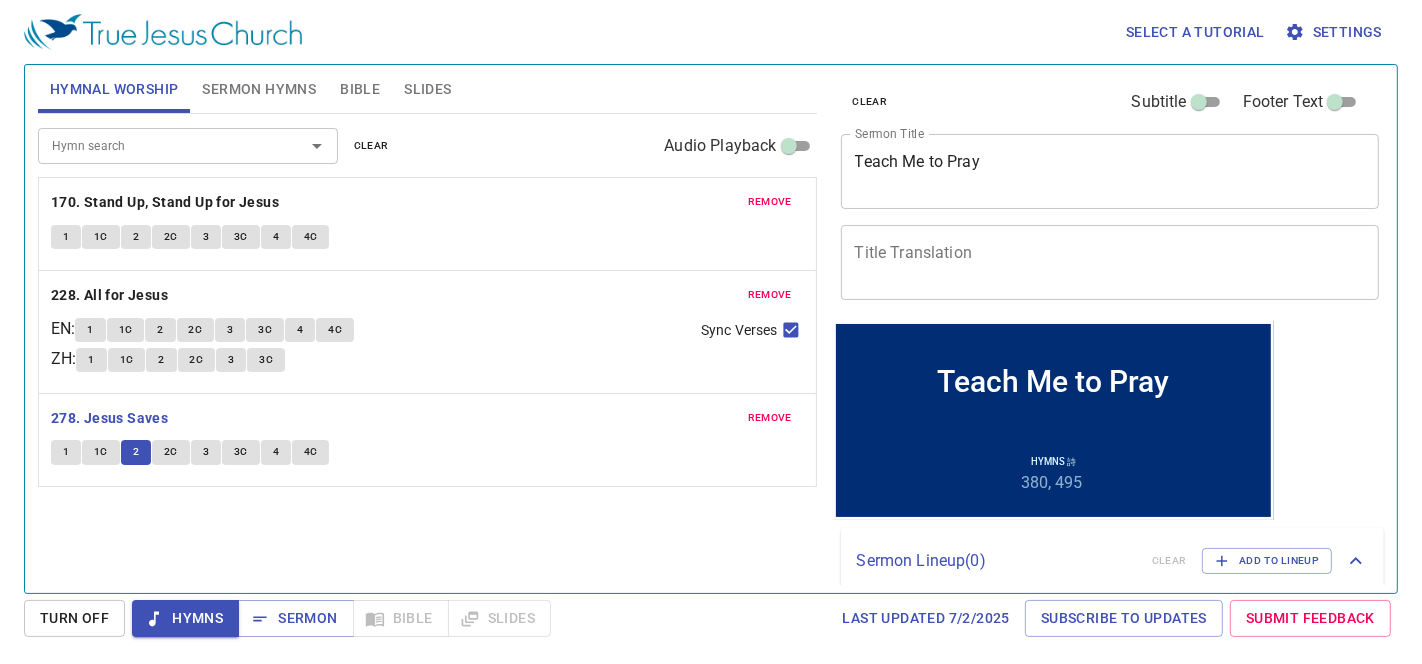 click on "2C" at bounding box center [171, 452] 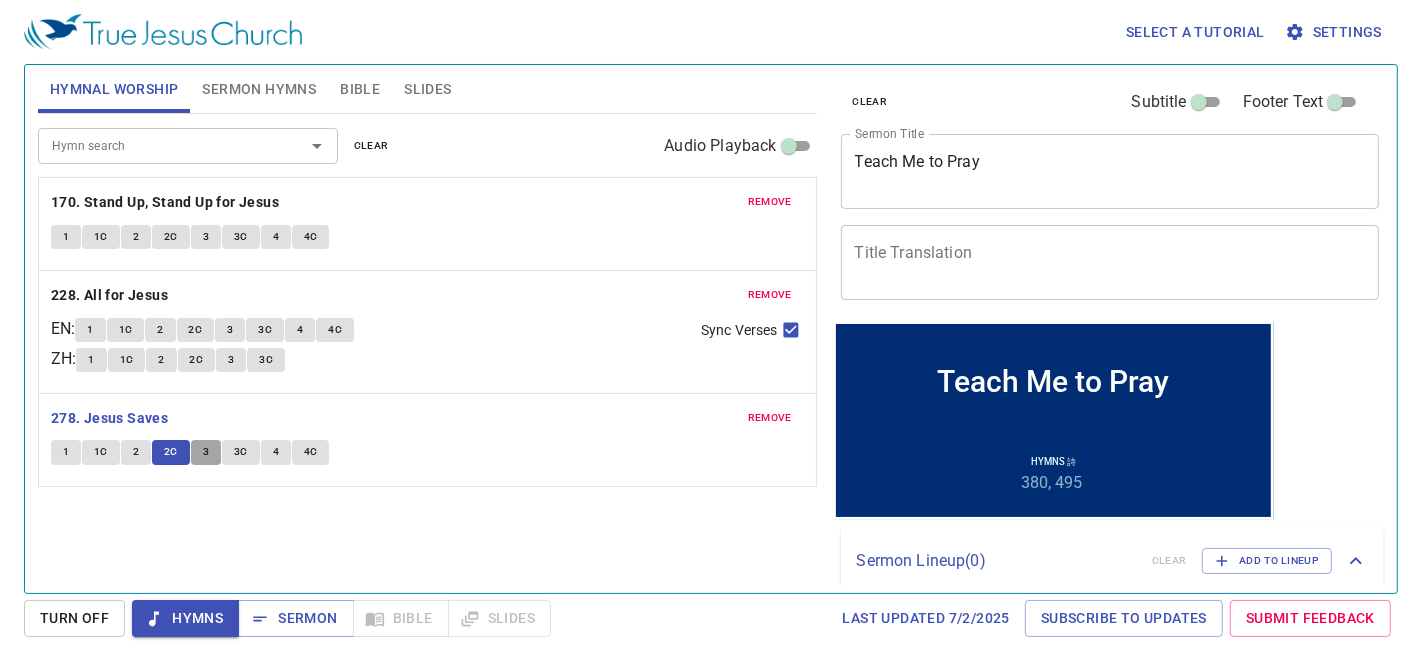 click on "3" at bounding box center (206, 452) 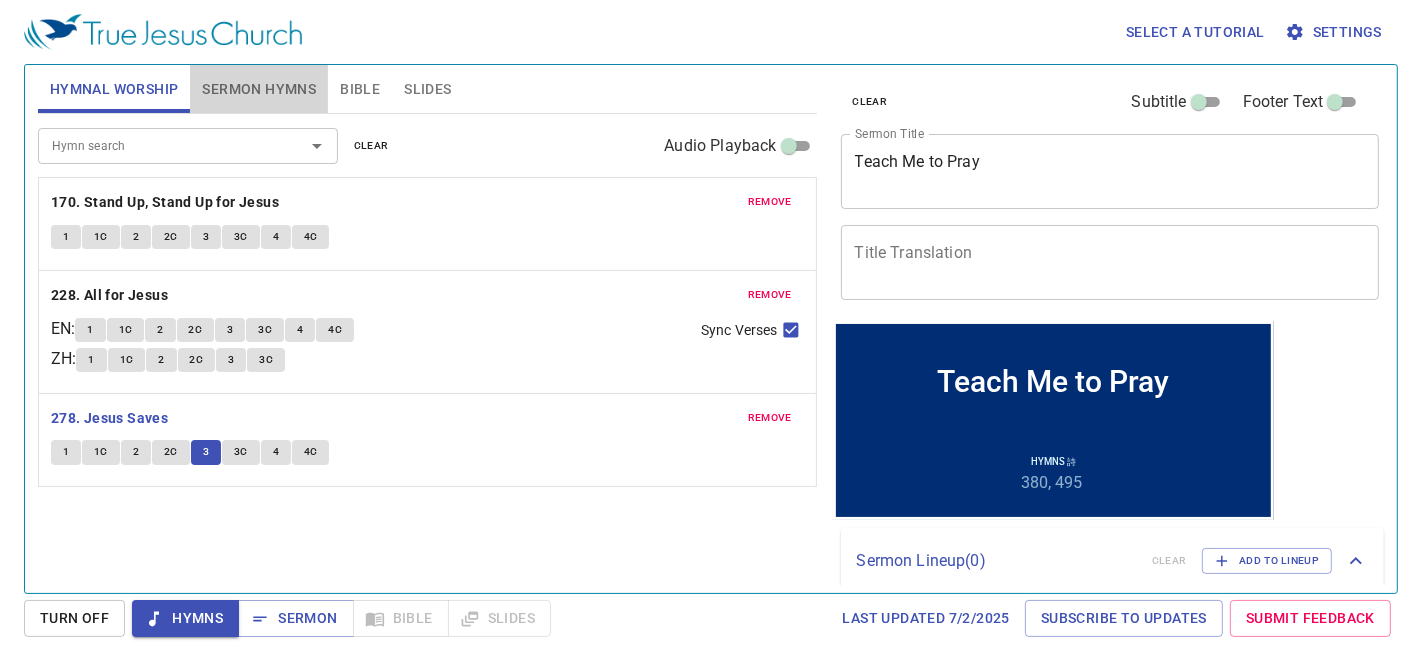 click on "Sermon Hymns" at bounding box center [259, 89] 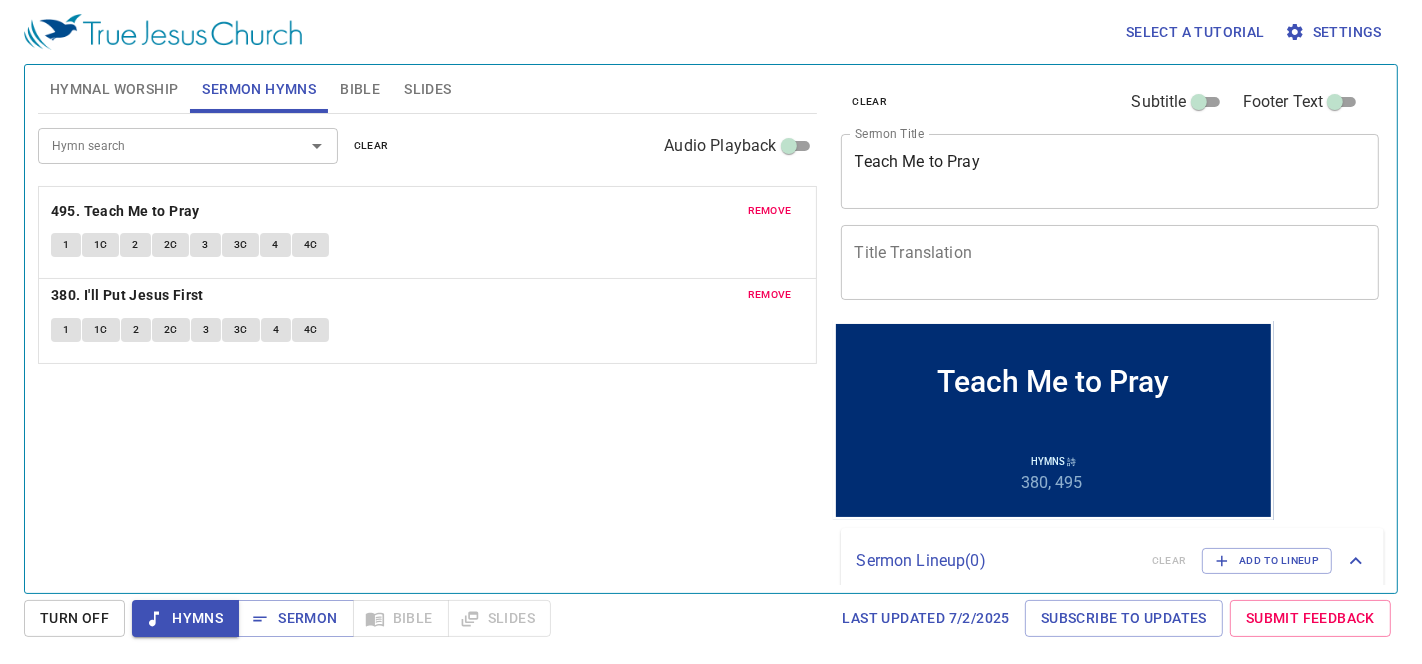 drag, startPoint x: 437, startPoint y: 302, endPoint x: 446, endPoint y: 215, distance: 87.46428 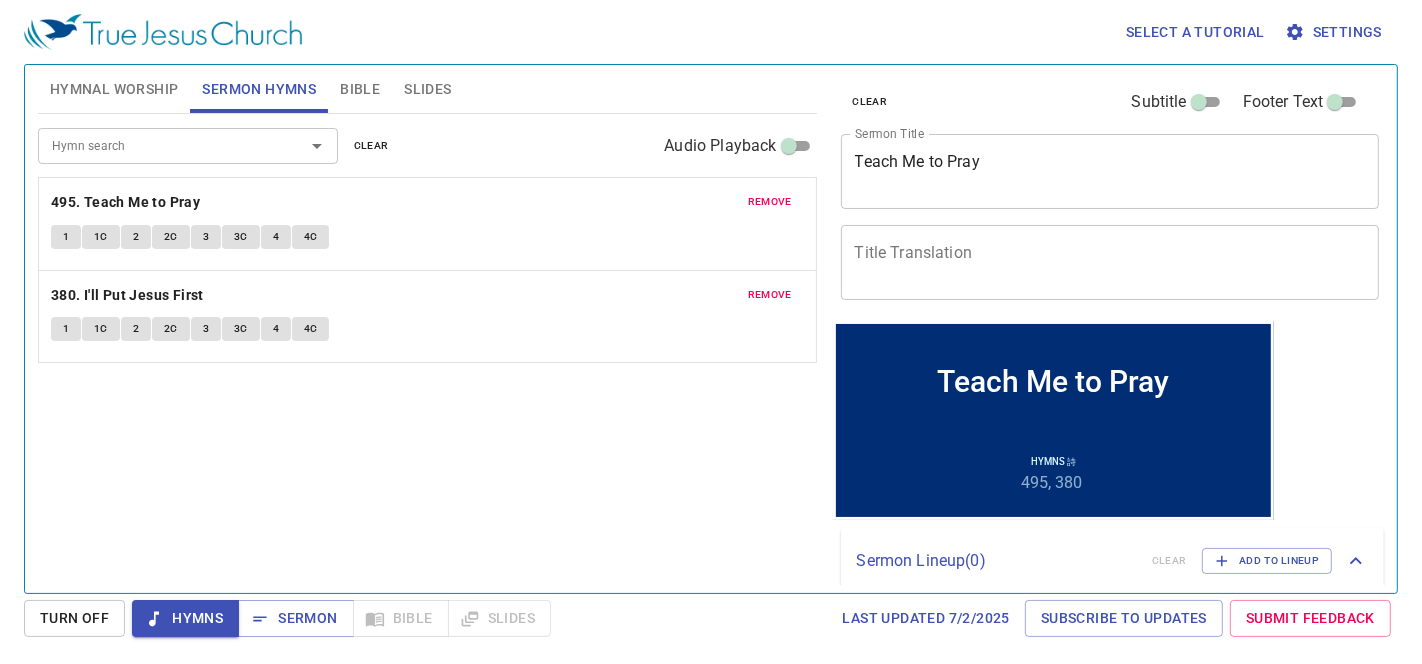 click on "Hymnal Worship" at bounding box center (114, 89) 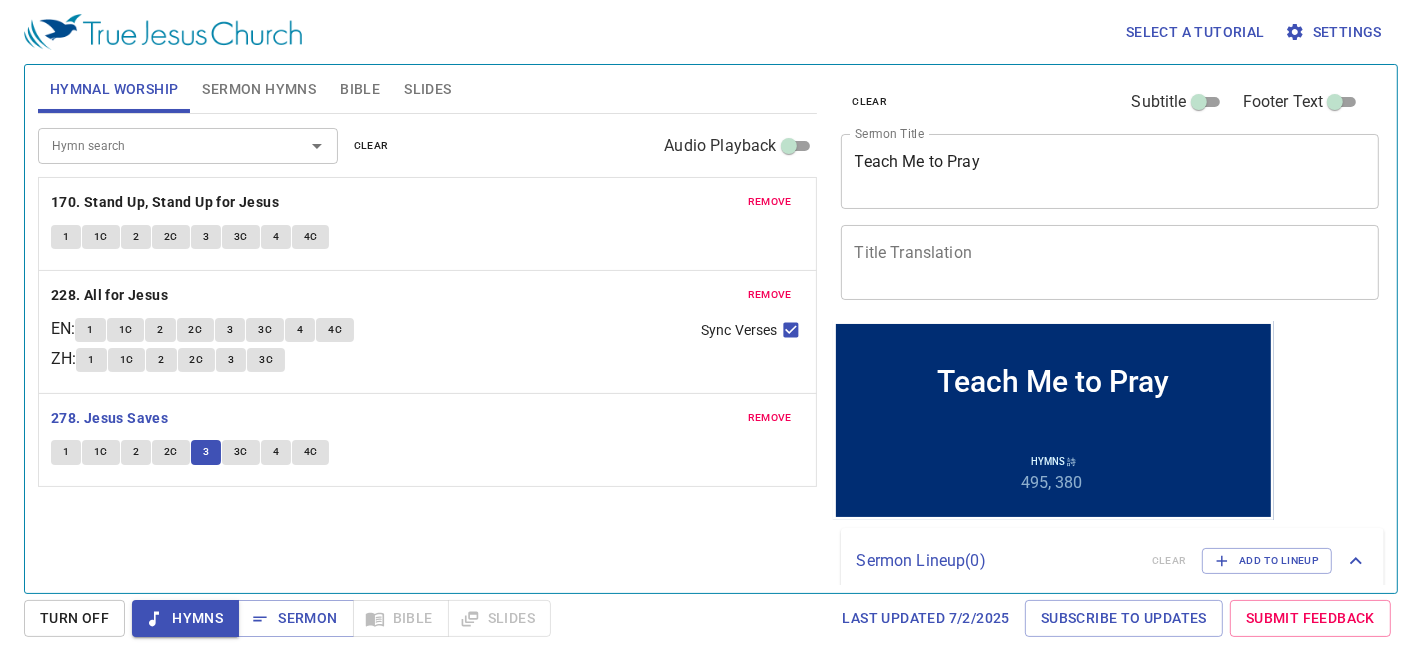 click on "3C" at bounding box center (241, 452) 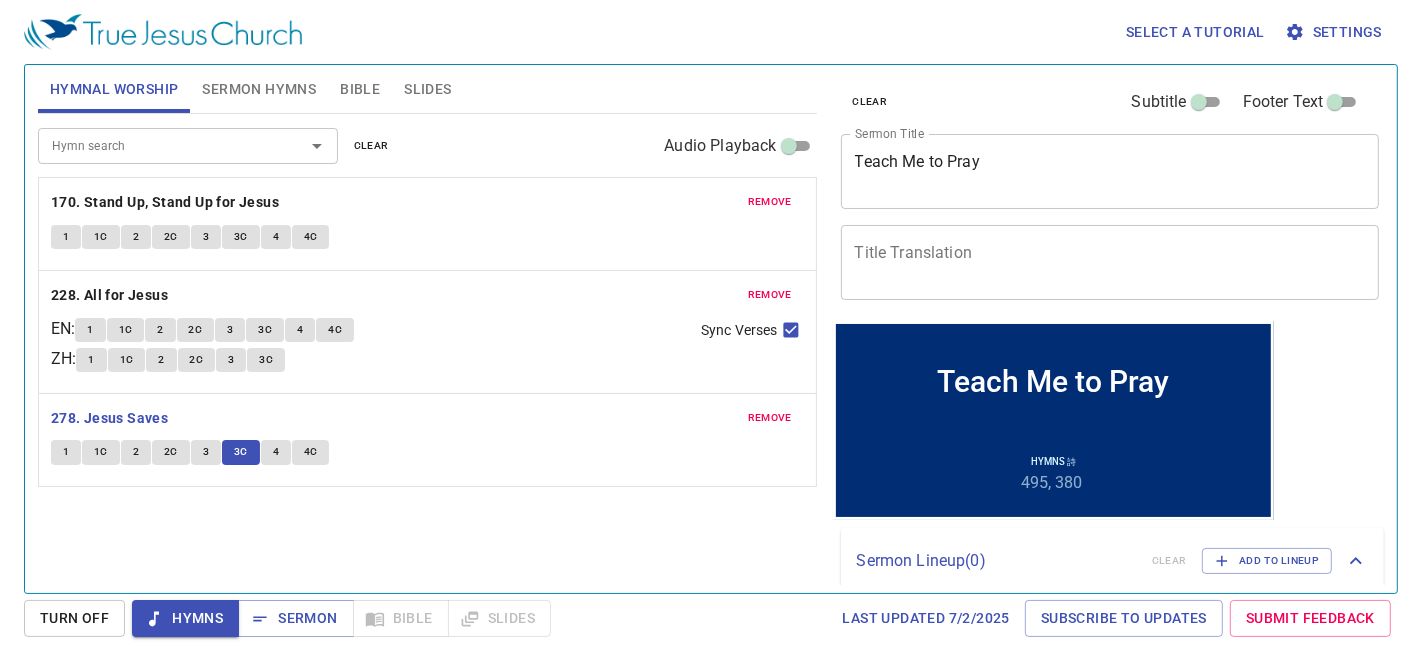 click on "4" at bounding box center (276, 452) 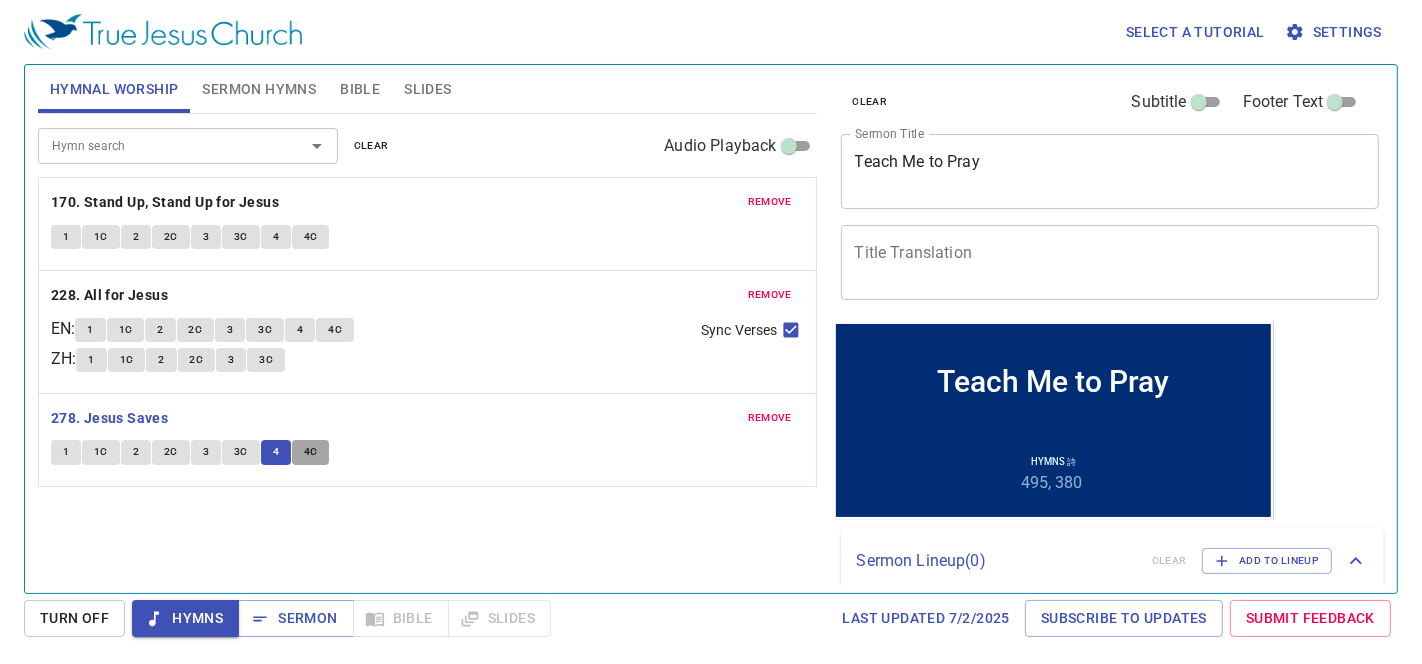 click on "4C" at bounding box center [311, 452] 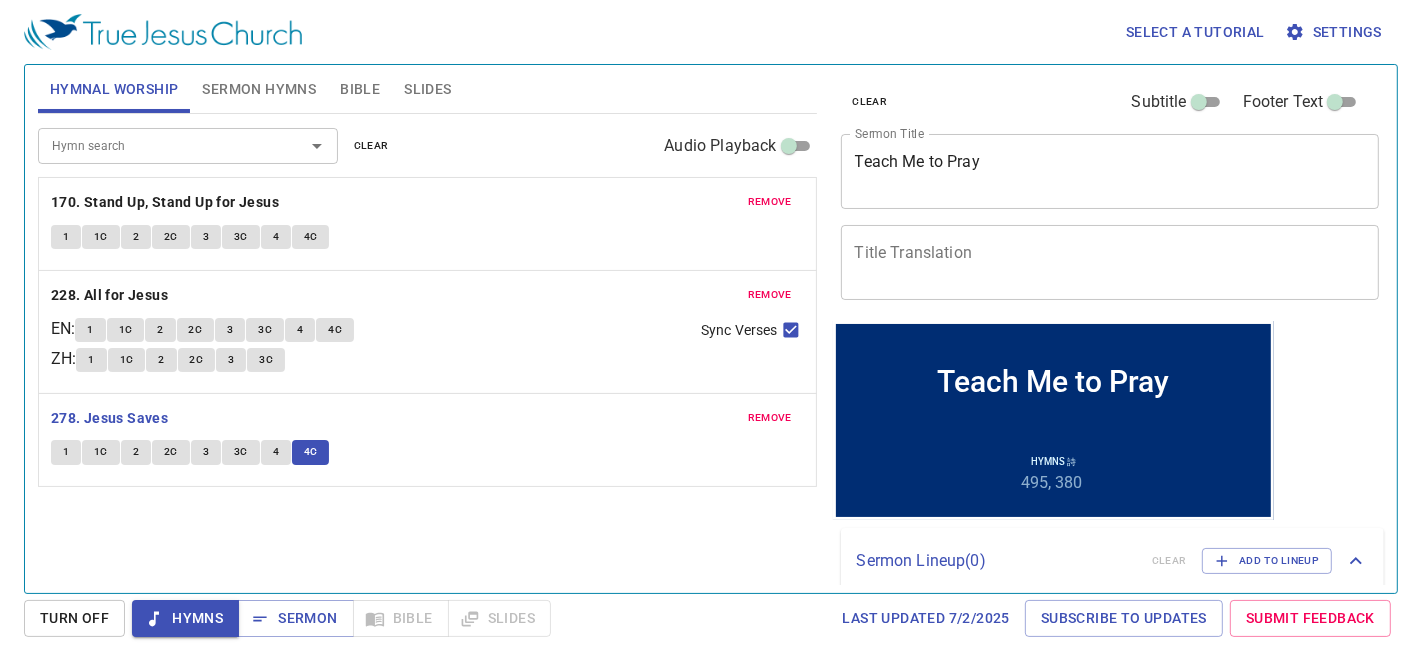 click on "Sermon Hymns" at bounding box center (259, 89) 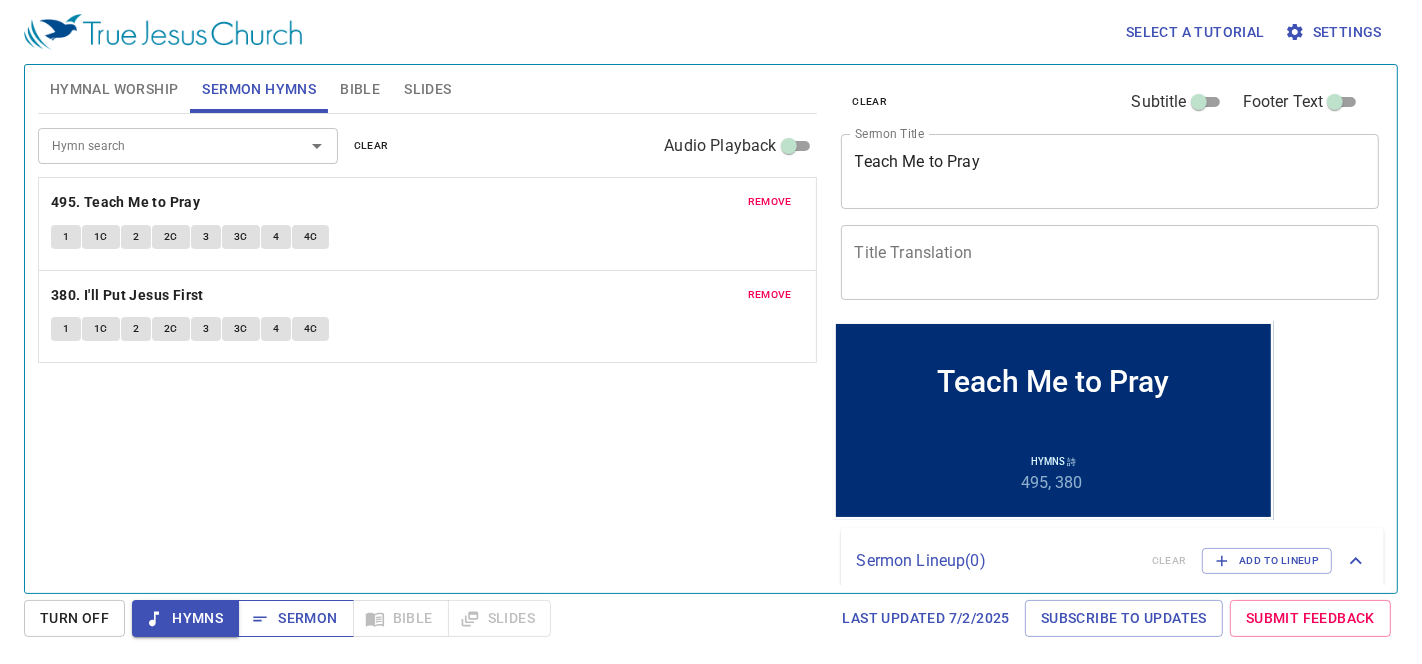 click on "Sermon" at bounding box center [295, 618] 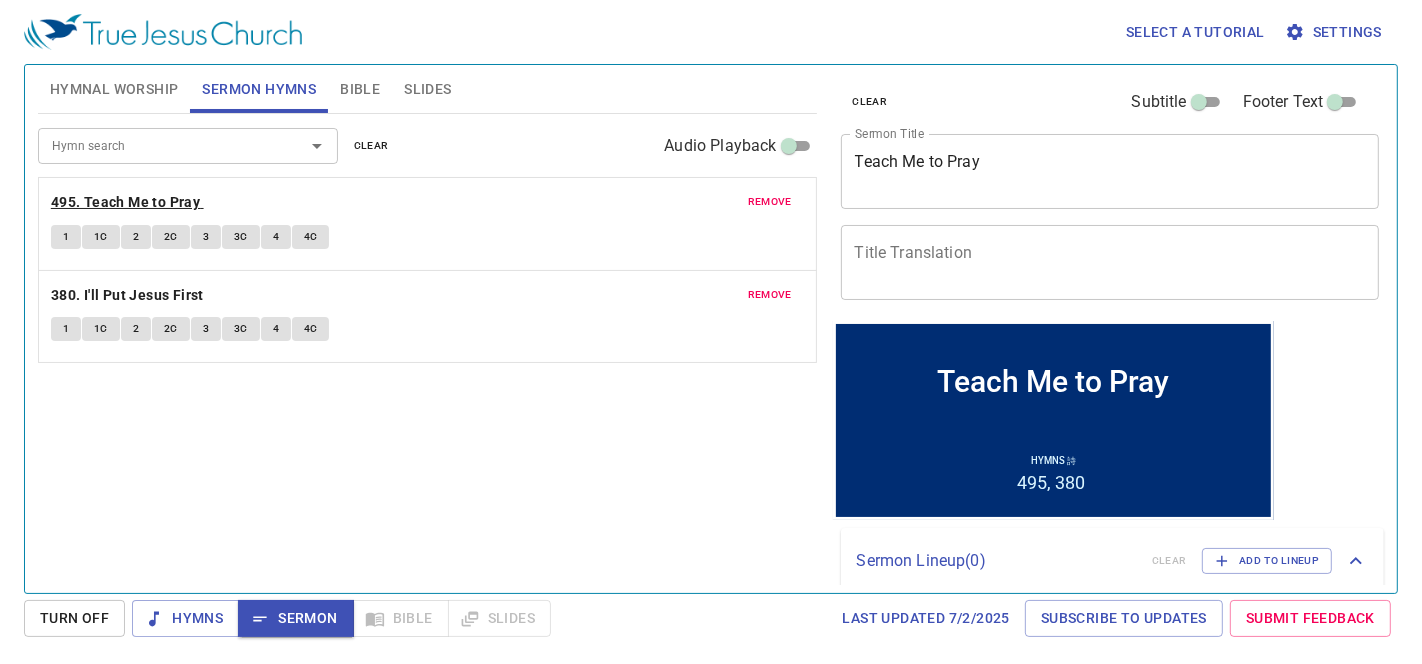 click on "495. Teach Me to Pray" at bounding box center [125, 202] 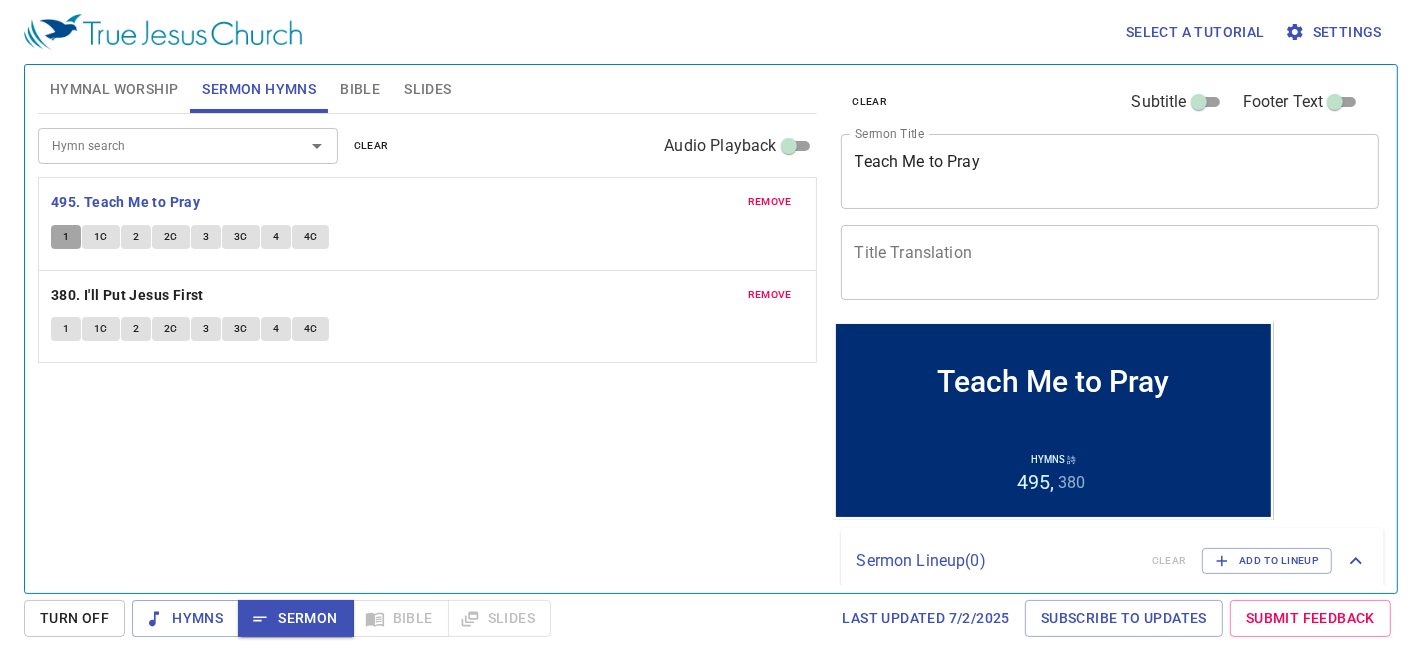click on "1" at bounding box center (66, 237) 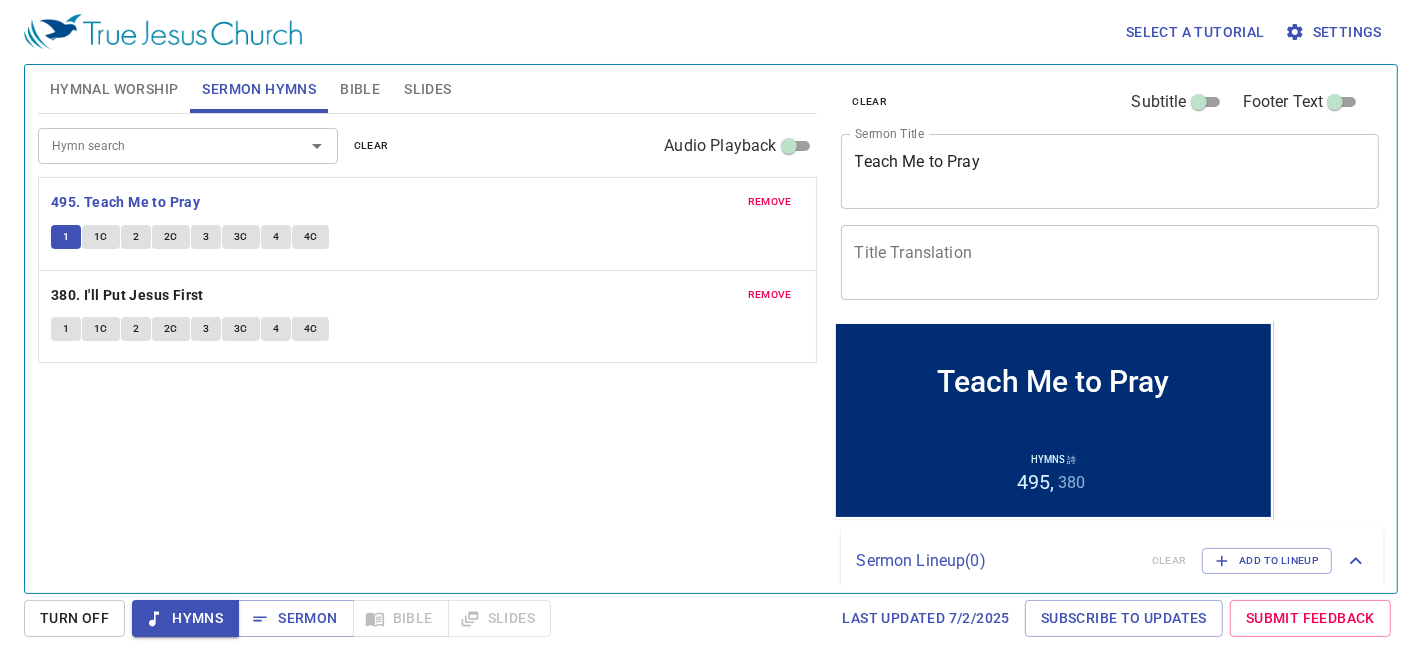 click on "1C" at bounding box center [101, 237] 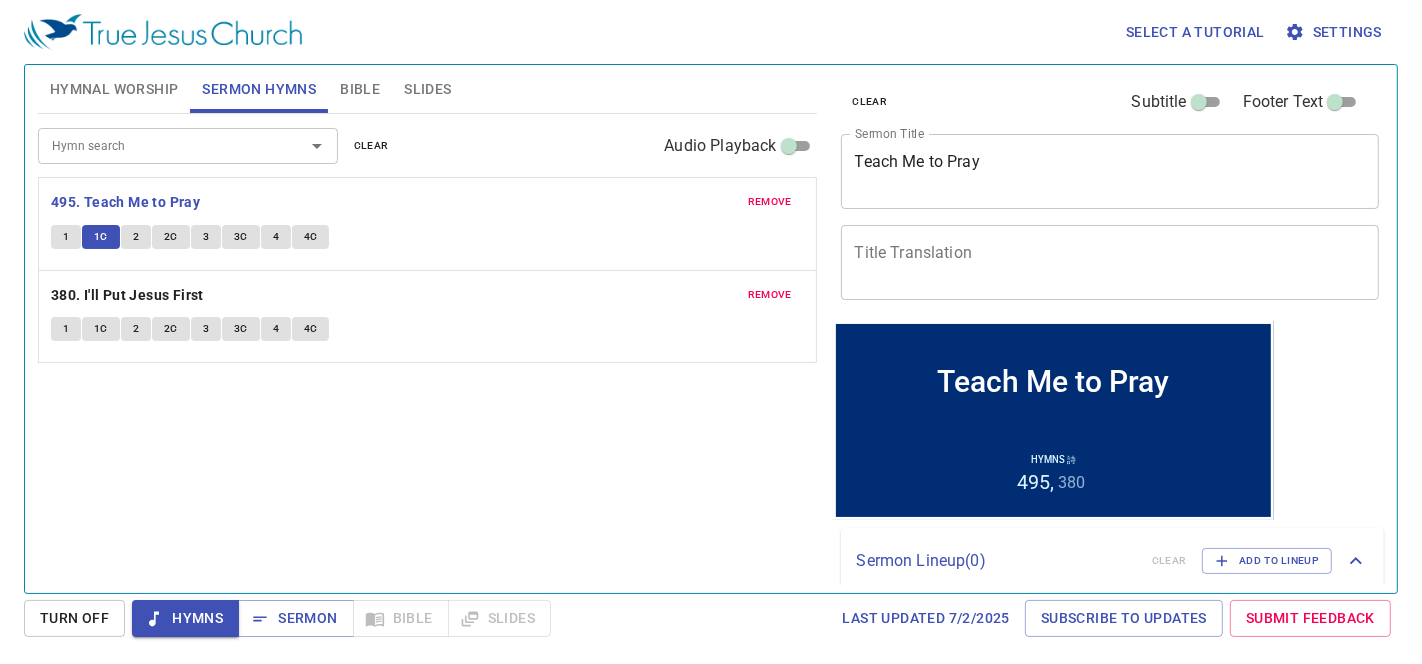 click on "2" at bounding box center [136, 237] 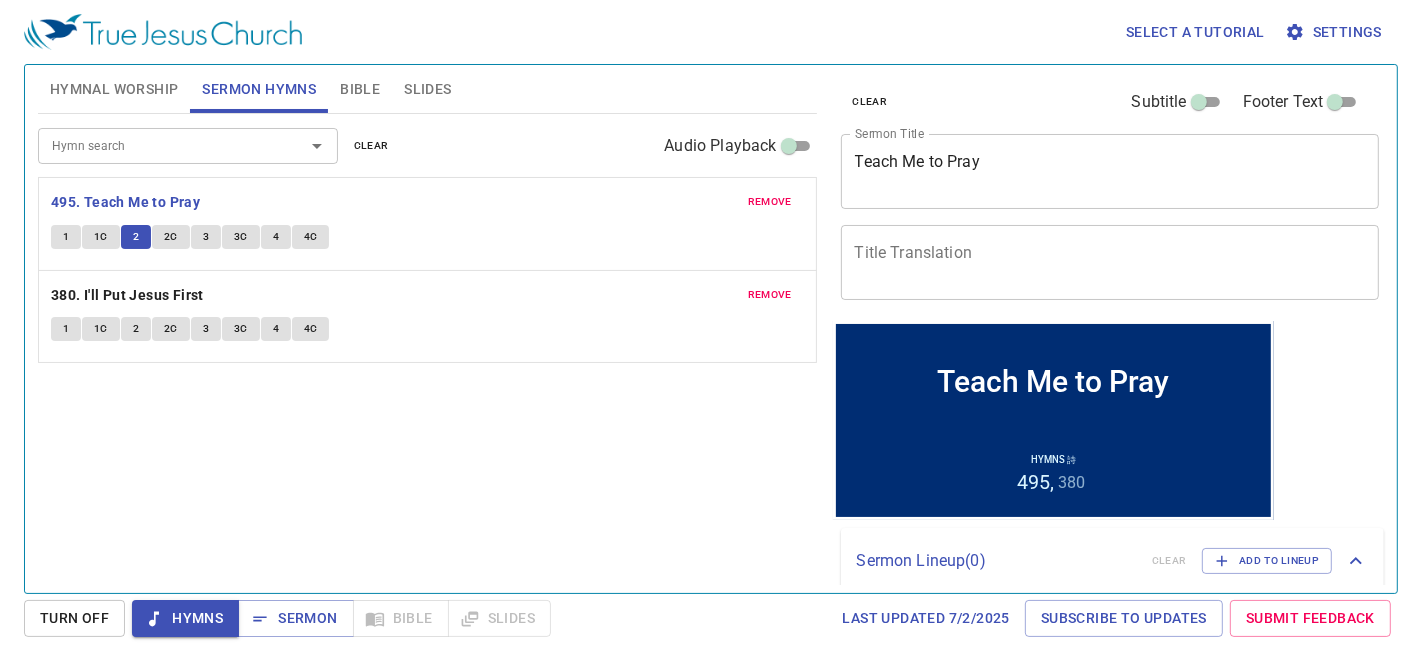 click on "2C" at bounding box center [171, 237] 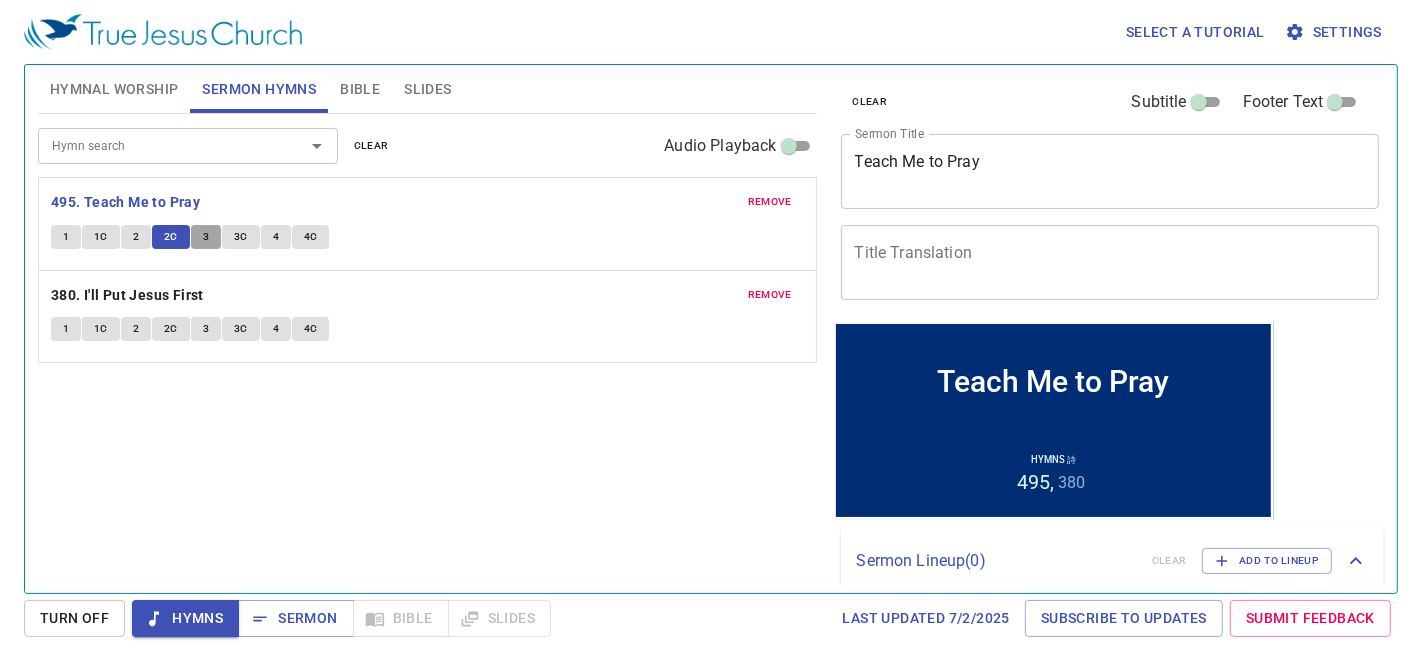 click on "3" at bounding box center (206, 237) 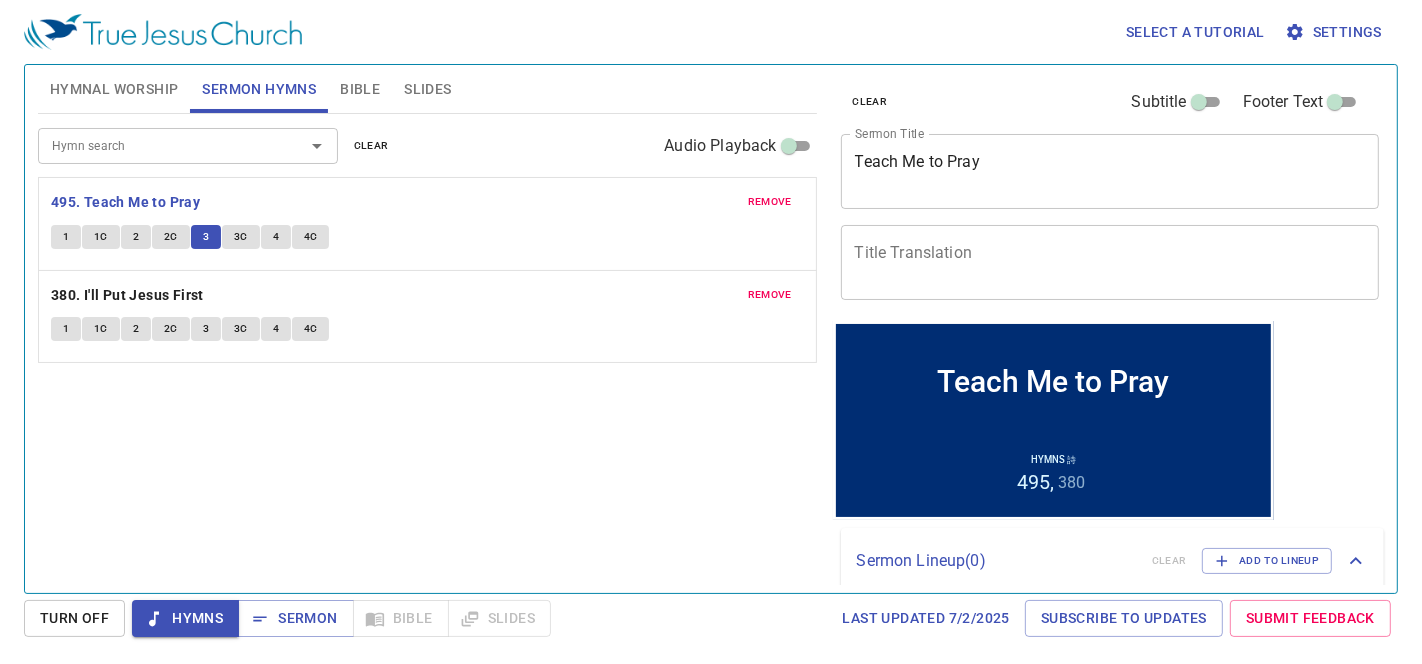 click on "3C" at bounding box center [241, 237] 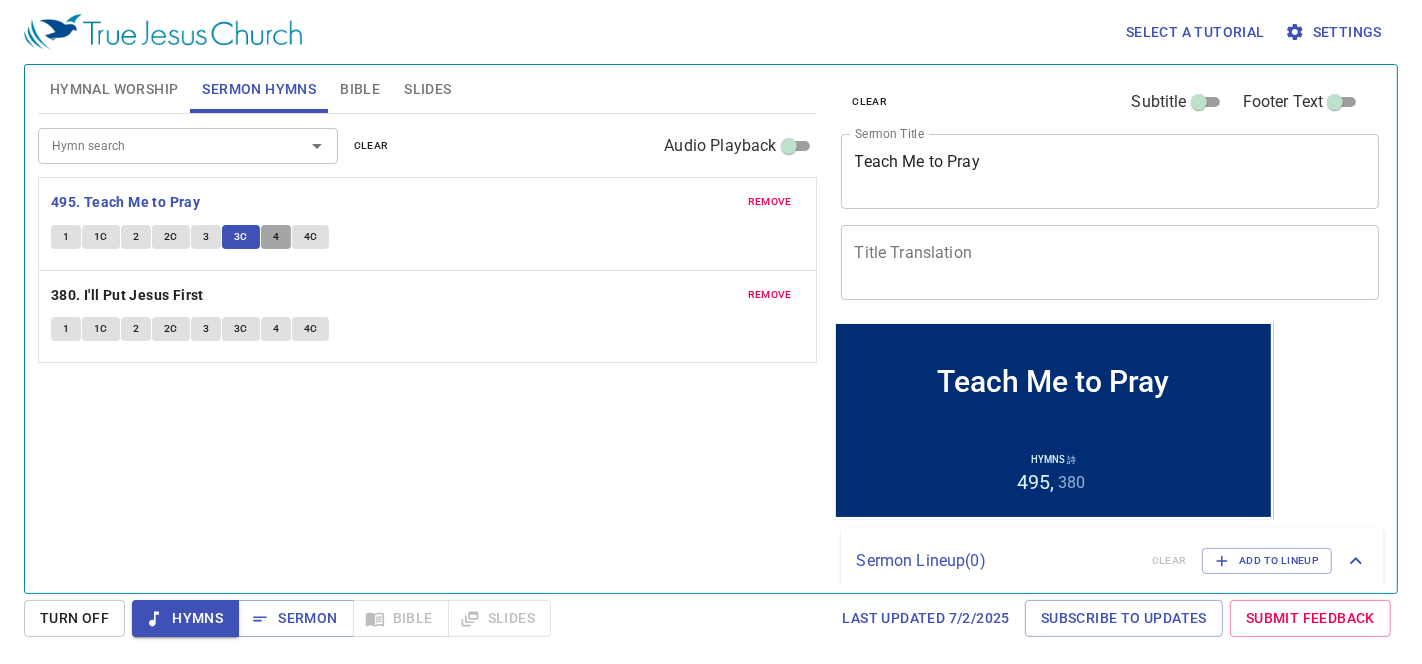 click on "4" at bounding box center [276, 237] 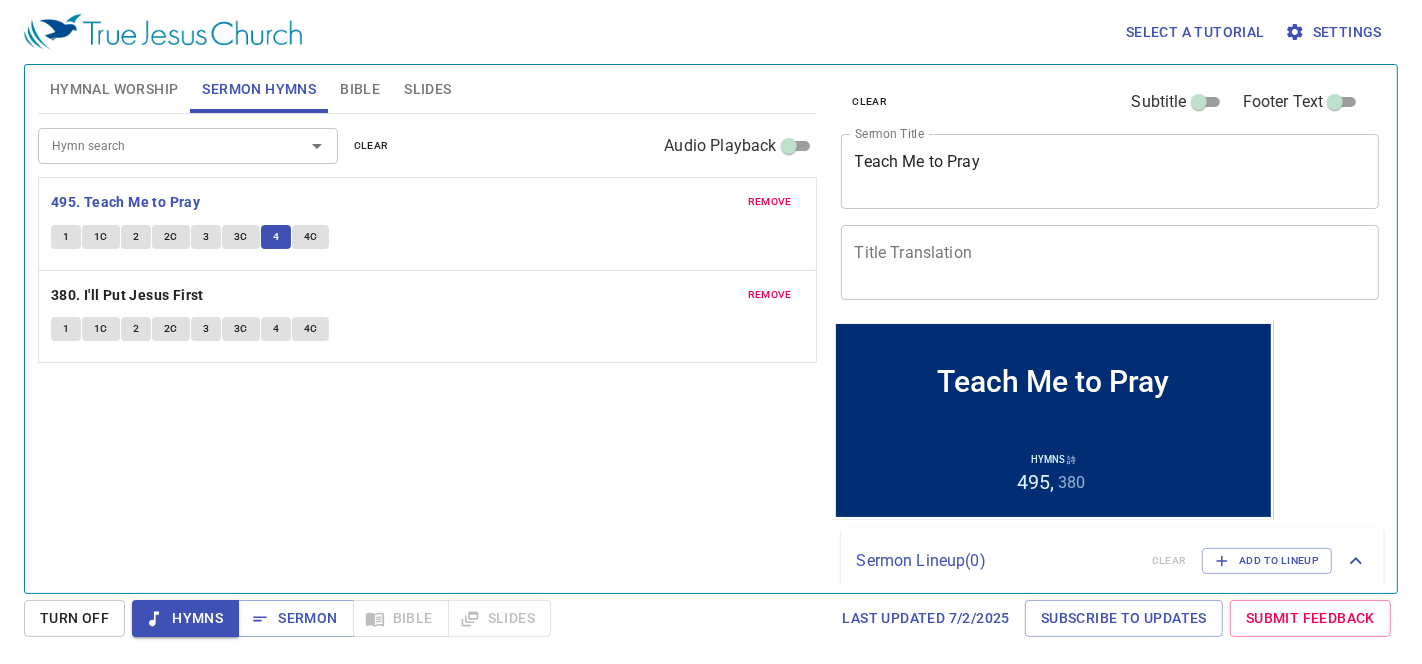 click on "4C" at bounding box center (311, 237) 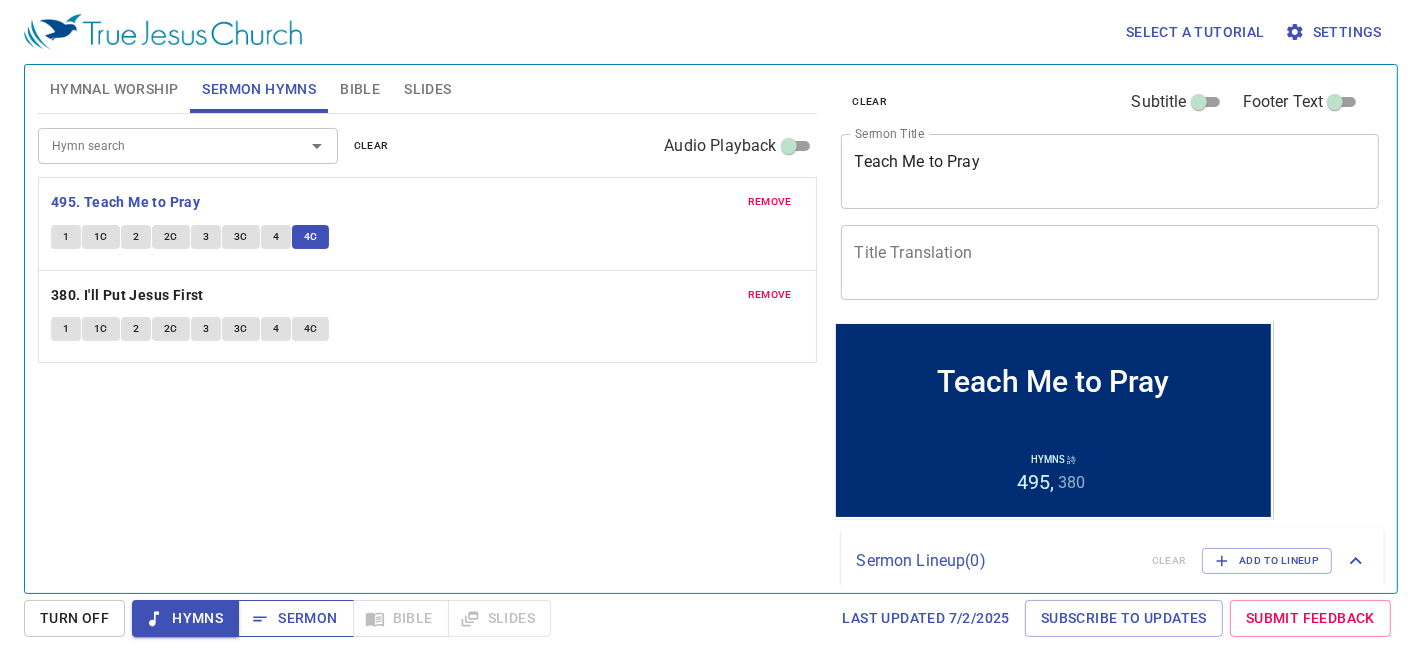 click on "Sermon" at bounding box center (295, 618) 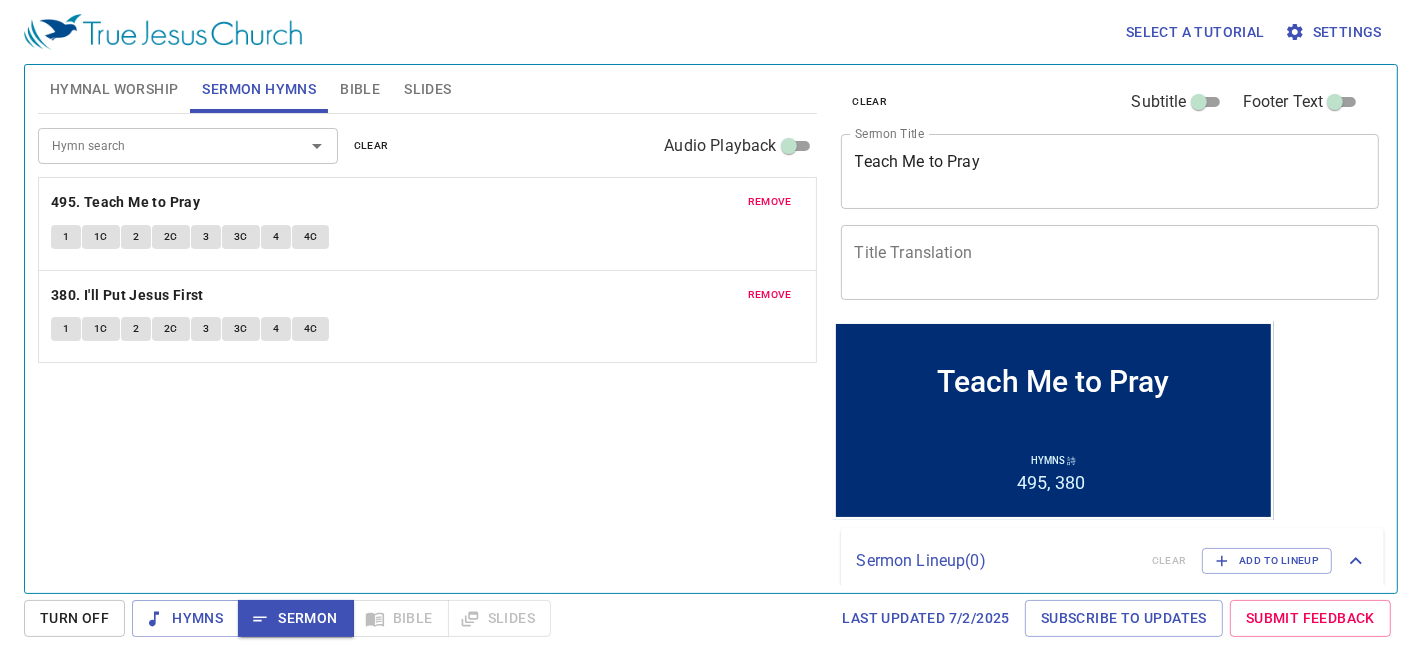 drag, startPoint x: 419, startPoint y: 84, endPoint x: 380, endPoint y: 111, distance: 47.434166 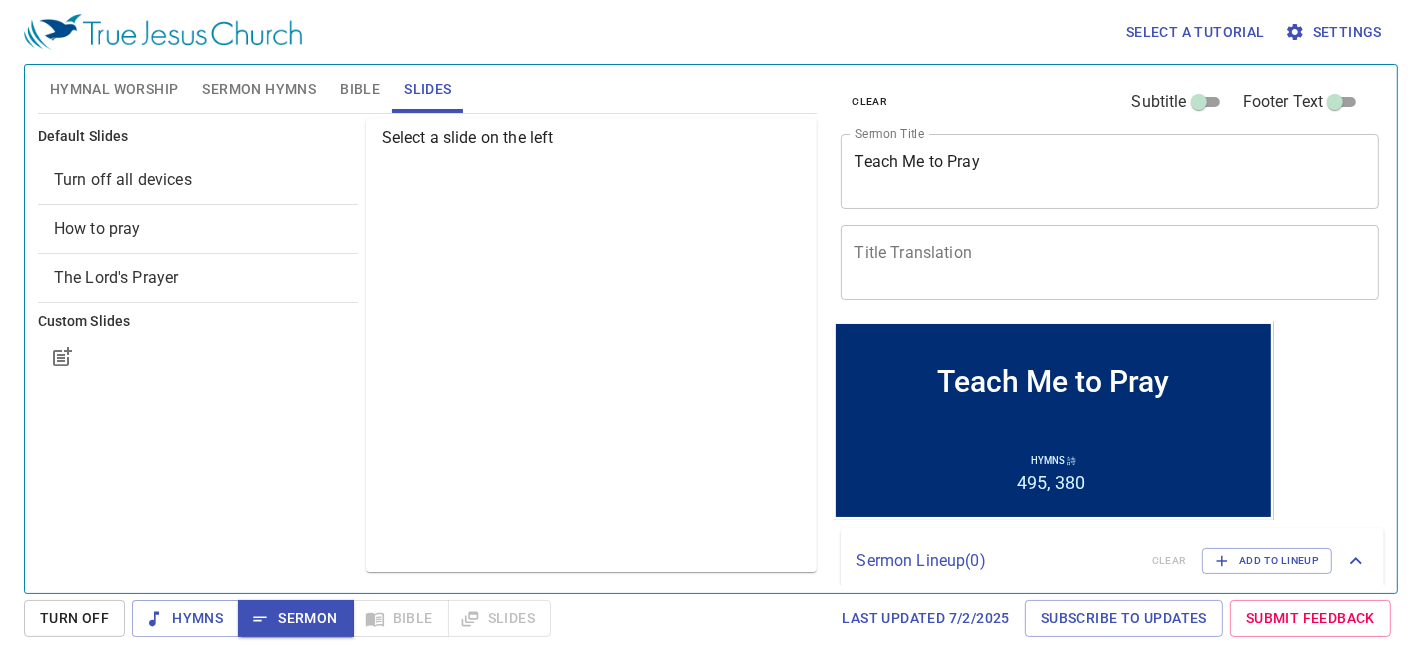 click on "How to pray" at bounding box center [97, 228] 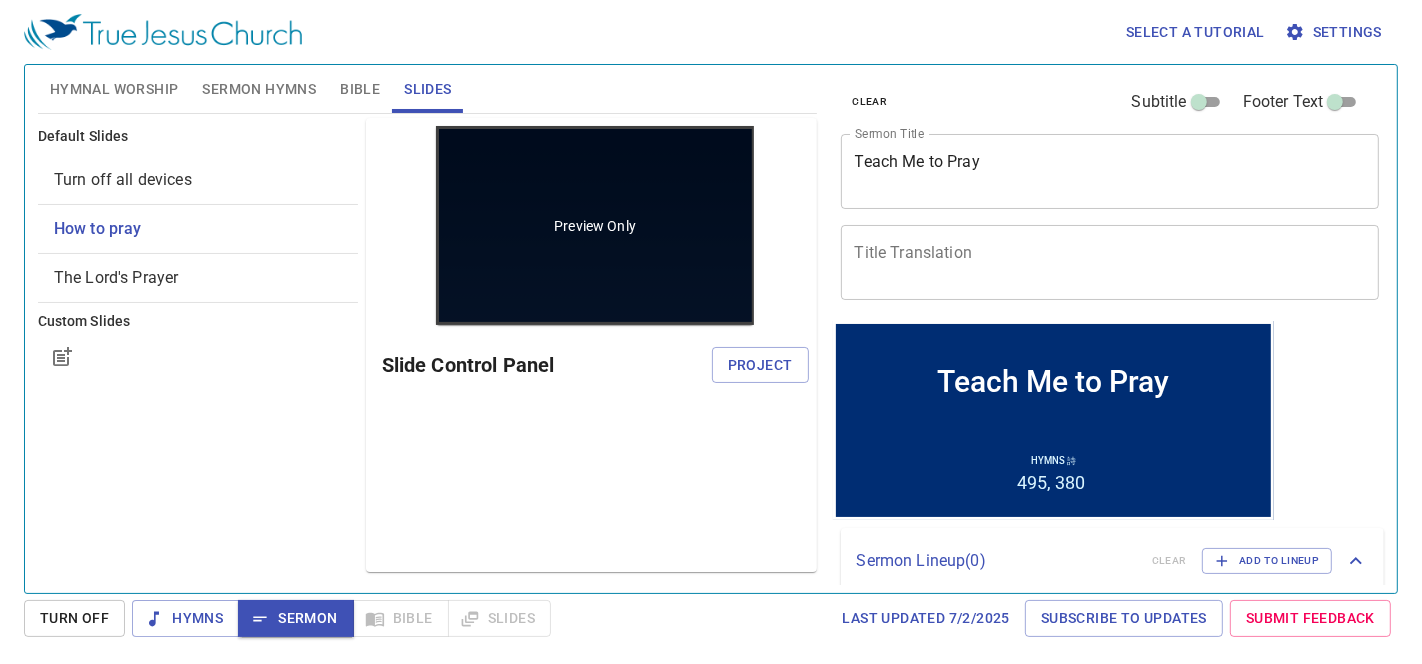 scroll, scrollTop: 0, scrollLeft: 0, axis: both 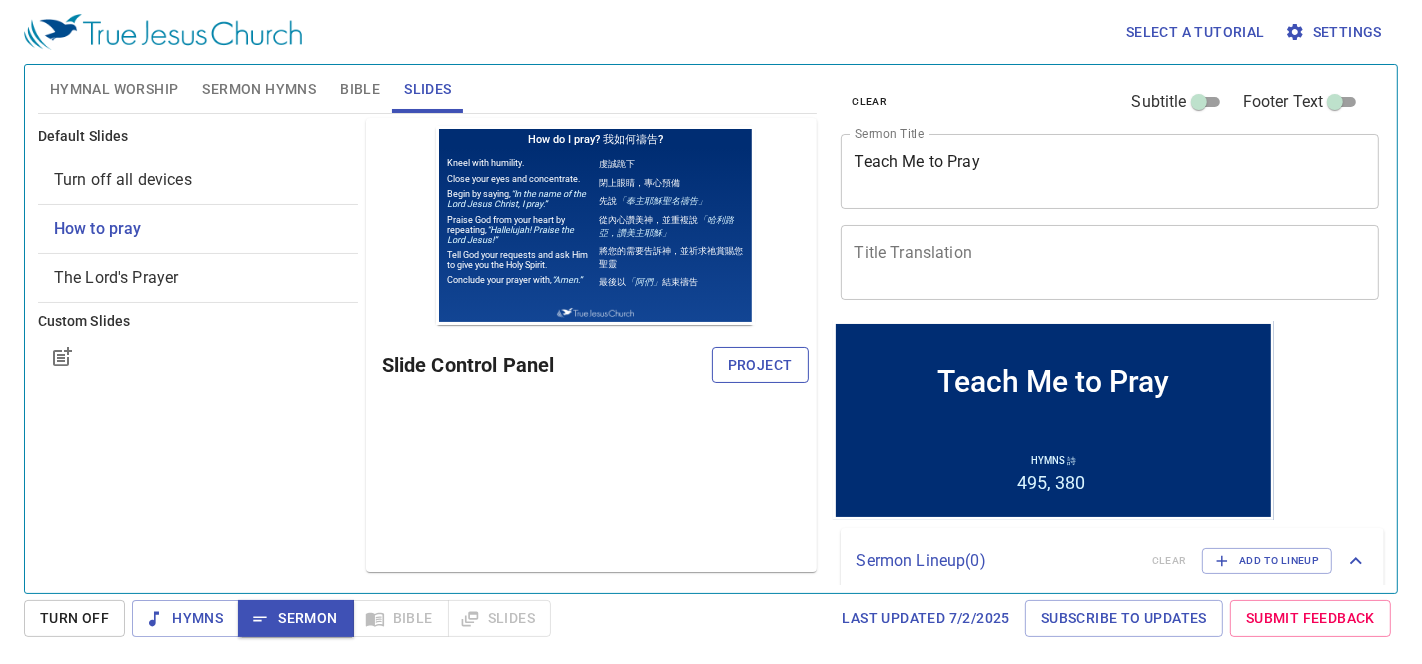 click on "Project" at bounding box center [760, 365] 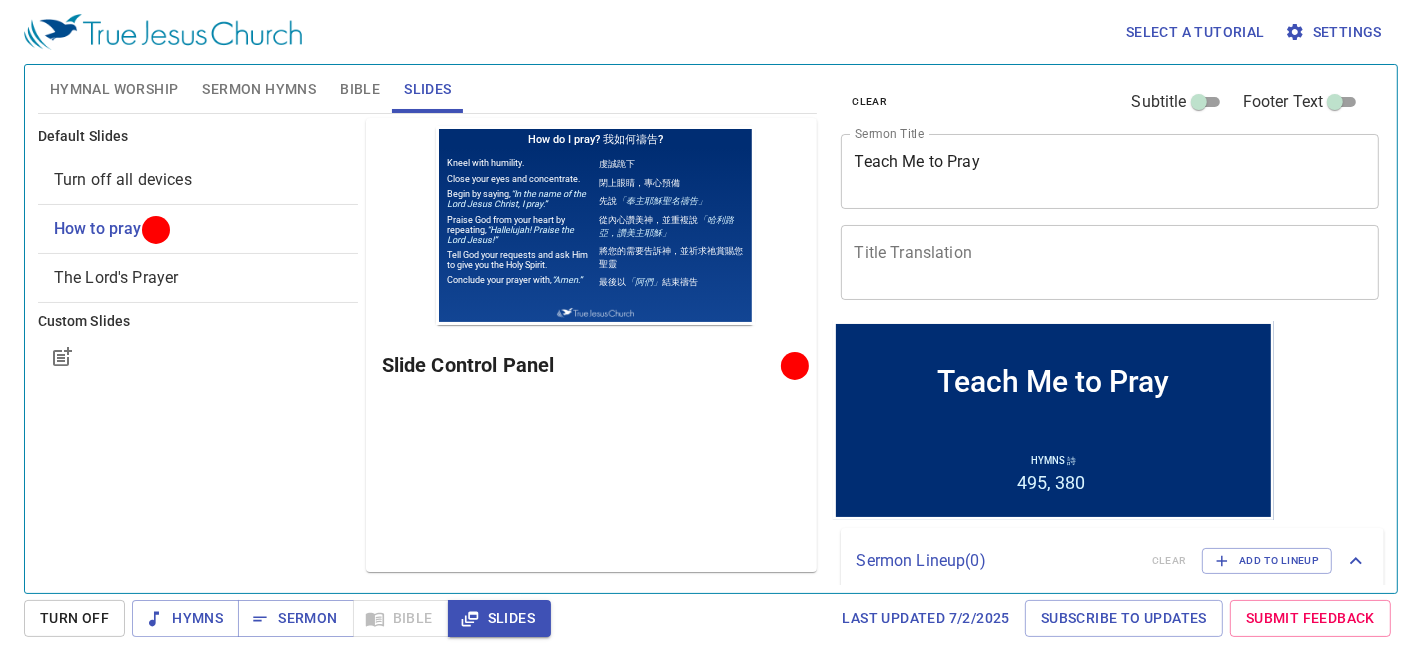 drag, startPoint x: 314, startPoint y: 611, endPoint x: 333, endPoint y: 3, distance: 608.2968 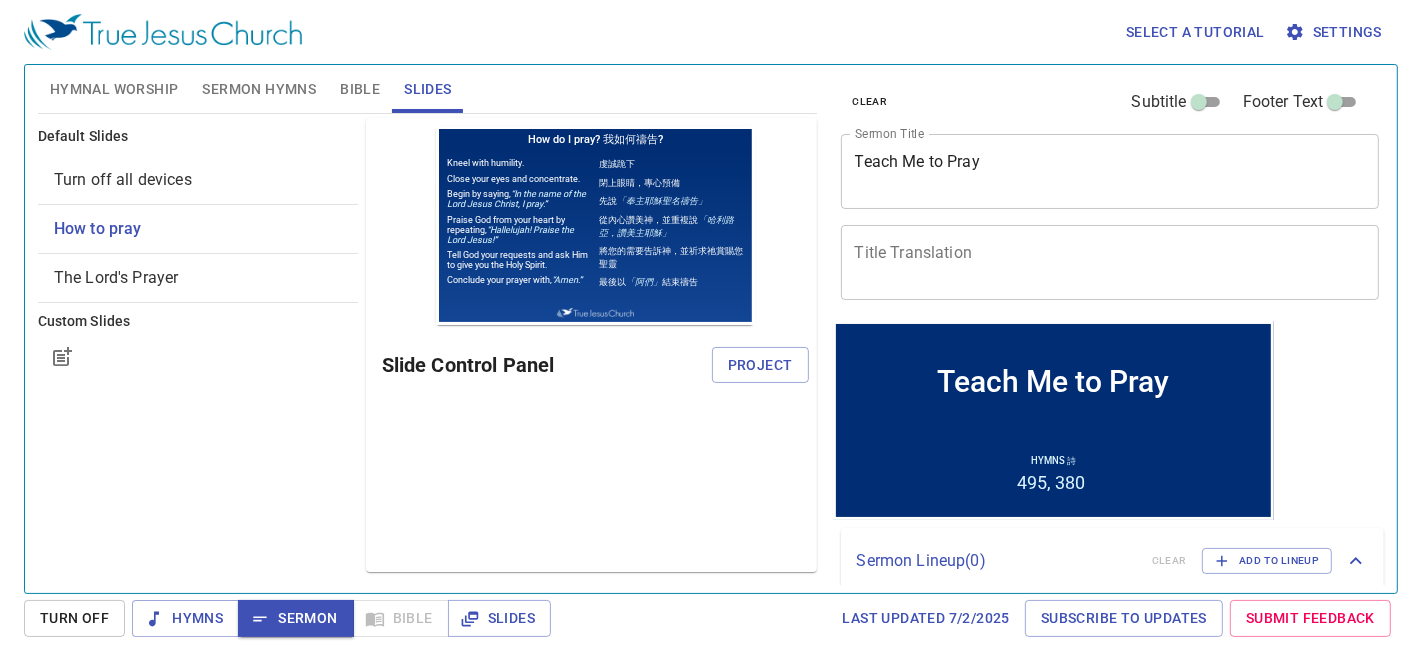 click on "Sermon Hymns" at bounding box center [259, 89] 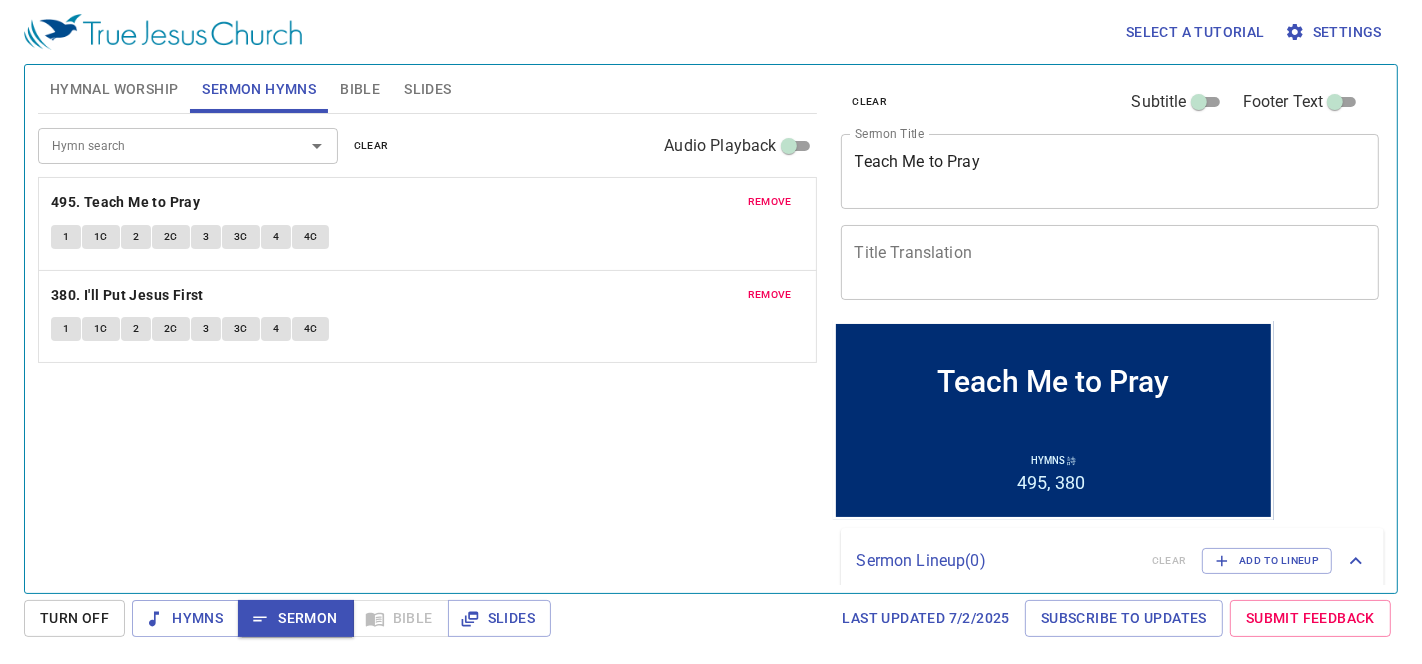 click on "Hymn search" at bounding box center [158, 145] 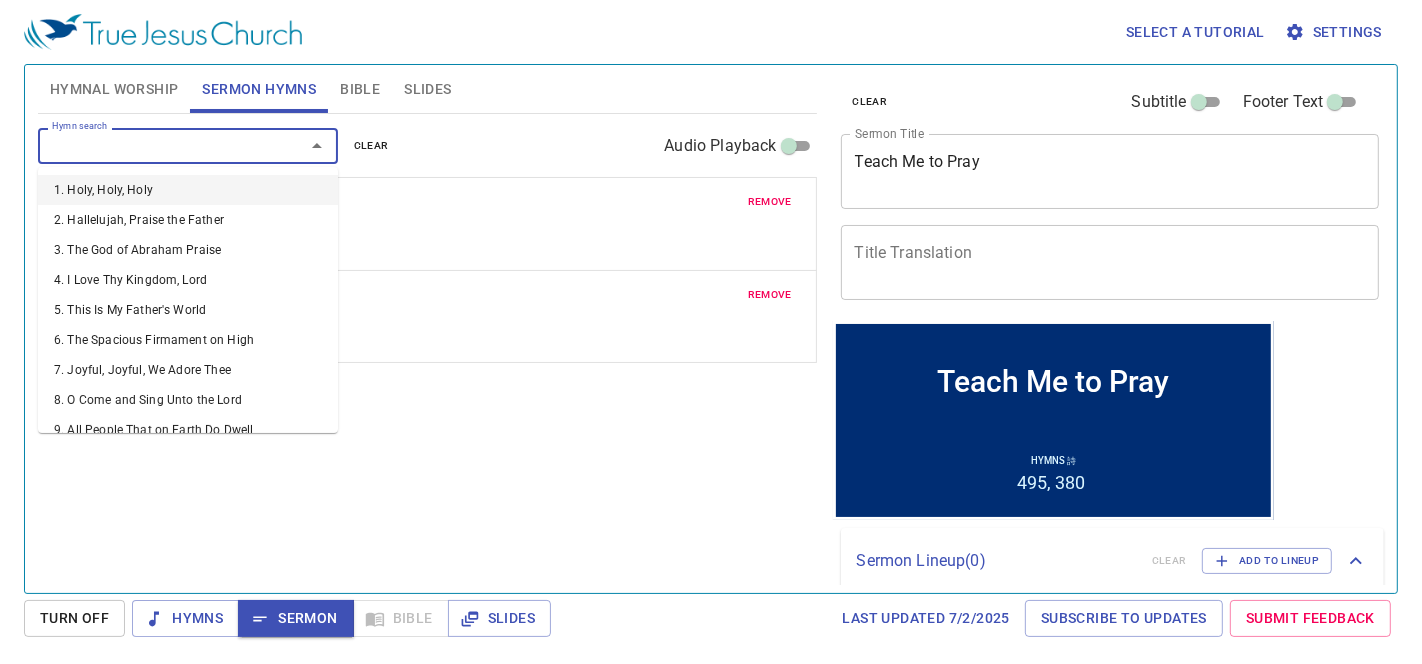 click on "Bible" at bounding box center [360, 89] 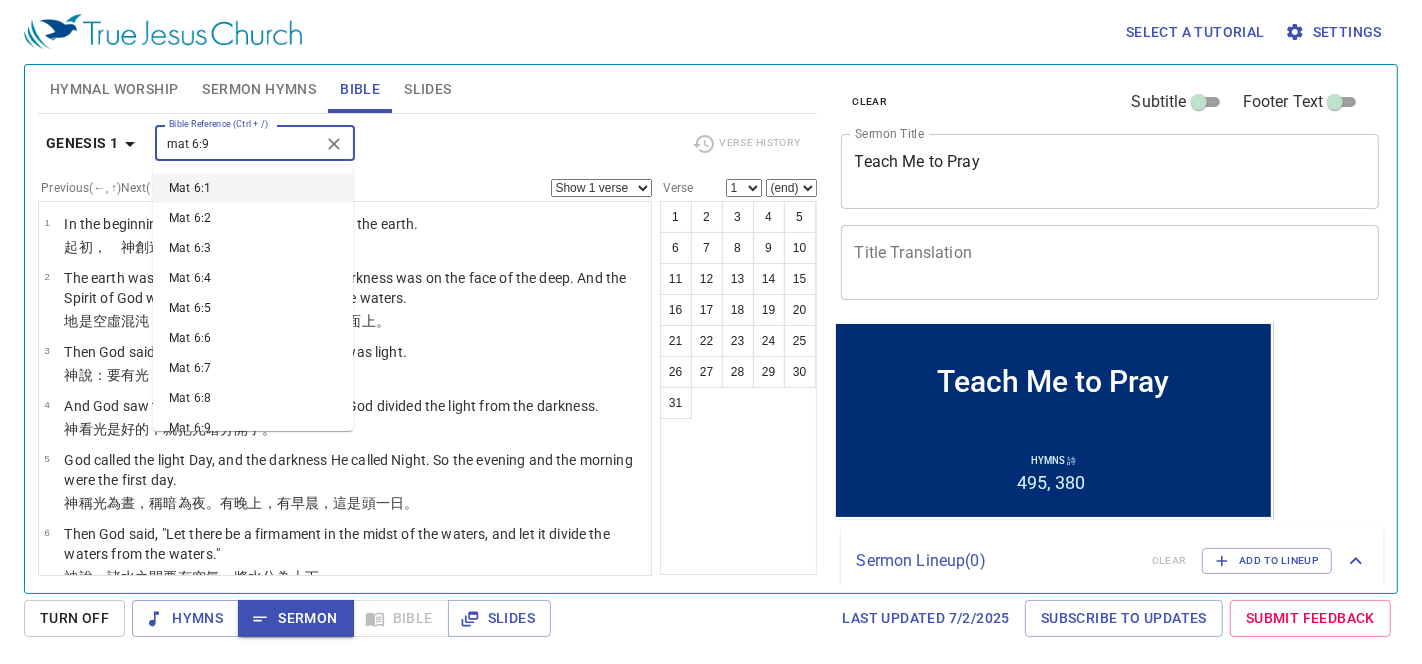 type on "Mat 6:9" 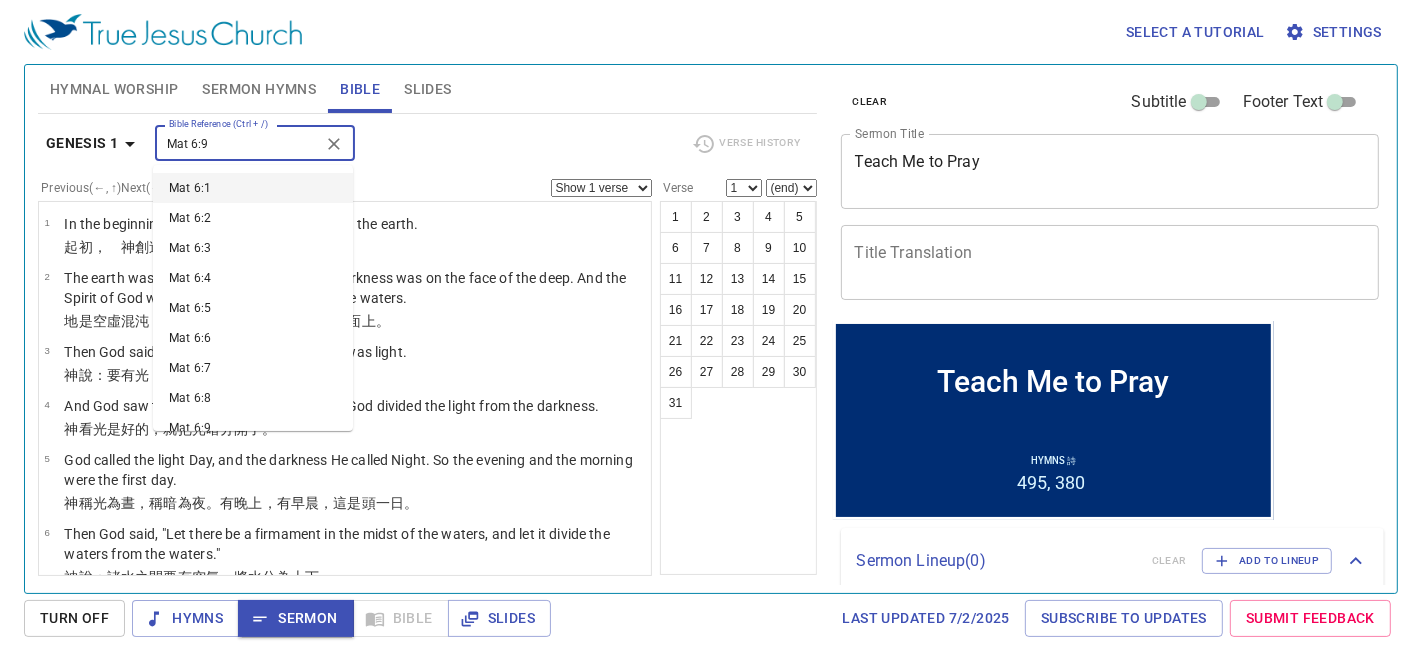 select on "9" 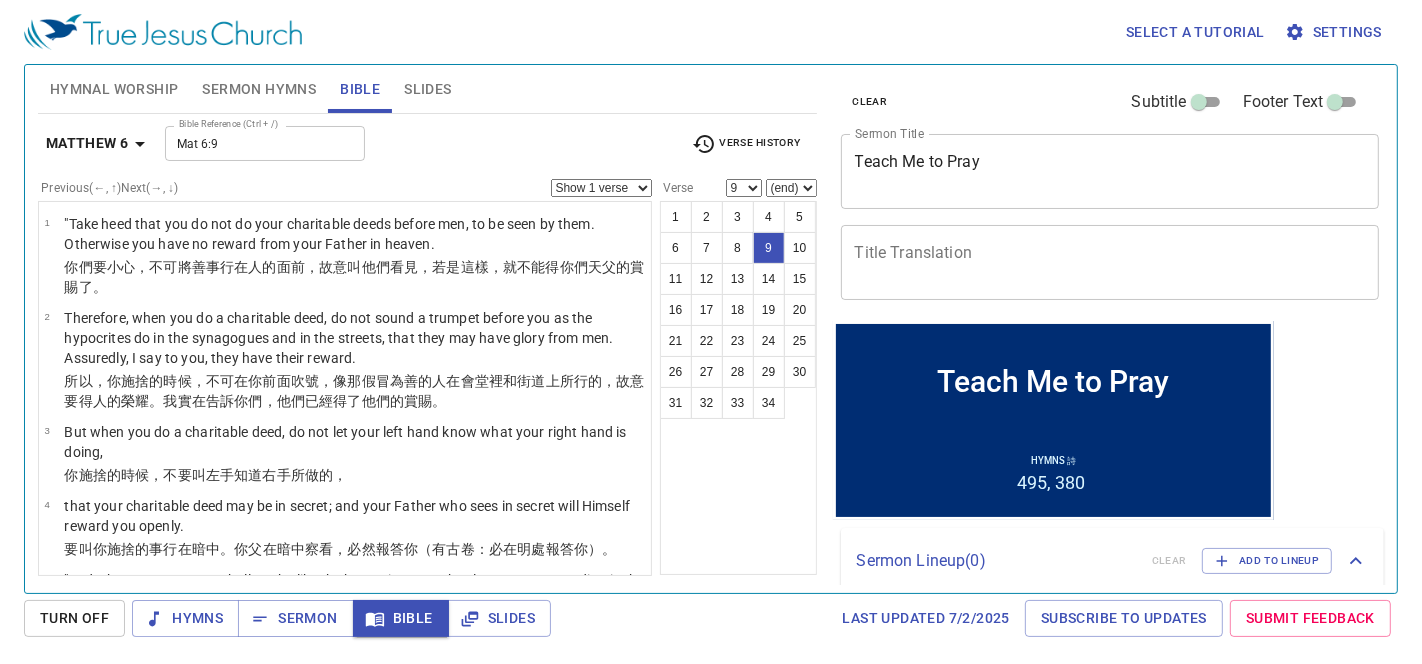 type 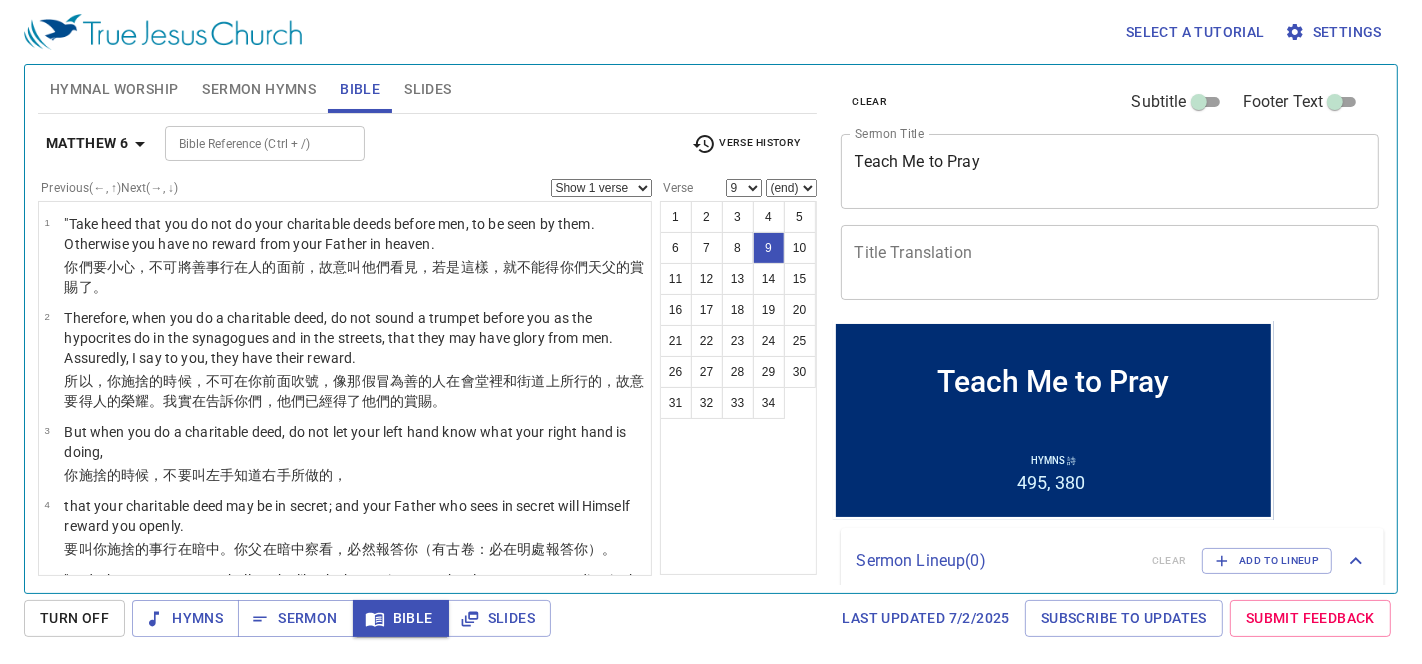 scroll, scrollTop: 580, scrollLeft: 0, axis: vertical 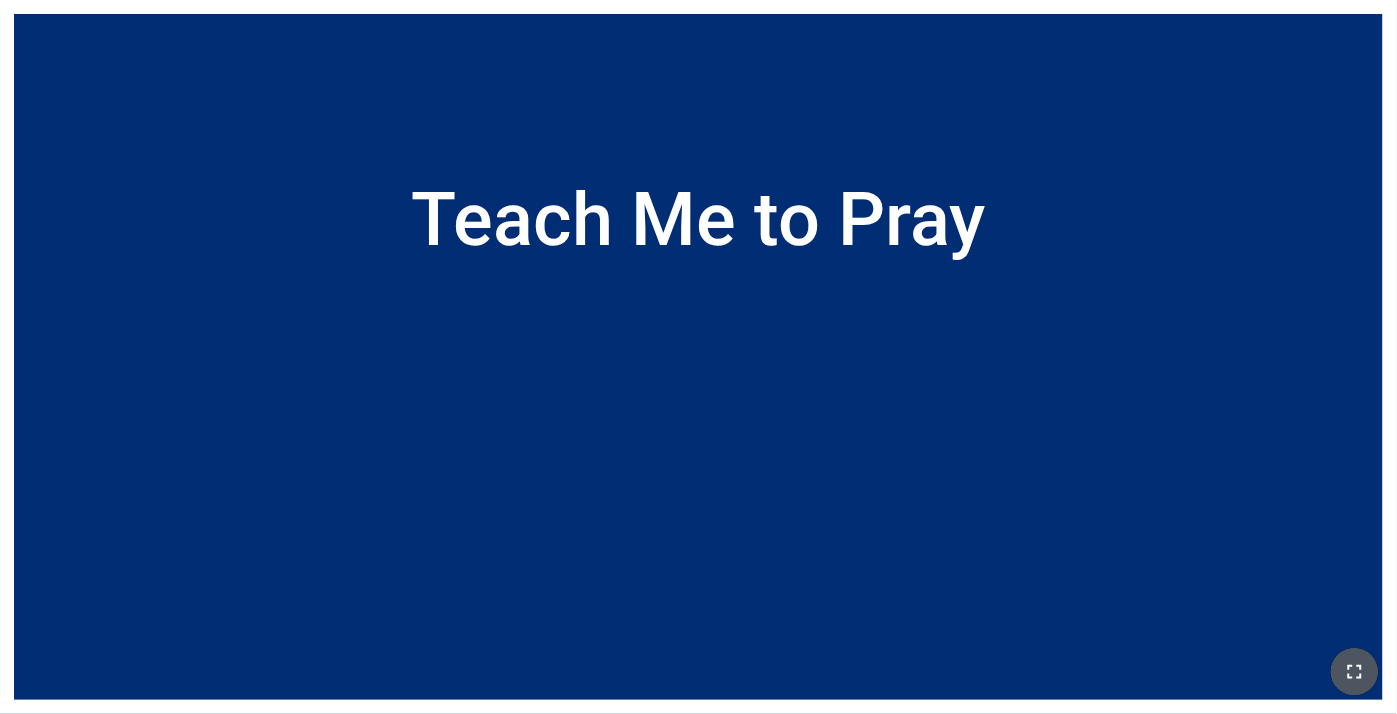 click at bounding box center [1355, 672] 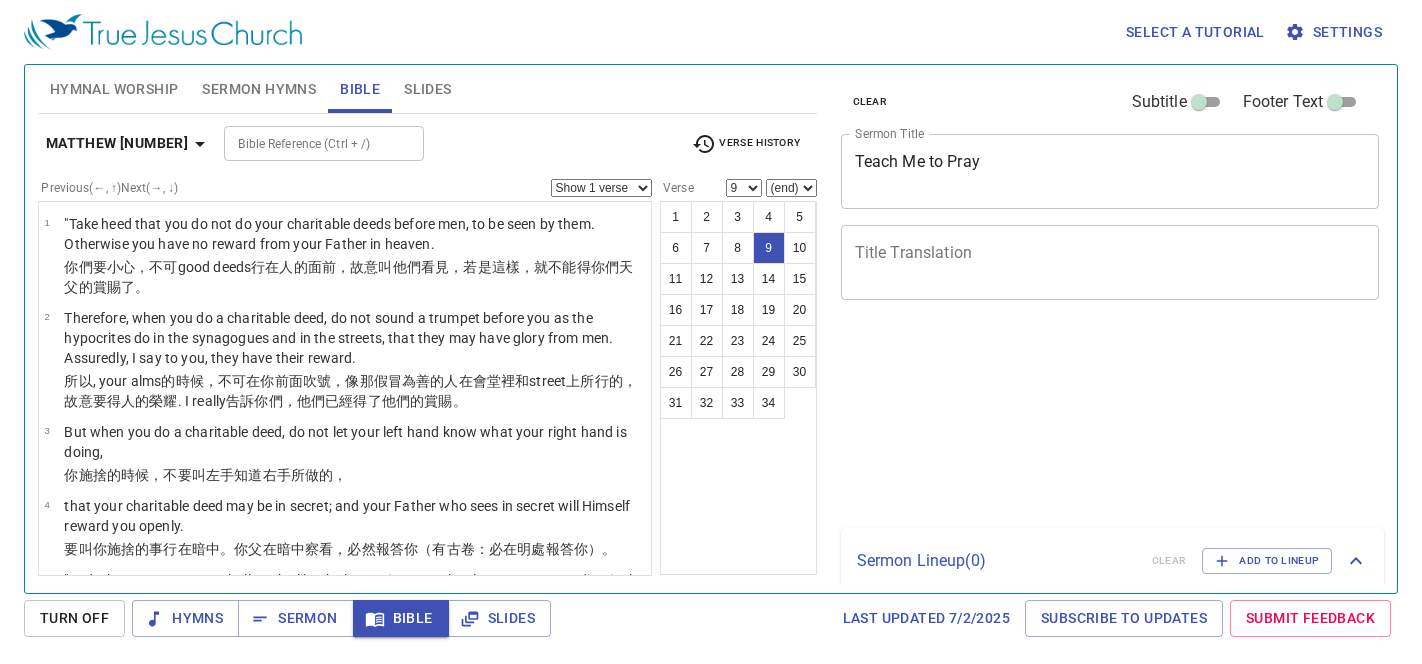 select on "9" 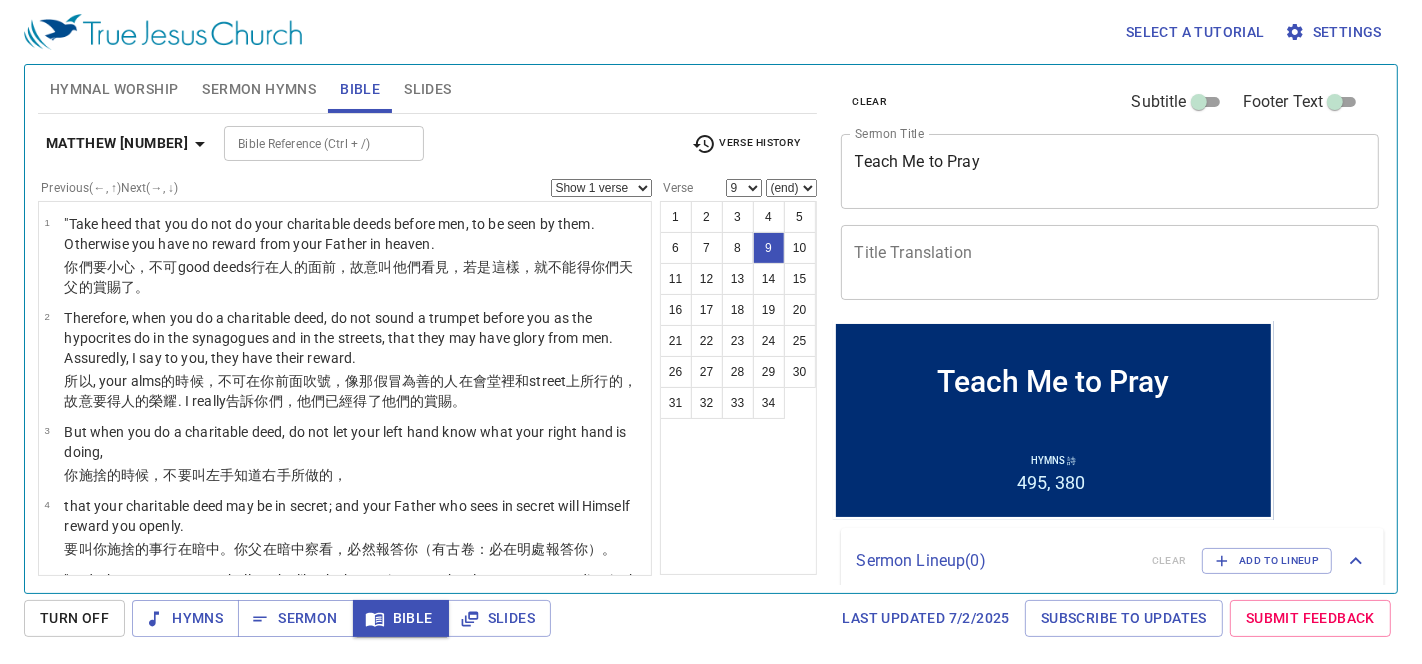 scroll, scrollTop: 0, scrollLeft: 0, axis: both 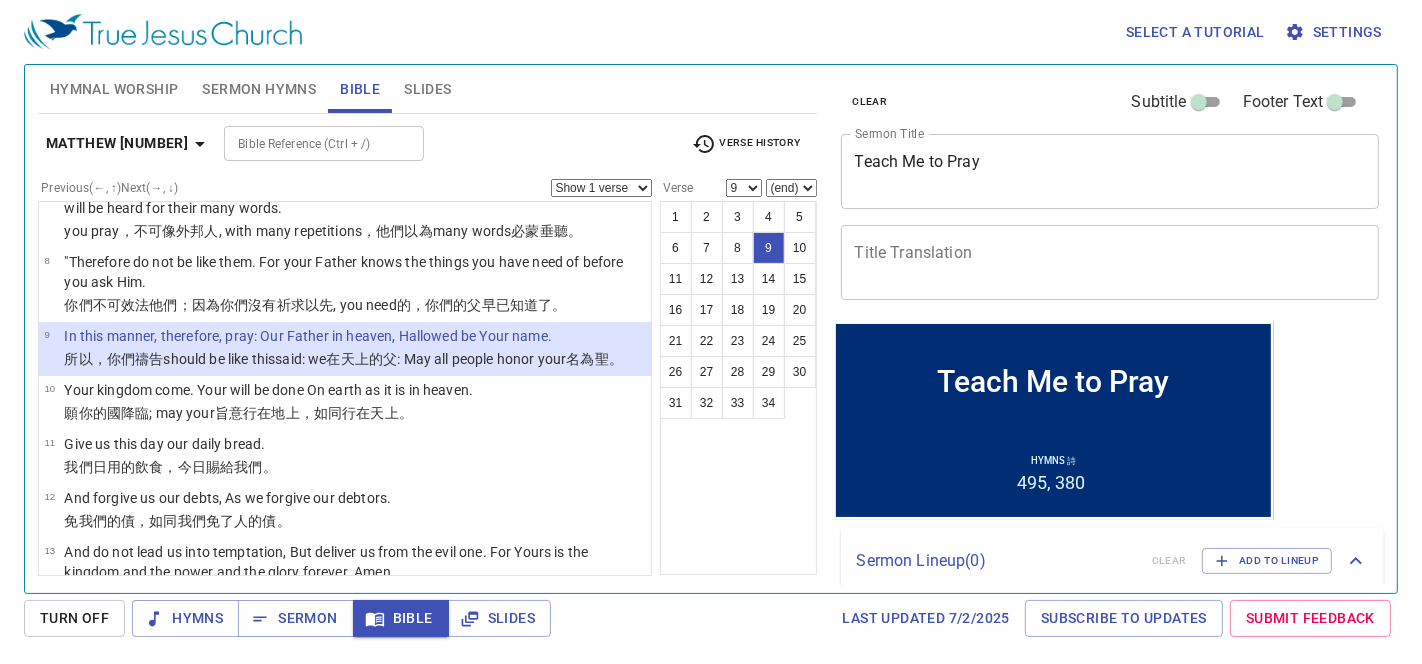 click on "Bible Reference (Ctrl + /)" at bounding box center [307, 143] 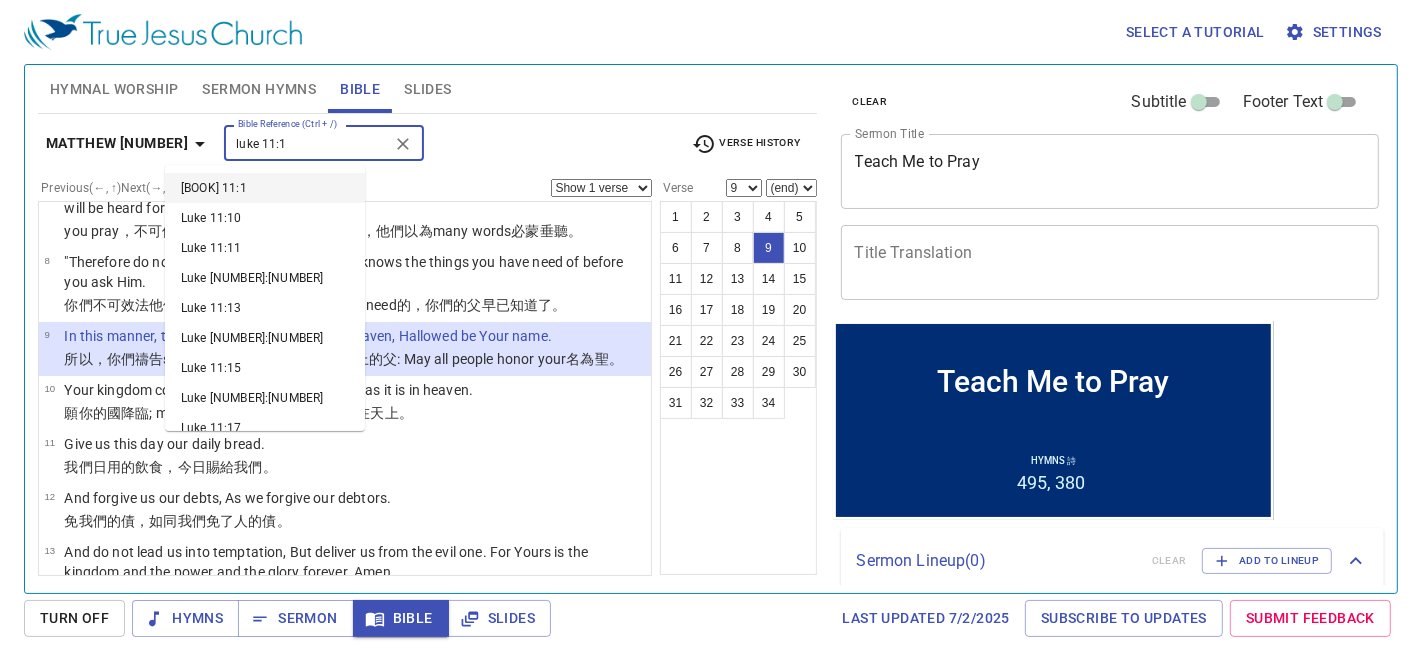 type on "luke 11:1" 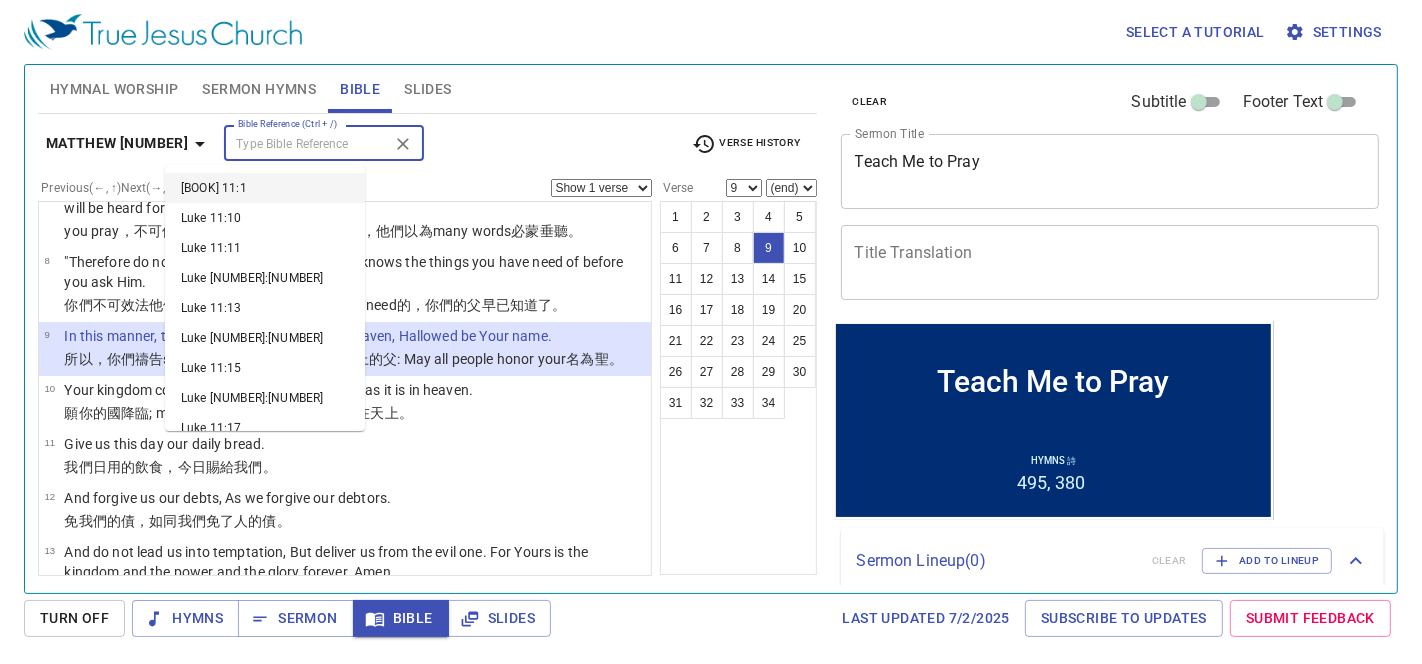 select on "1" 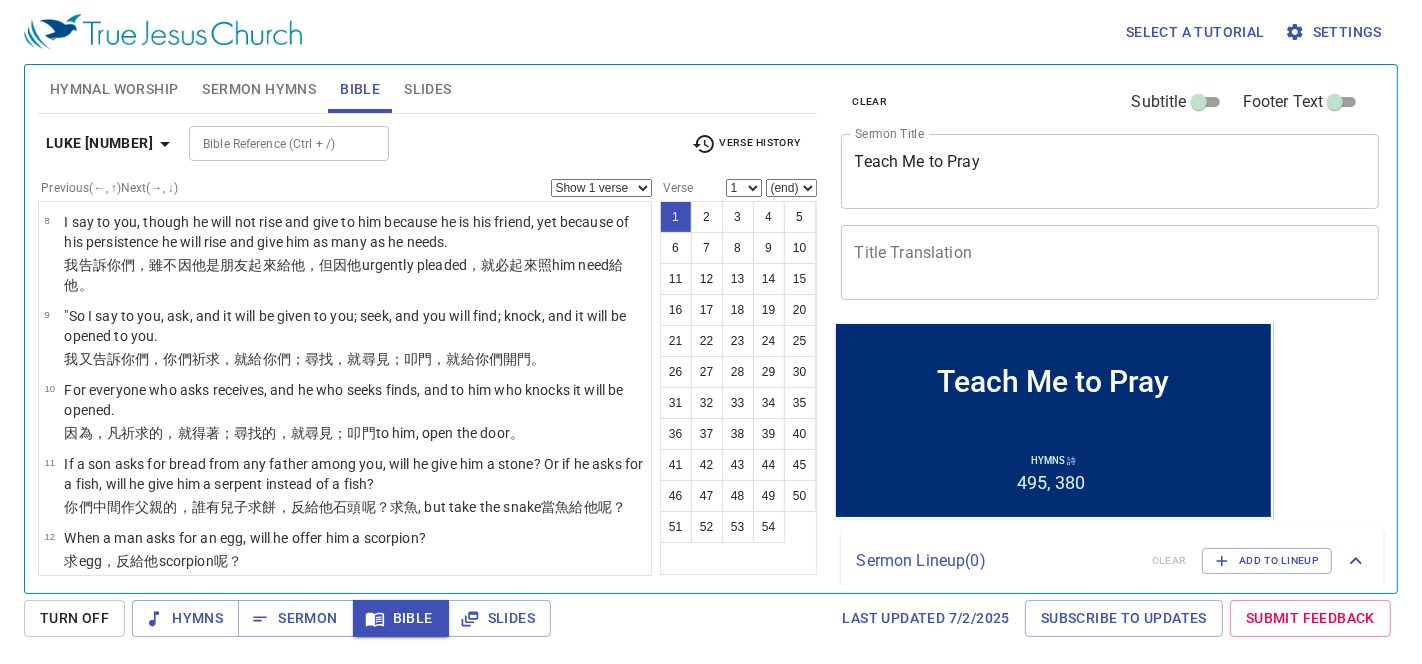scroll, scrollTop: 0, scrollLeft: 0, axis: both 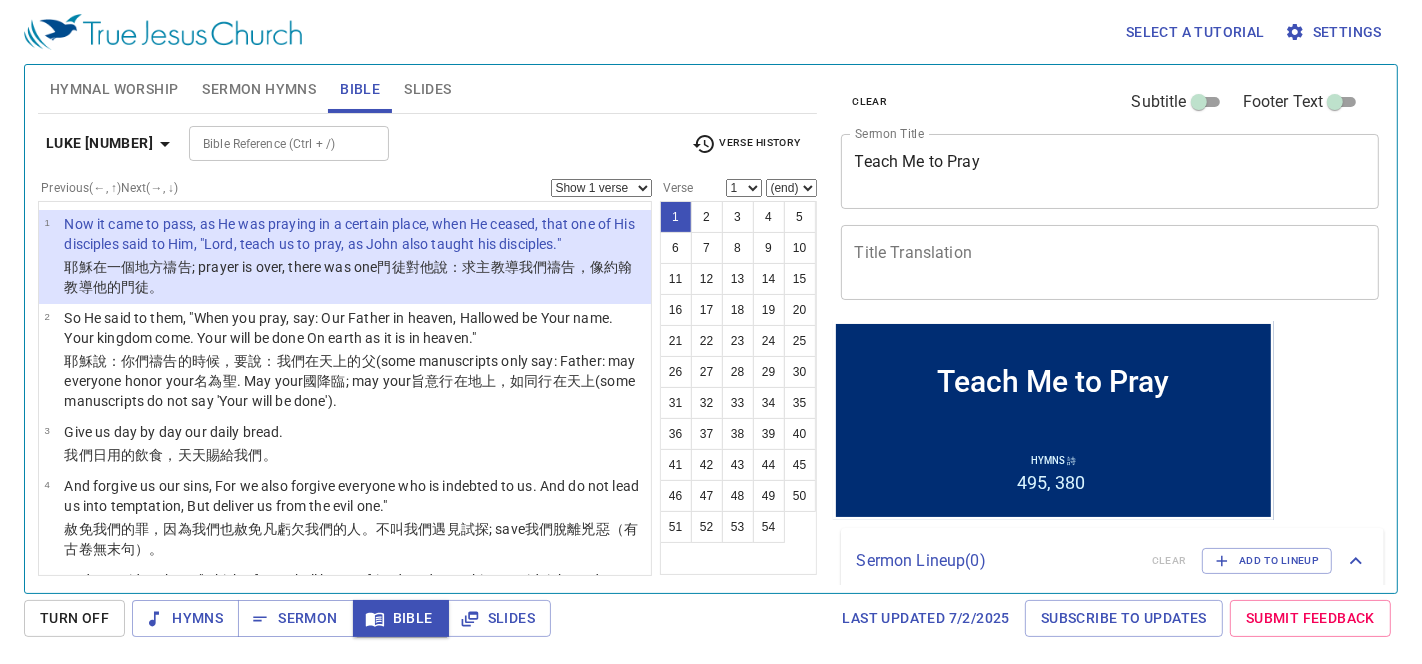 click on "Bible Reference (Ctrl + /)" at bounding box center (272, 143) 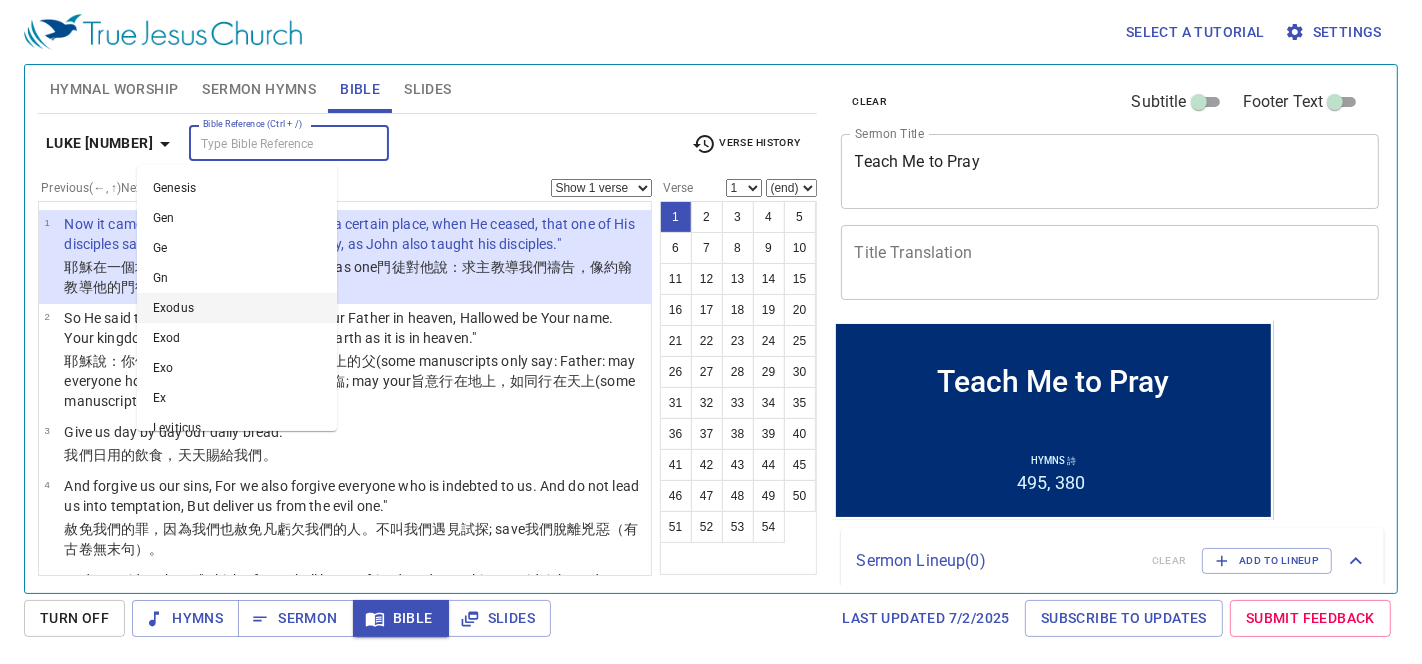 click on "Bible Reference (Ctrl + /) Bible Reference (Ctrl + /)" at bounding box center (432, 143) 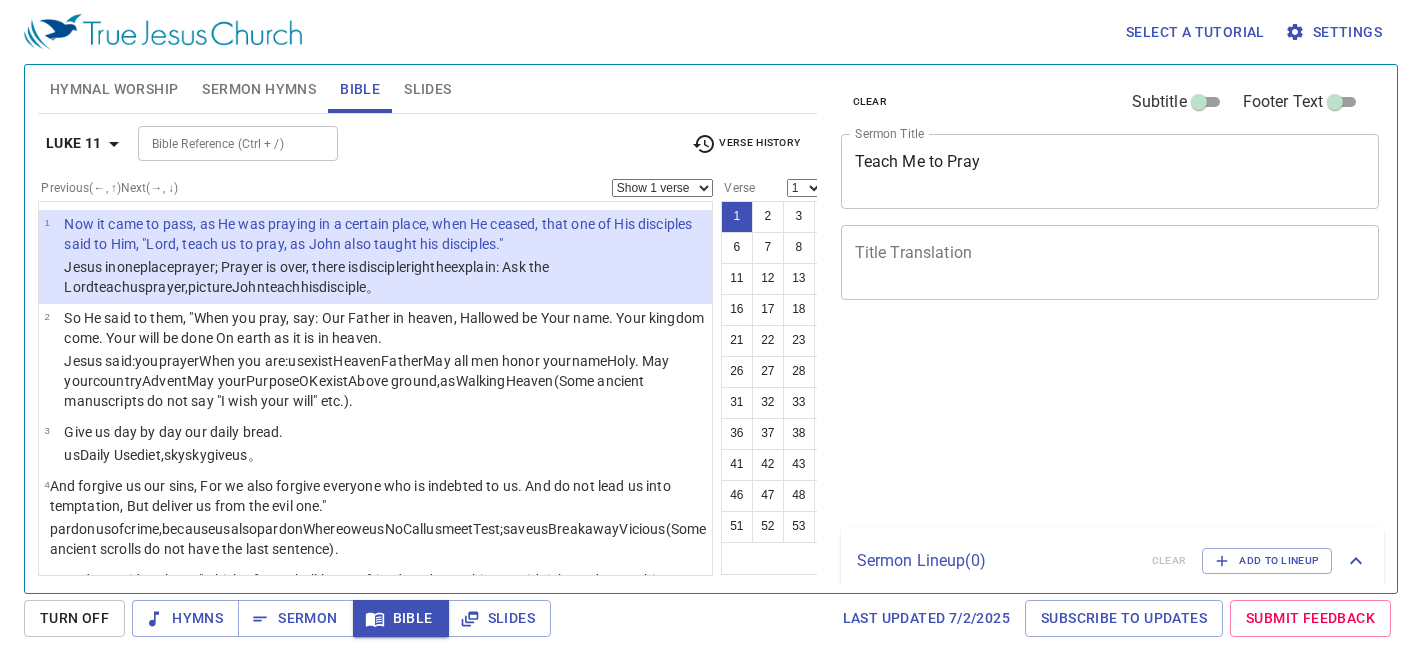 scroll, scrollTop: 0, scrollLeft: 0, axis: both 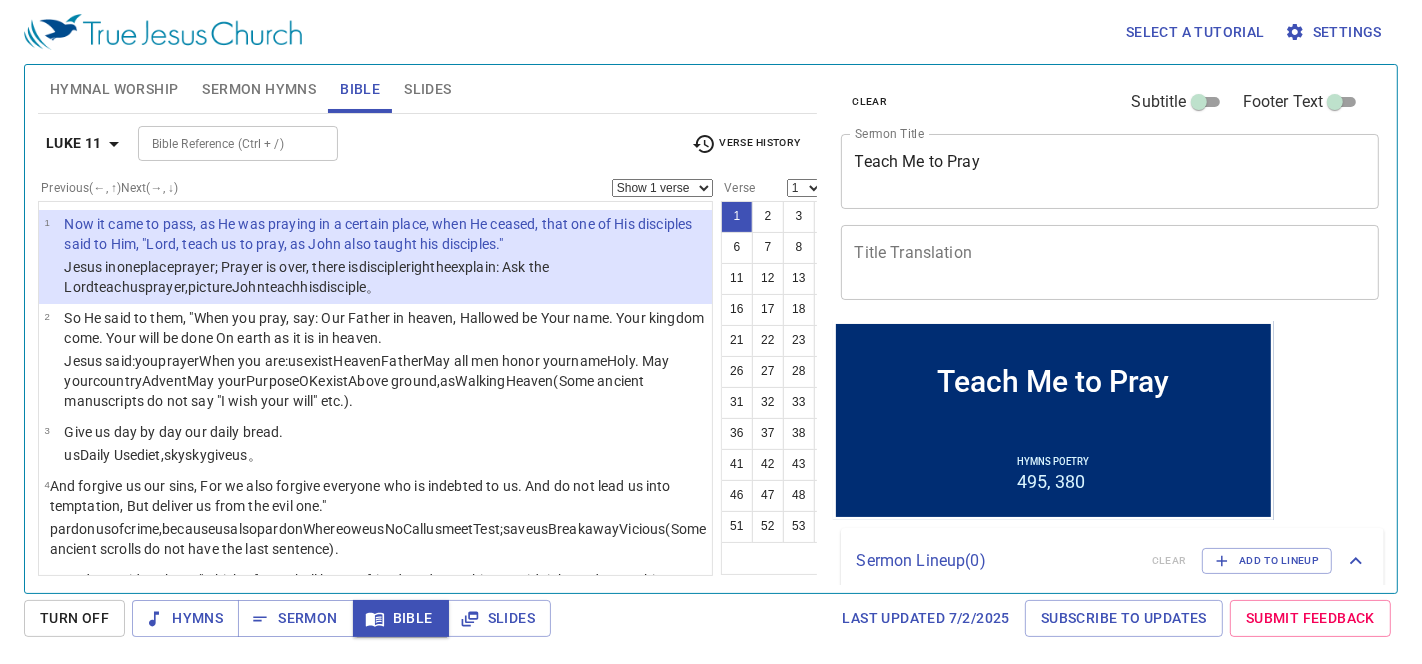 drag, startPoint x: 0, startPoint y: 0, endPoint x: 742, endPoint y: 37, distance: 742.92194 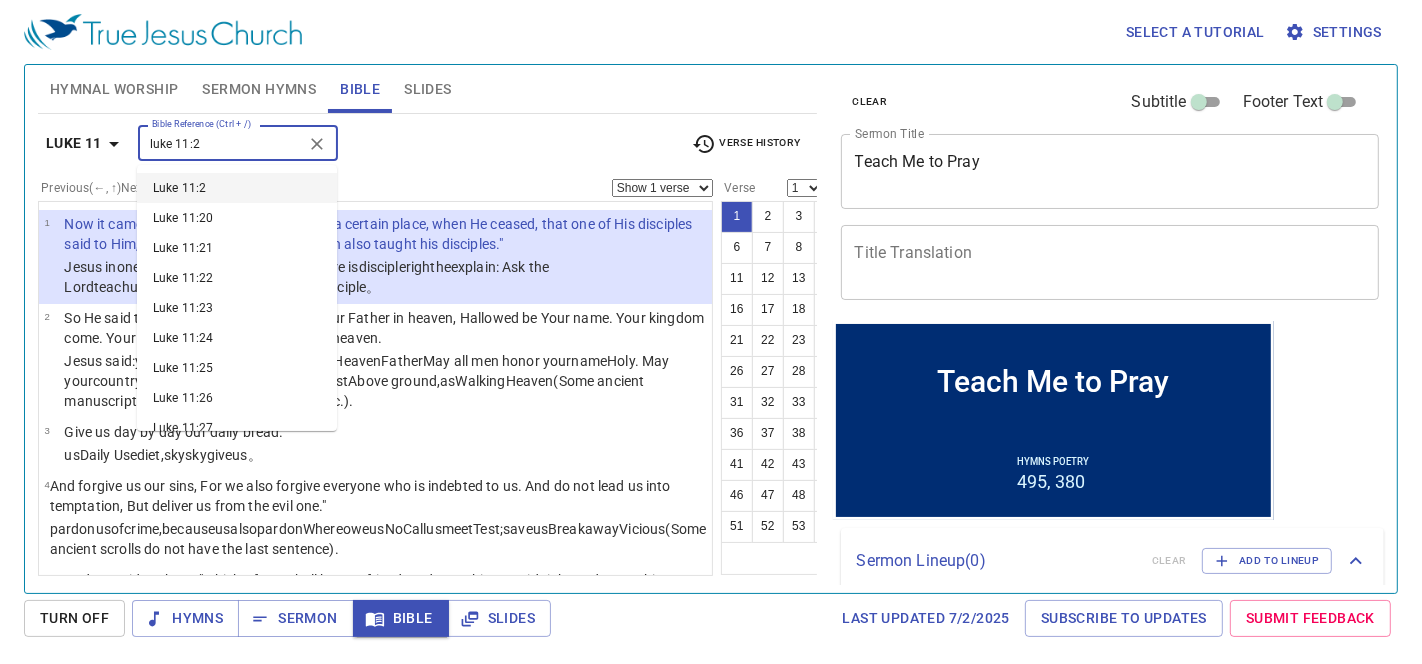 type on "luke 11:2" 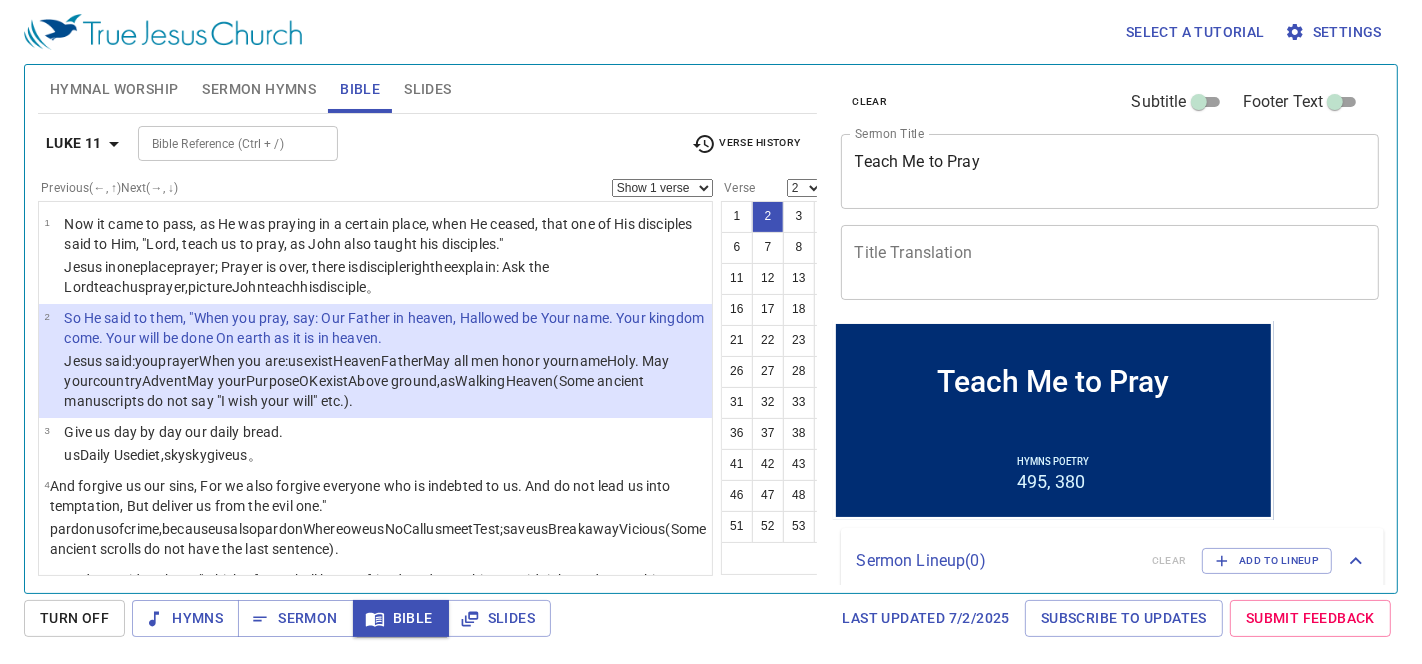 drag, startPoint x: 301, startPoint y: 144, endPoint x: 282, endPoint y: 135, distance: 21.023796 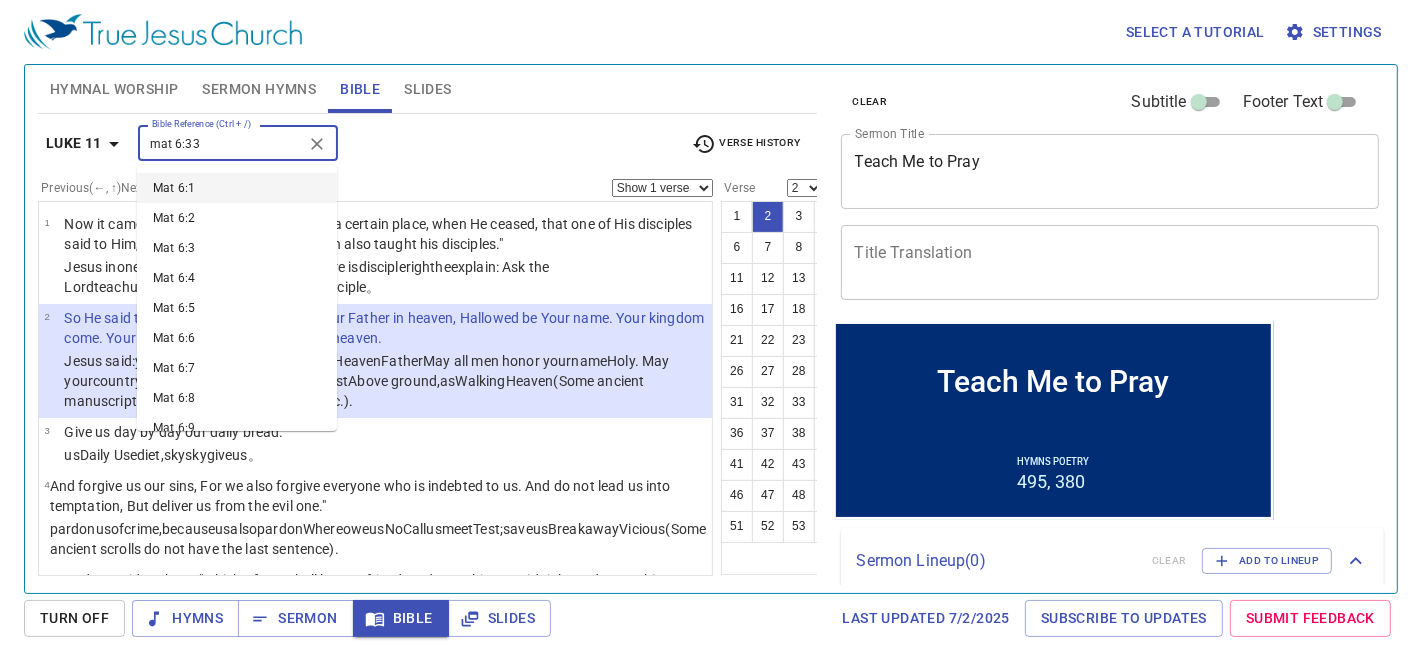 type on "Mat 6:33" 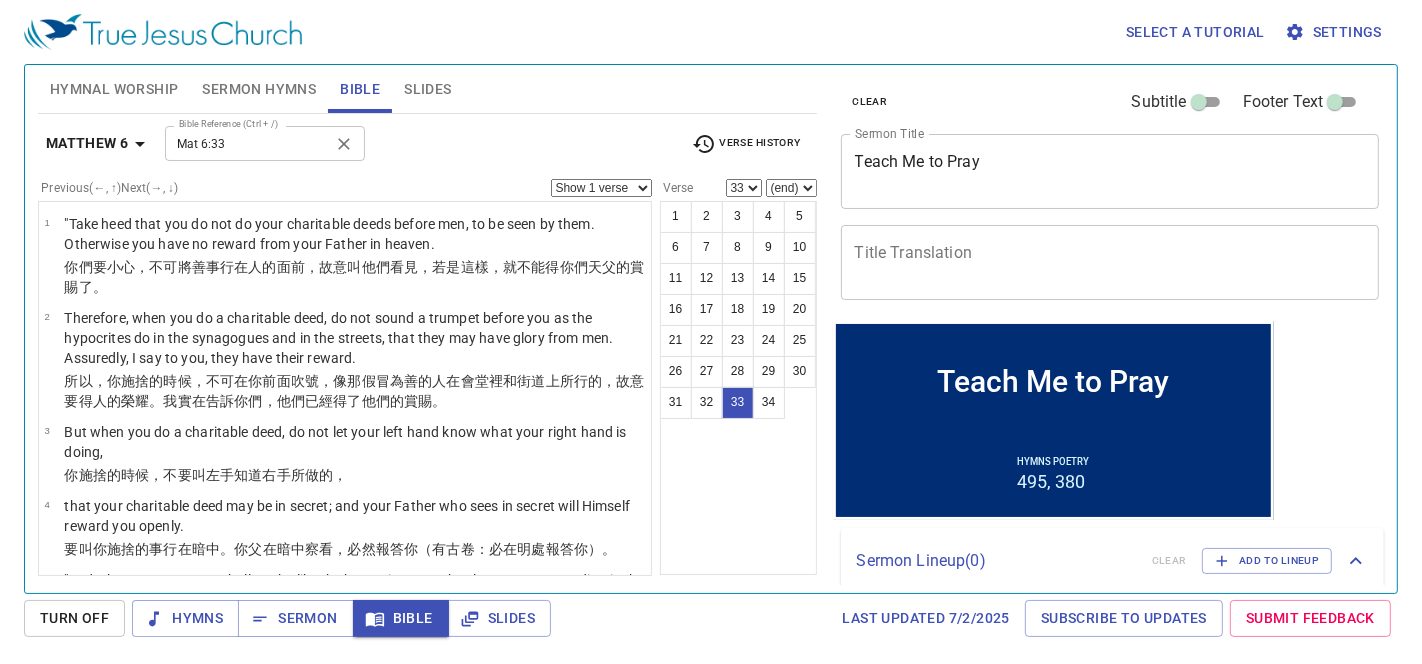 type 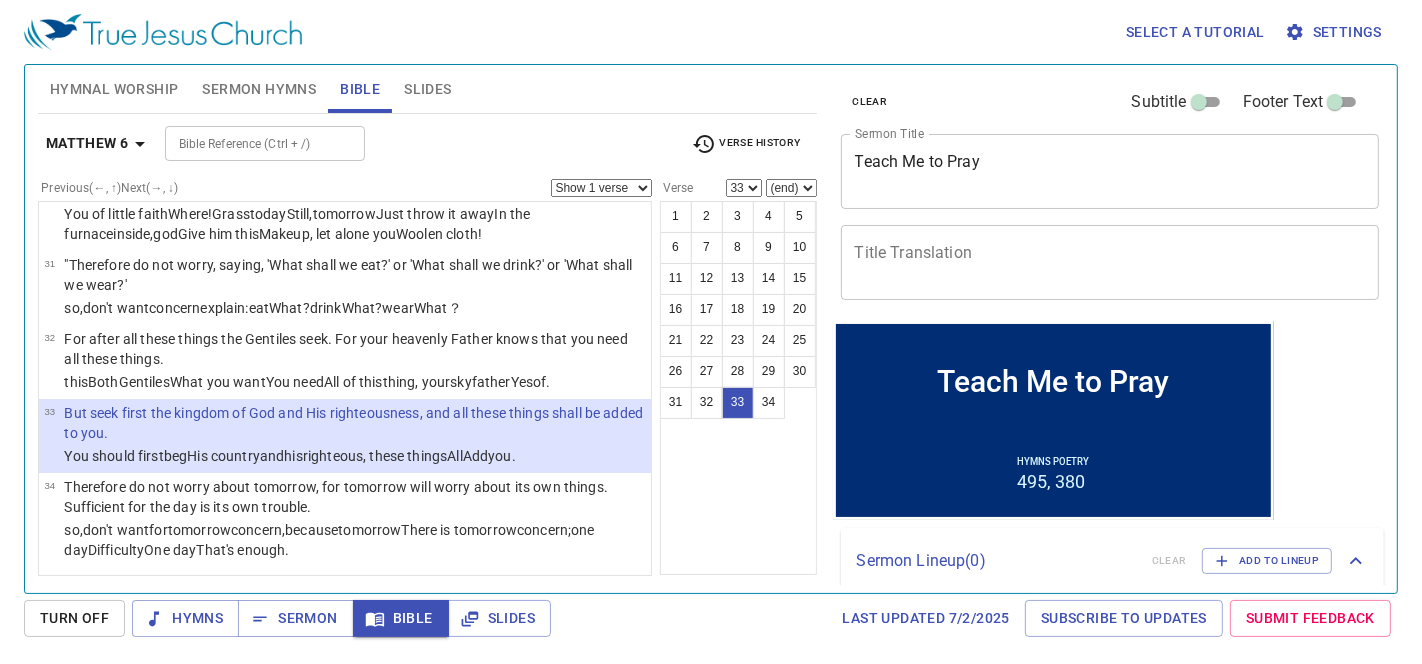scroll, scrollTop: 2578, scrollLeft: 0, axis: vertical 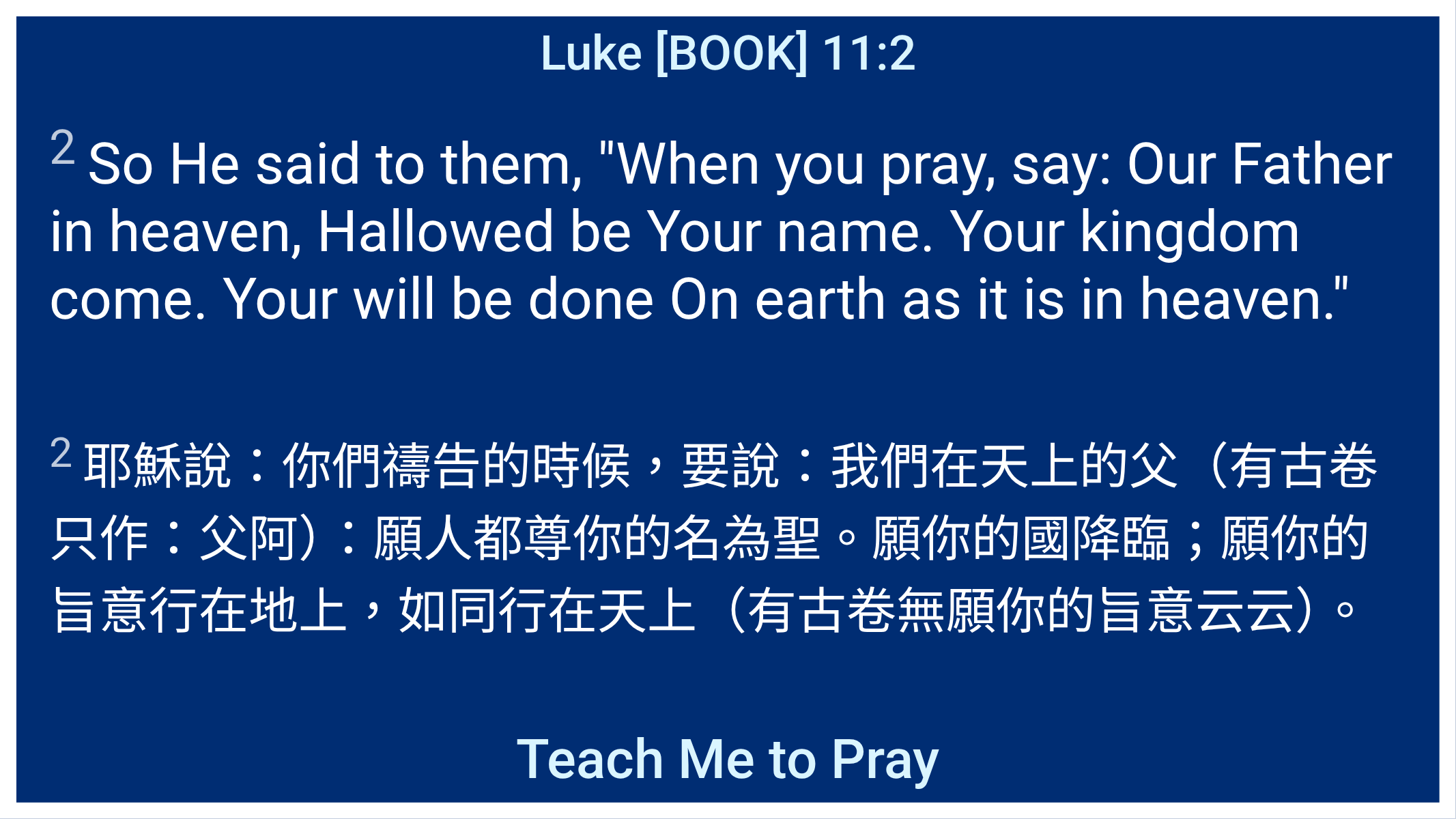 type 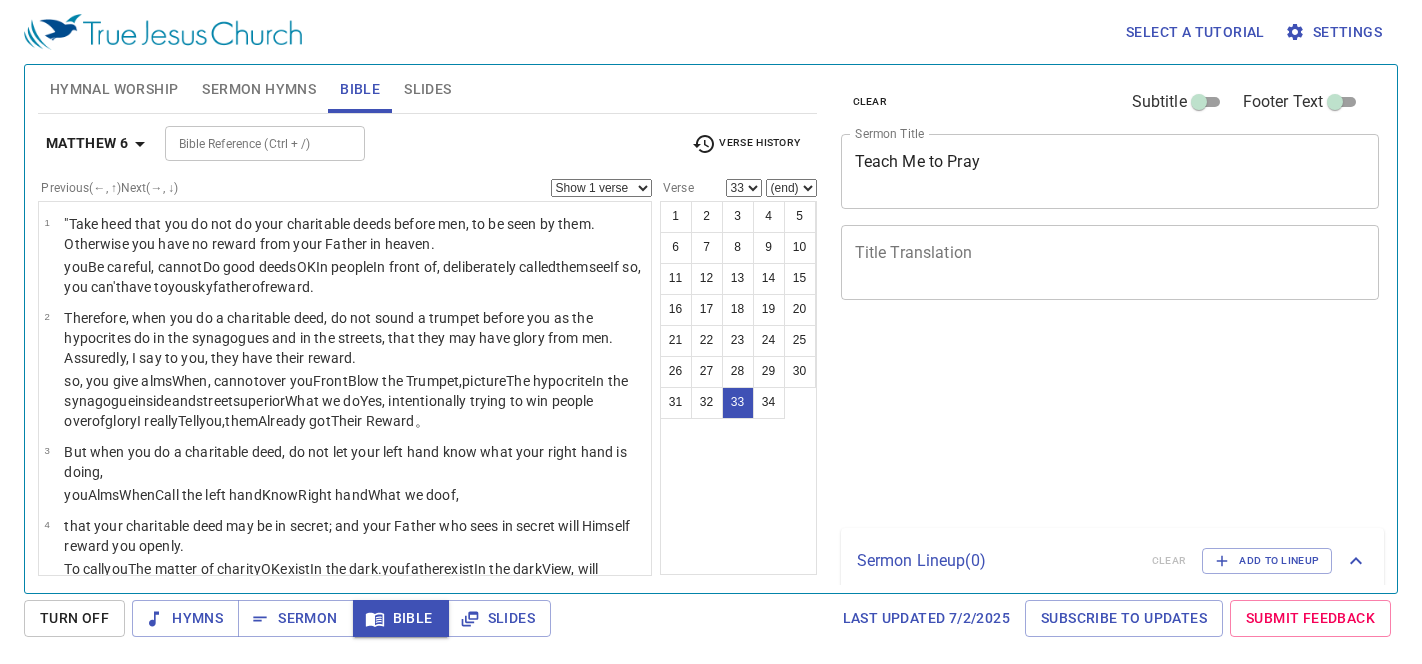 select on "33" 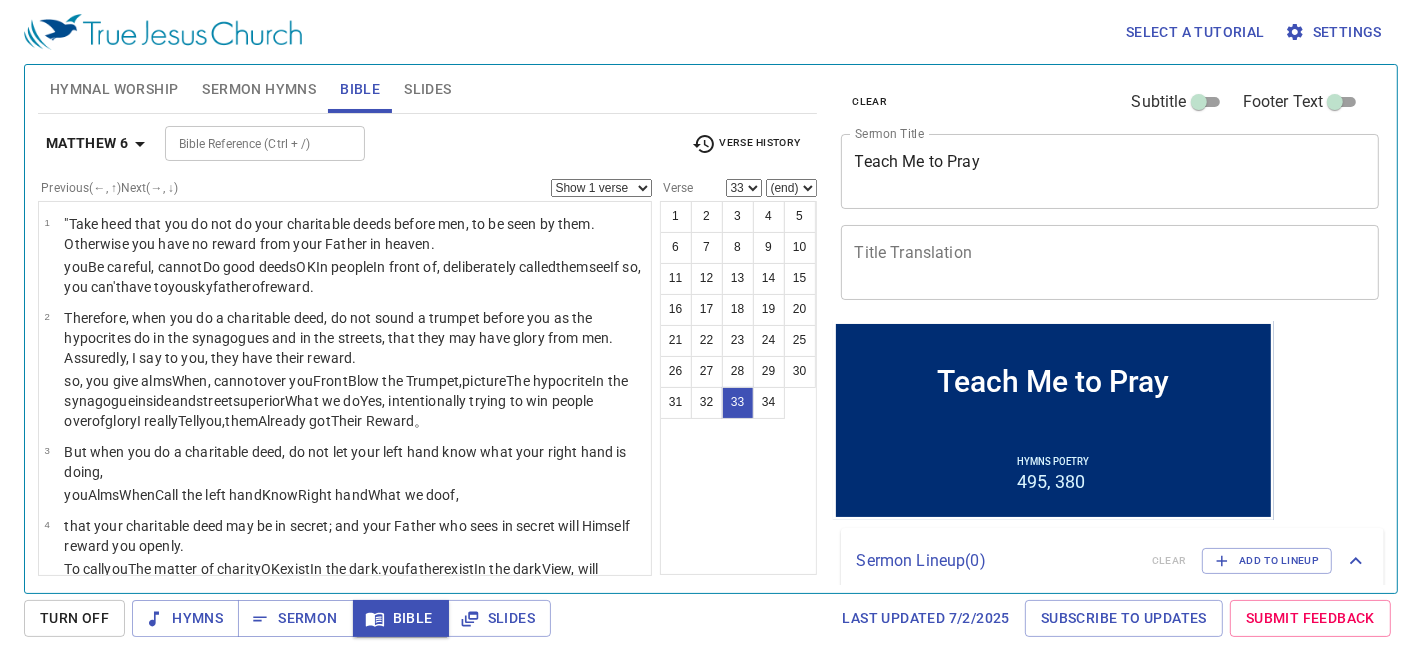 scroll, scrollTop: 0, scrollLeft: 0, axis: both 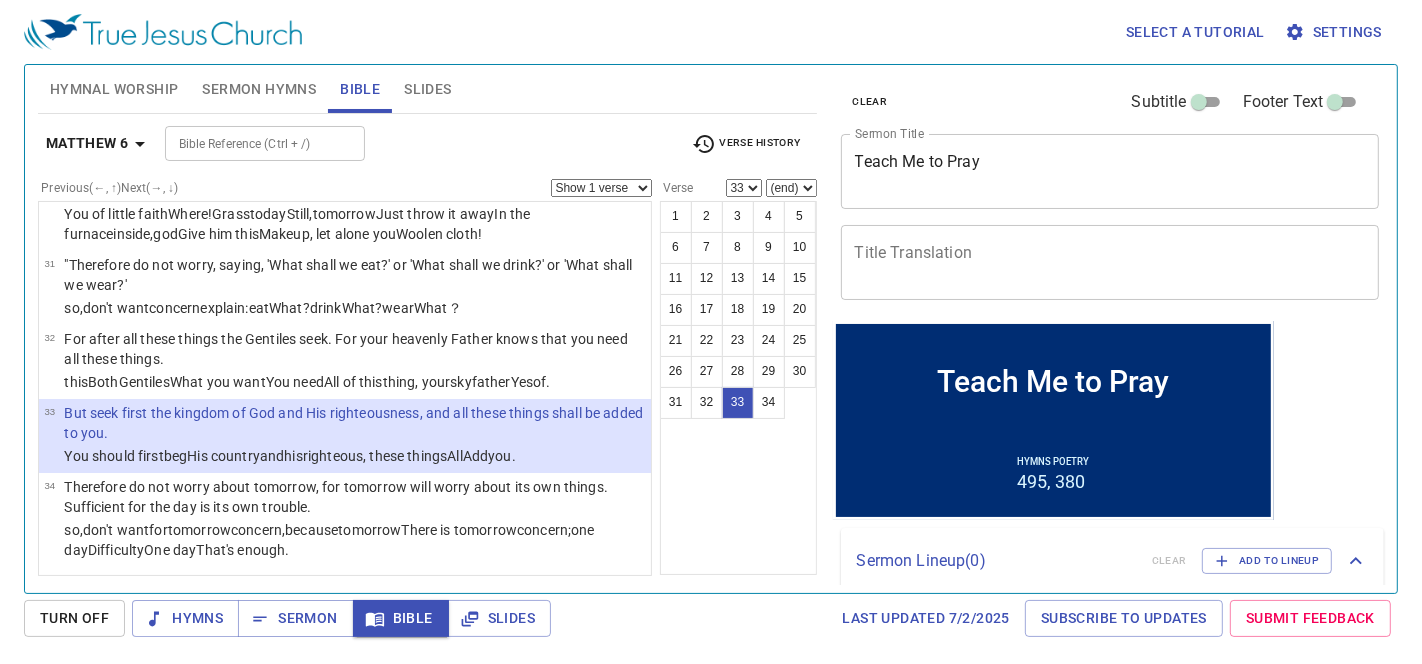 click on "Hymnal Worship Sermon Hymns Bible Slides" at bounding box center (427, 89) 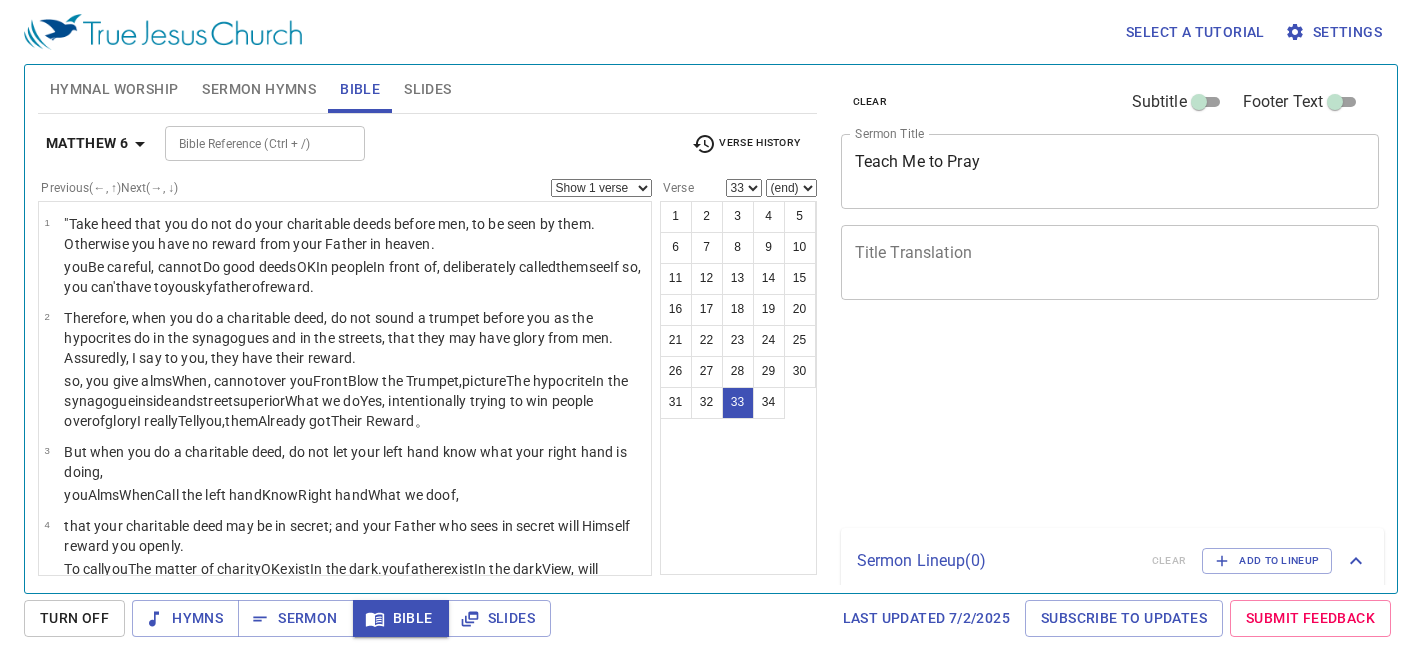 select on "33" 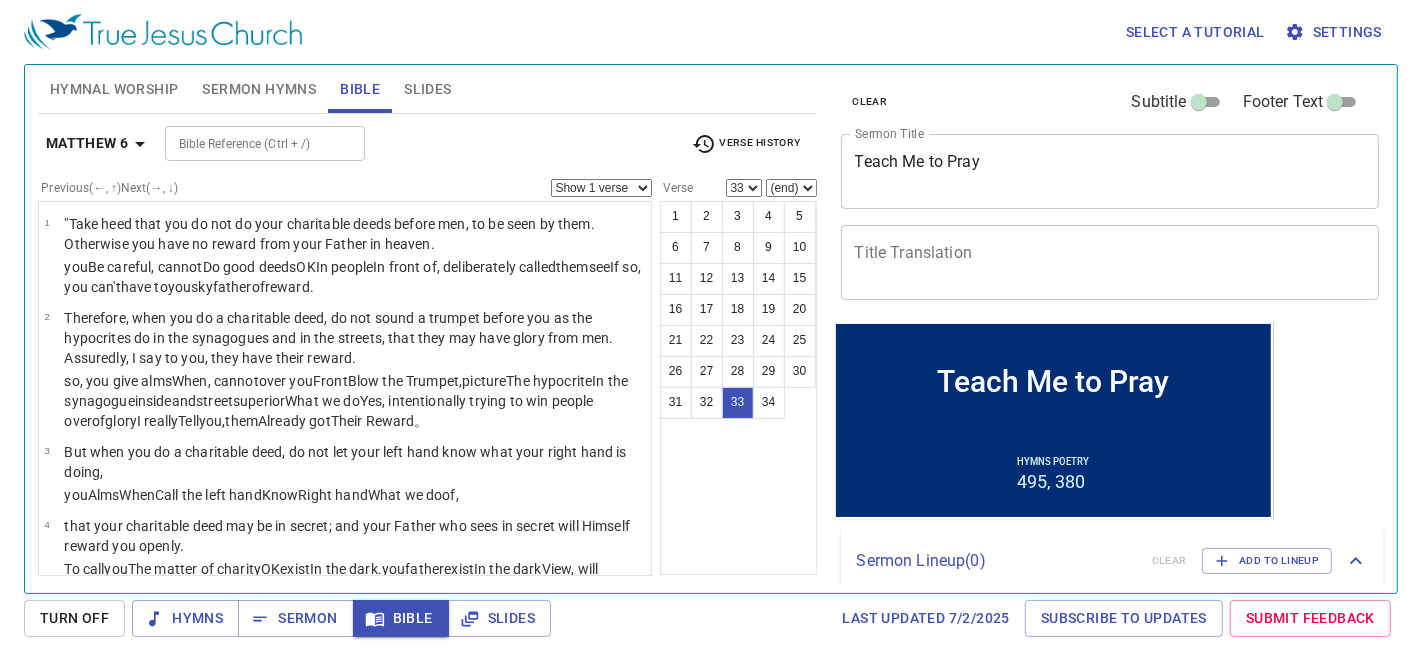 scroll, scrollTop: 0, scrollLeft: 0, axis: both 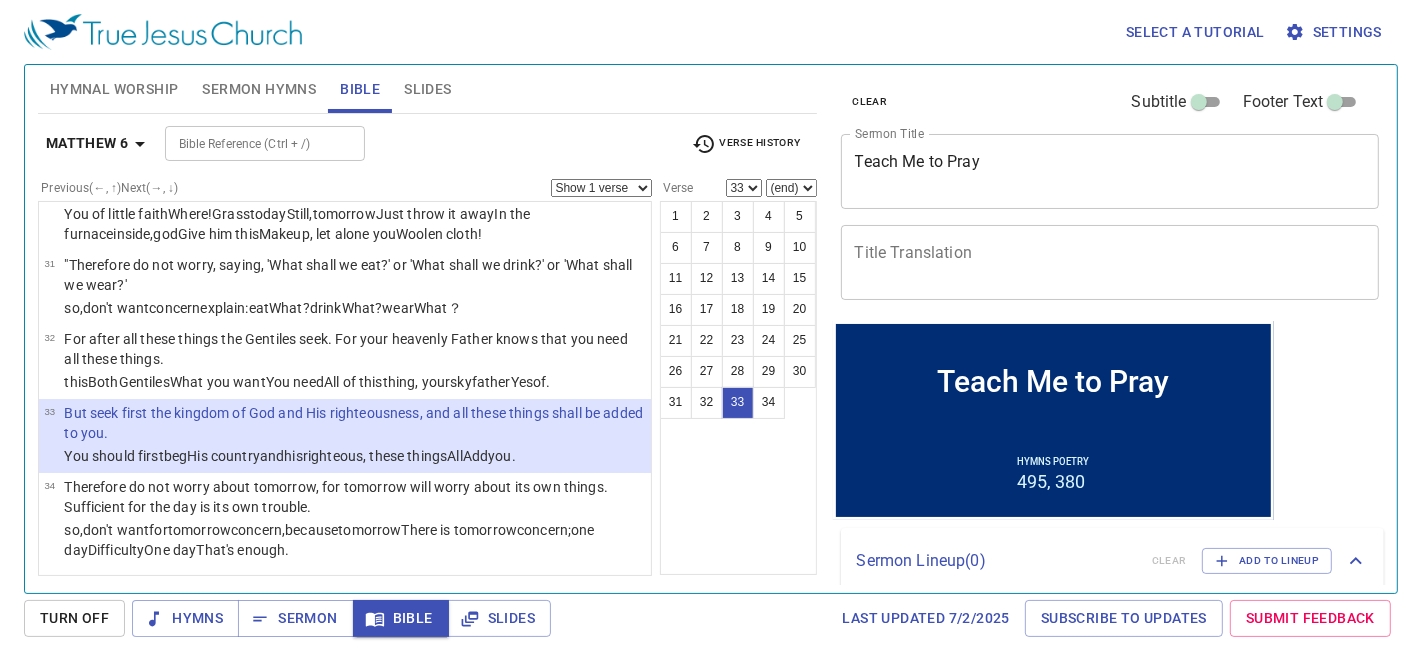 click on "Select a tutorial Settings" at bounding box center (707, 32) 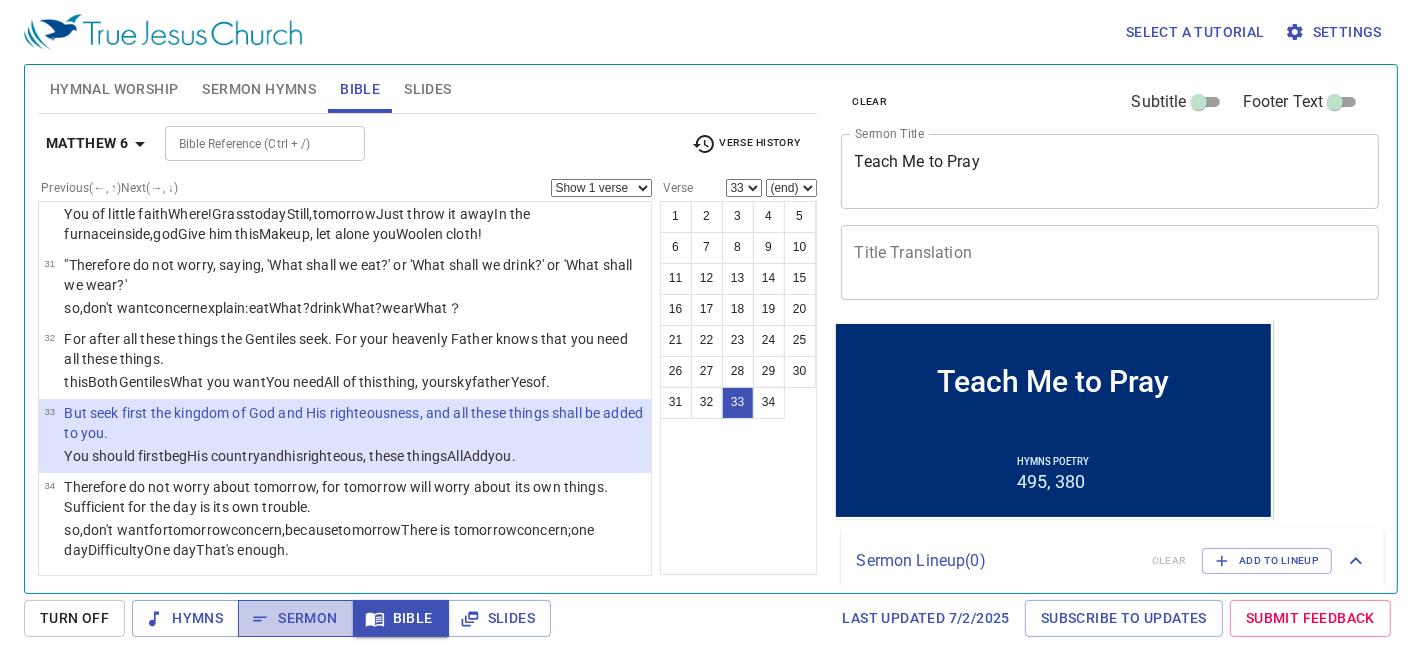 click on "Sermon" at bounding box center [295, 618] 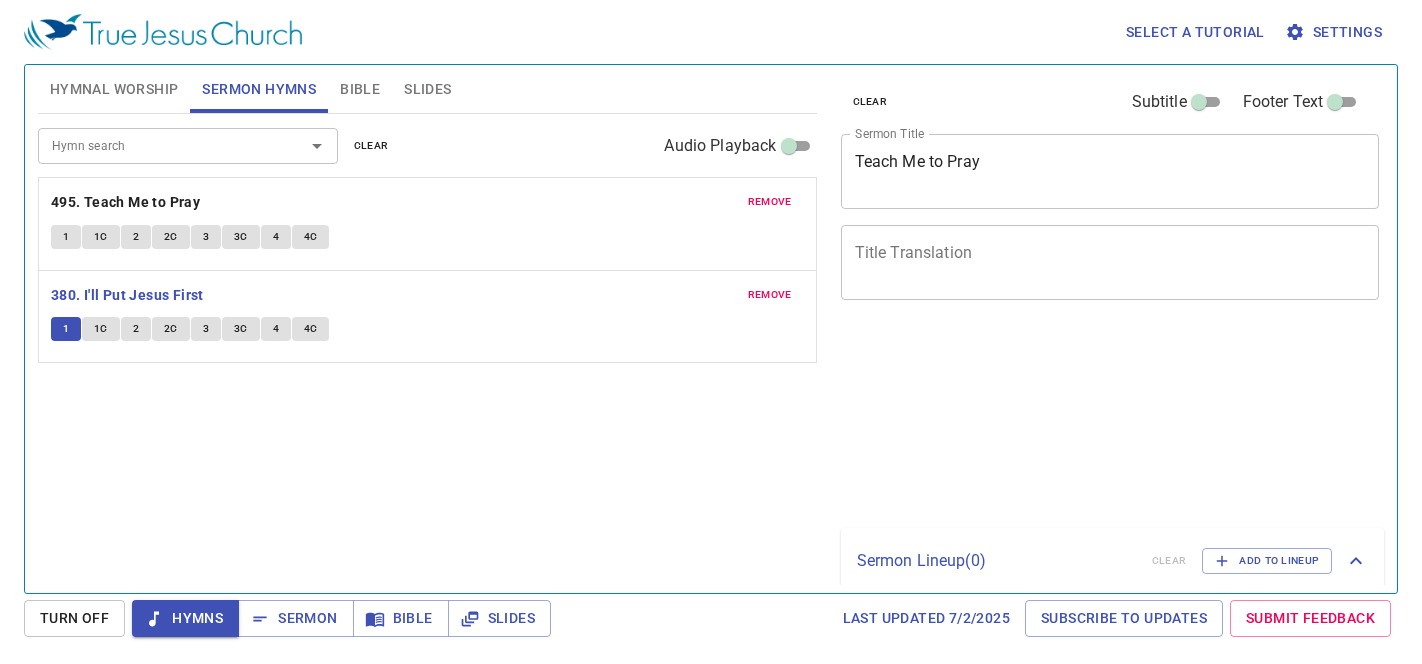 scroll, scrollTop: 0, scrollLeft: 0, axis: both 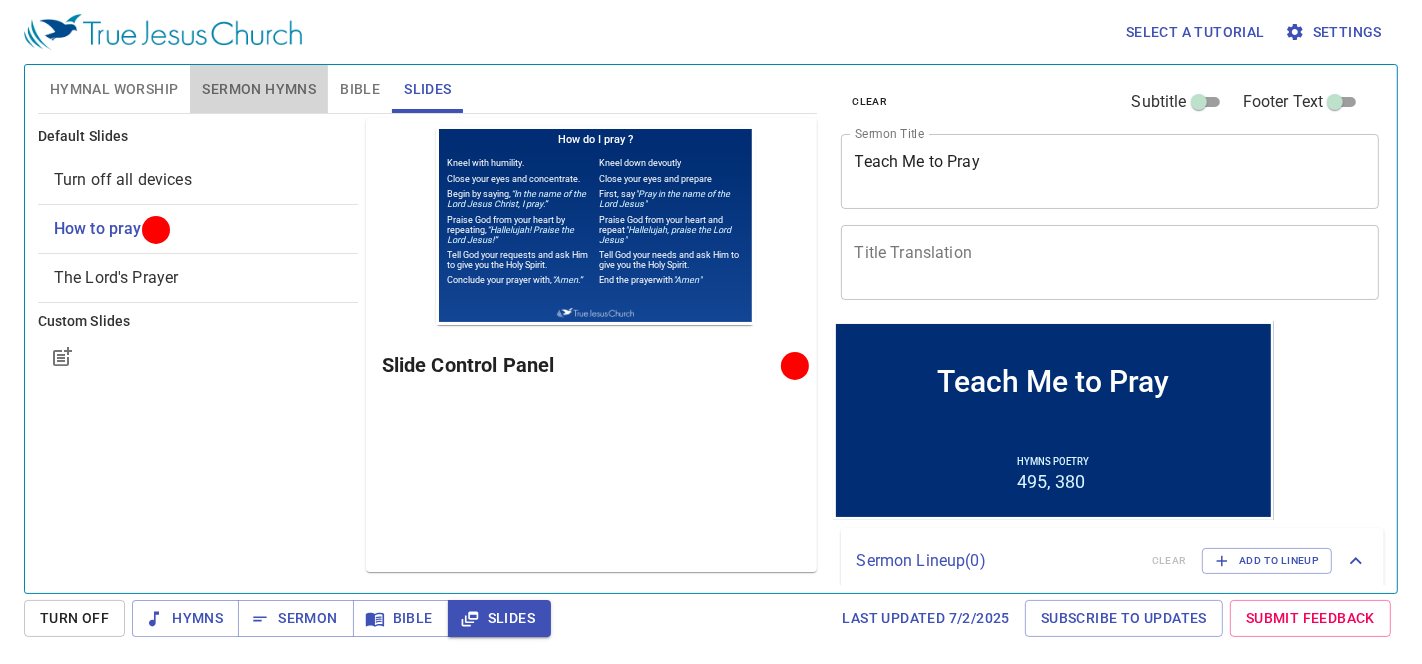 click on "Sermon Hymns" at bounding box center [259, 89] 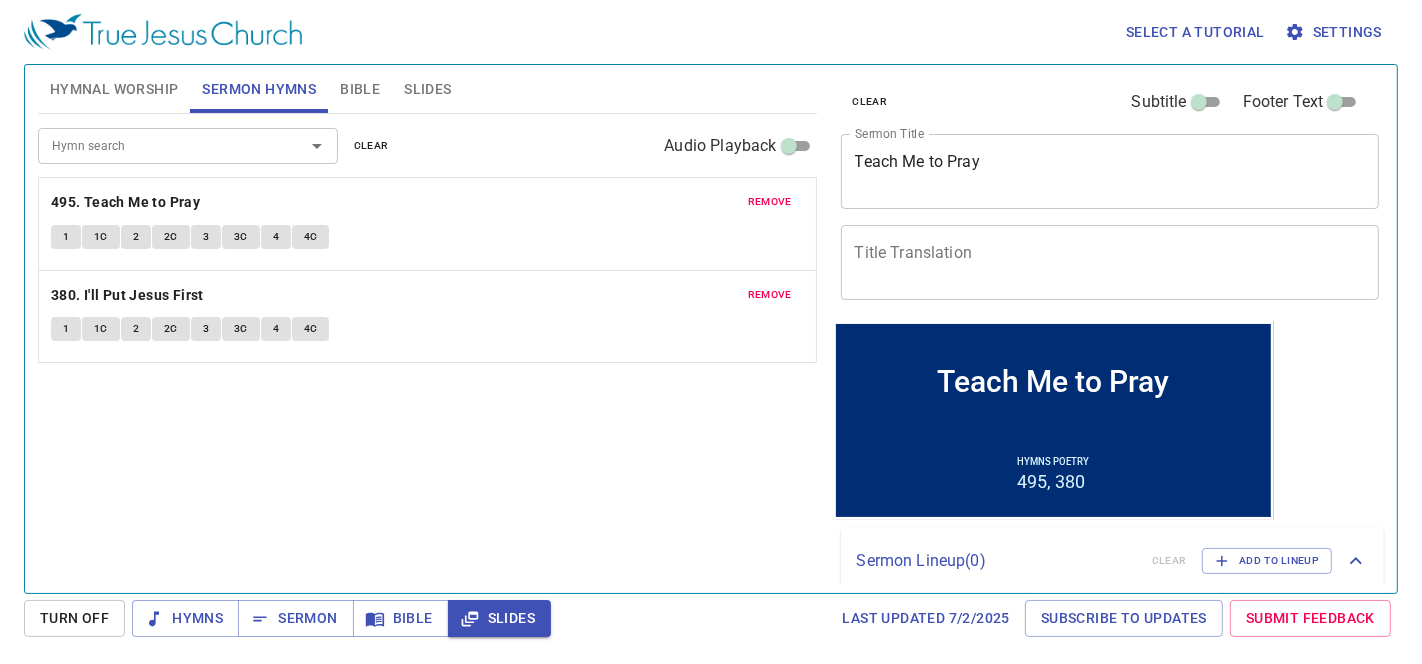 click on "4C" at bounding box center [311, 328] 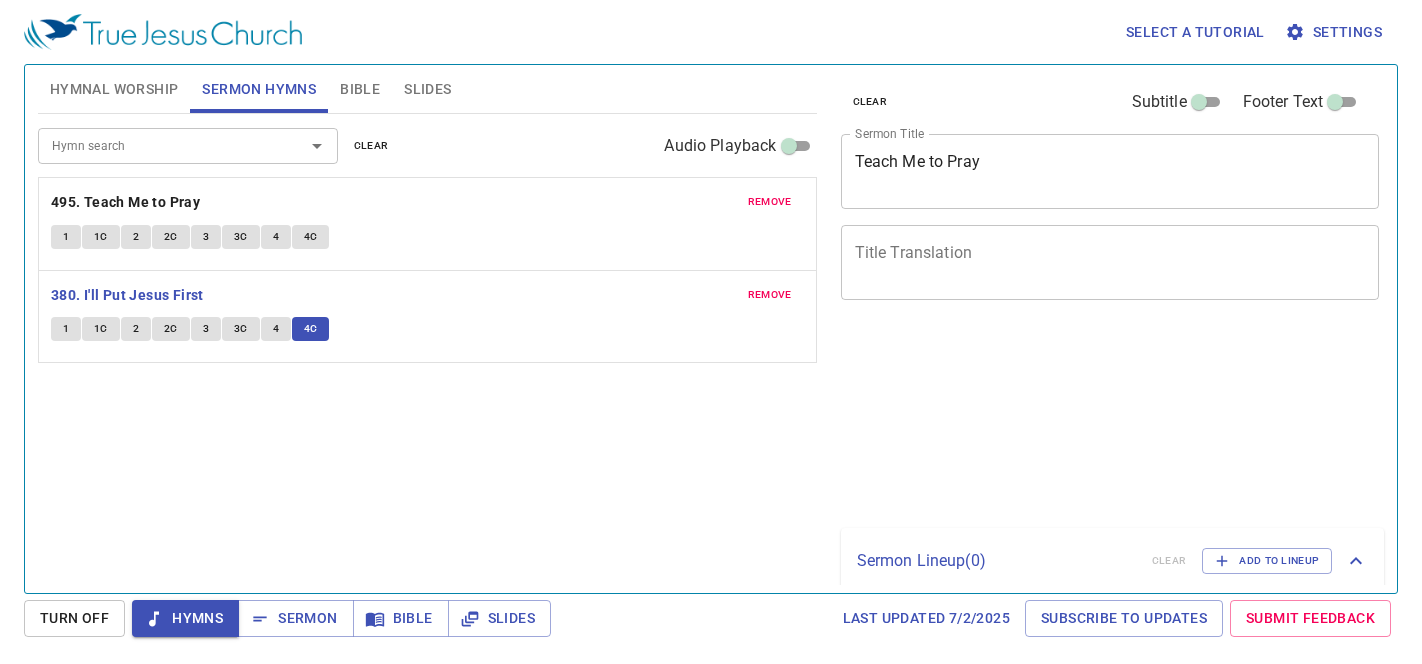 scroll, scrollTop: 0, scrollLeft: 0, axis: both 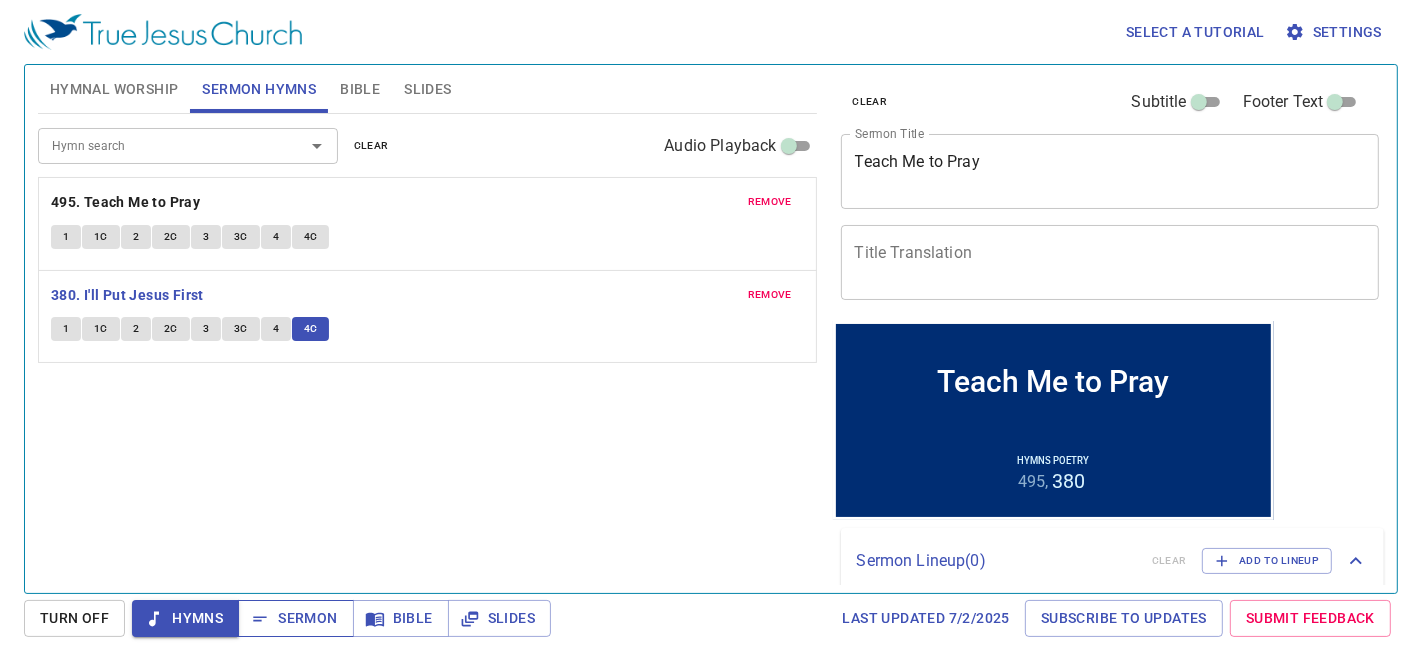 click on "Sermon" at bounding box center (295, 618) 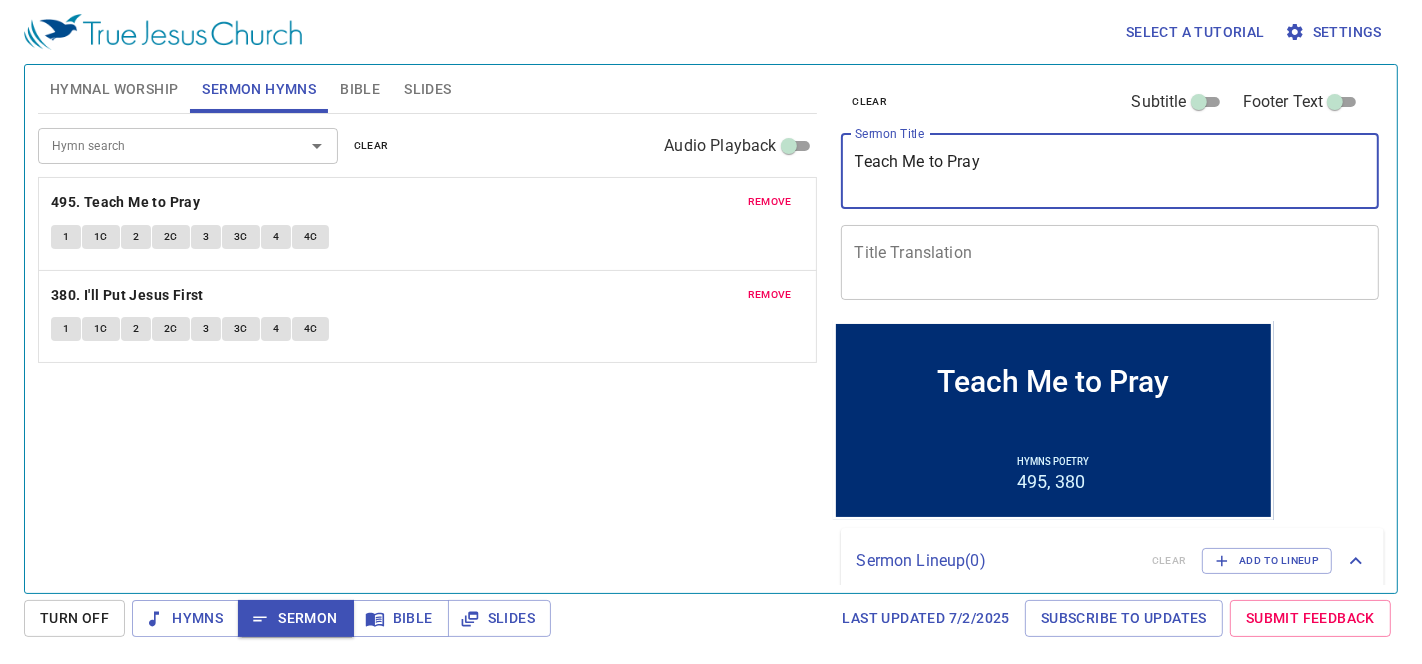 drag, startPoint x: 1011, startPoint y: 167, endPoint x: 769, endPoint y: 161, distance: 242.07437 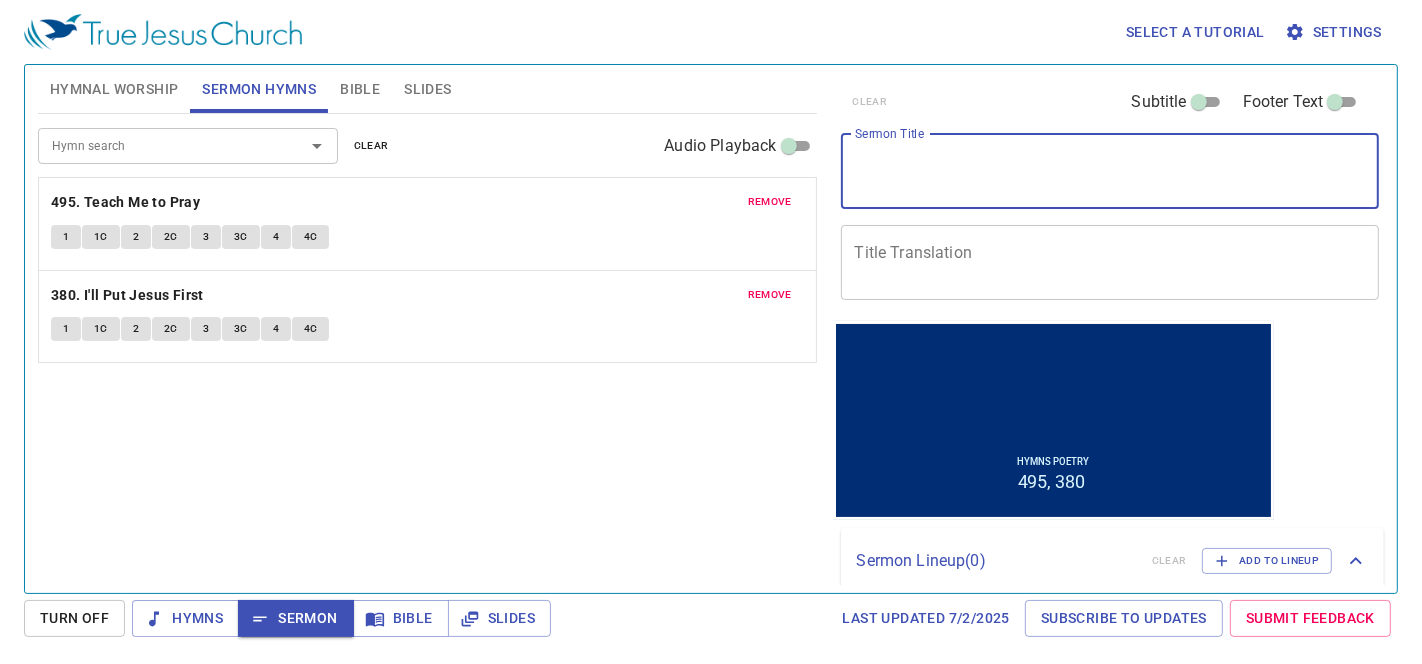 type 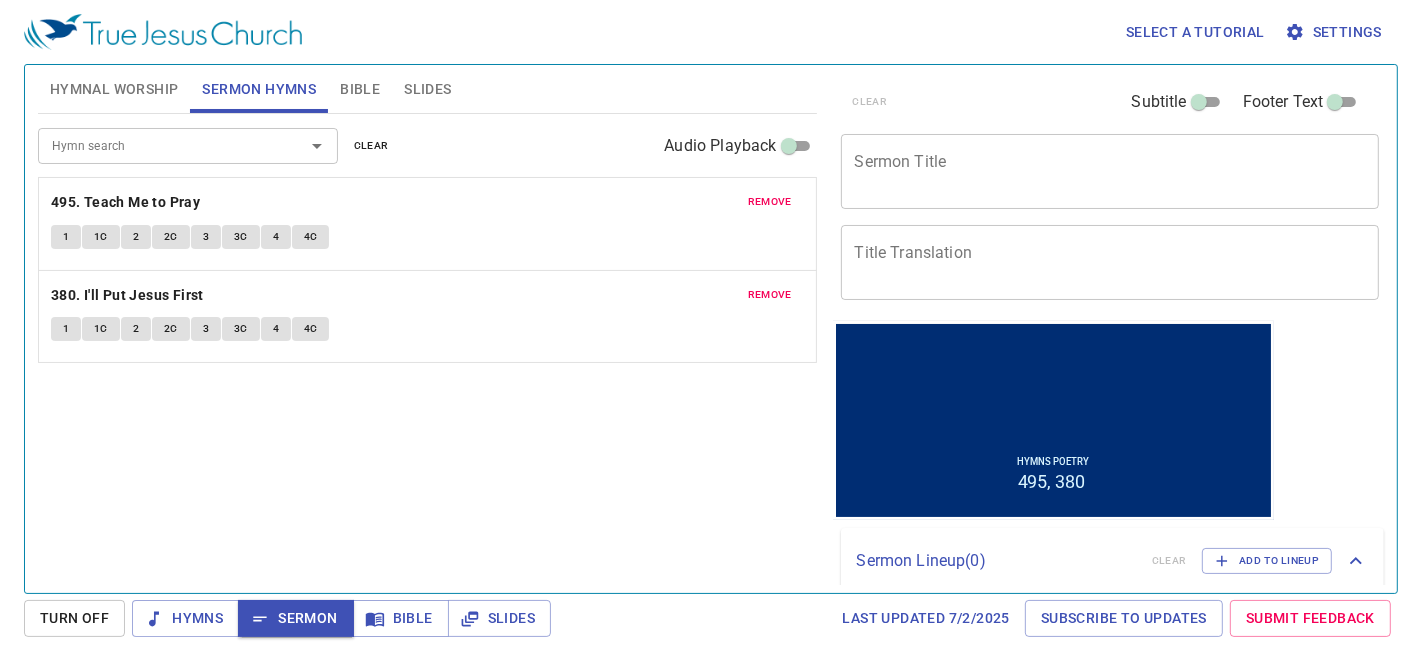 drag, startPoint x: 365, startPoint y: 141, endPoint x: 67, endPoint y: 84, distance: 303.40237 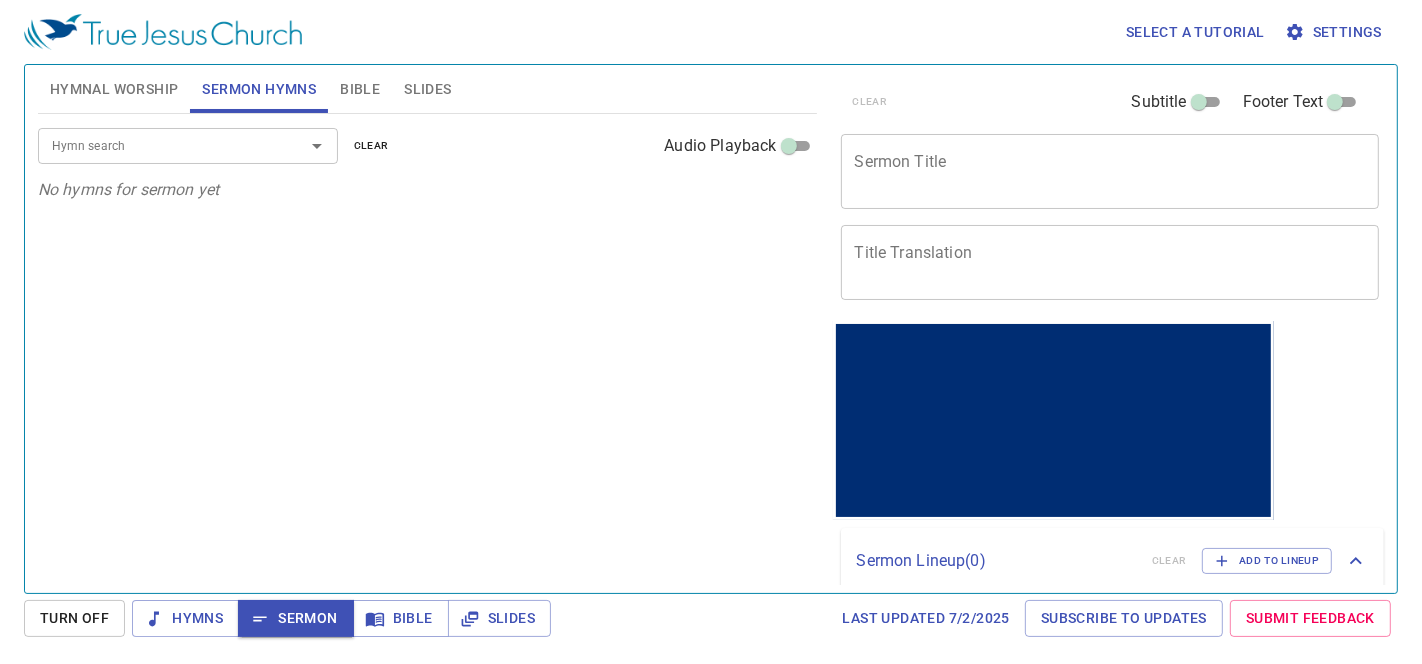 click on "Hymnal Worship" at bounding box center (114, 89) 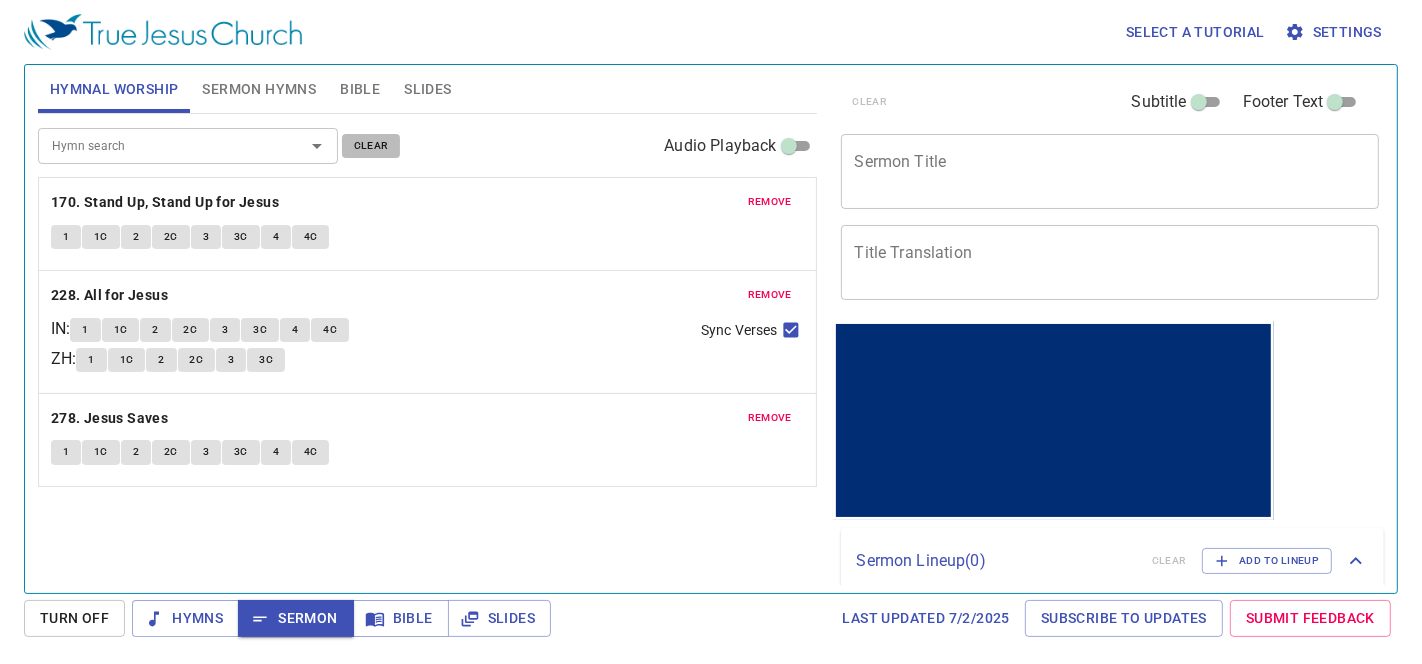 click on "clear" at bounding box center (371, 146) 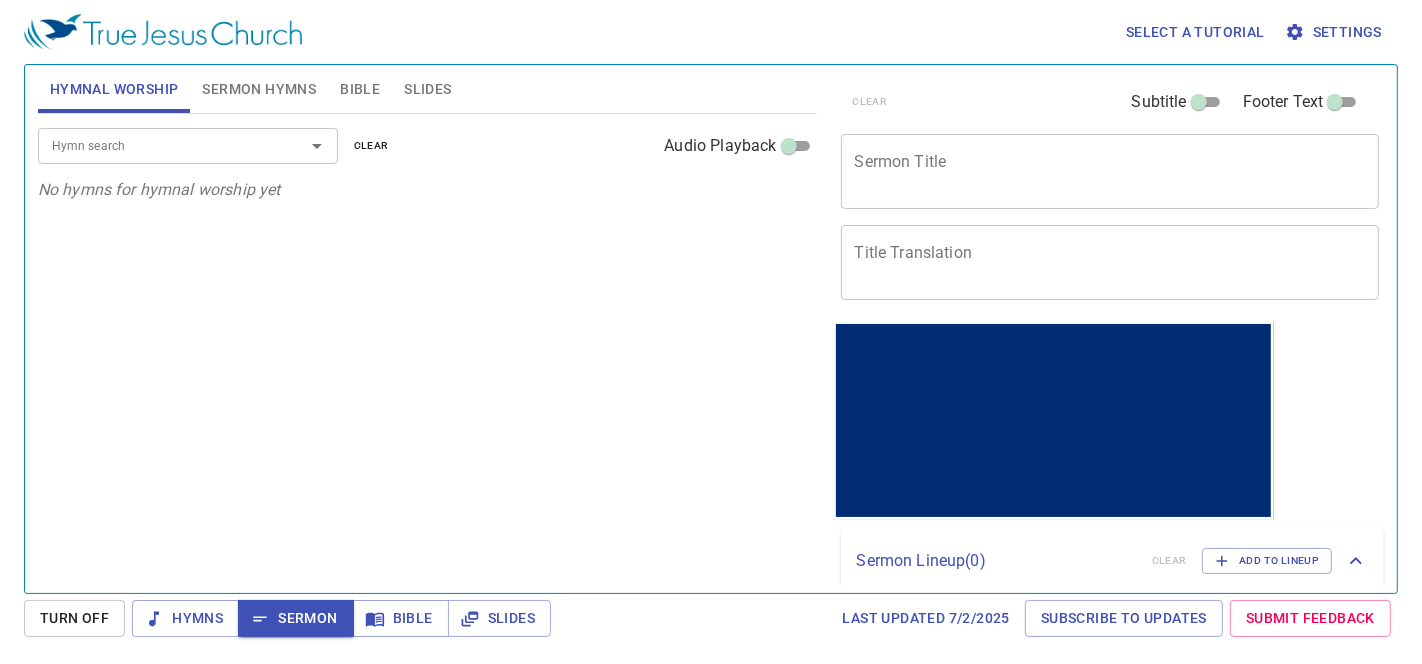 click on "Sermon Hymns" at bounding box center (259, 89) 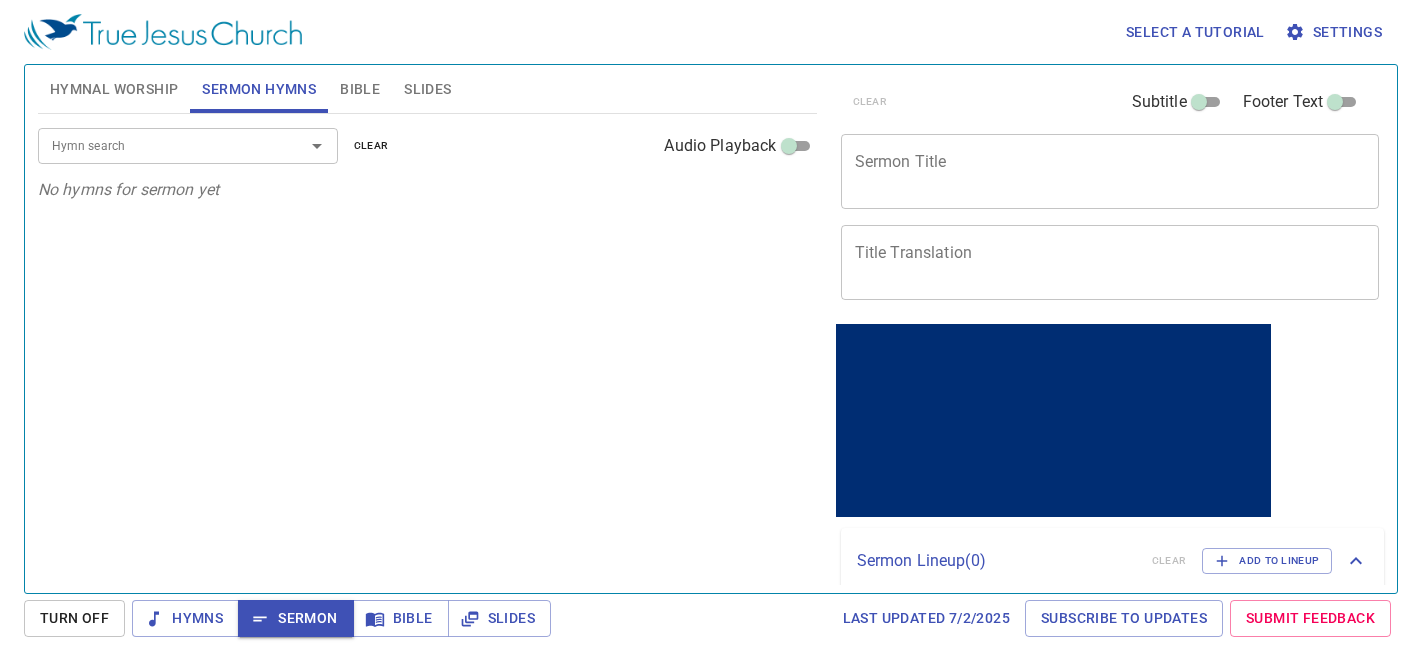 scroll, scrollTop: 0, scrollLeft: 0, axis: both 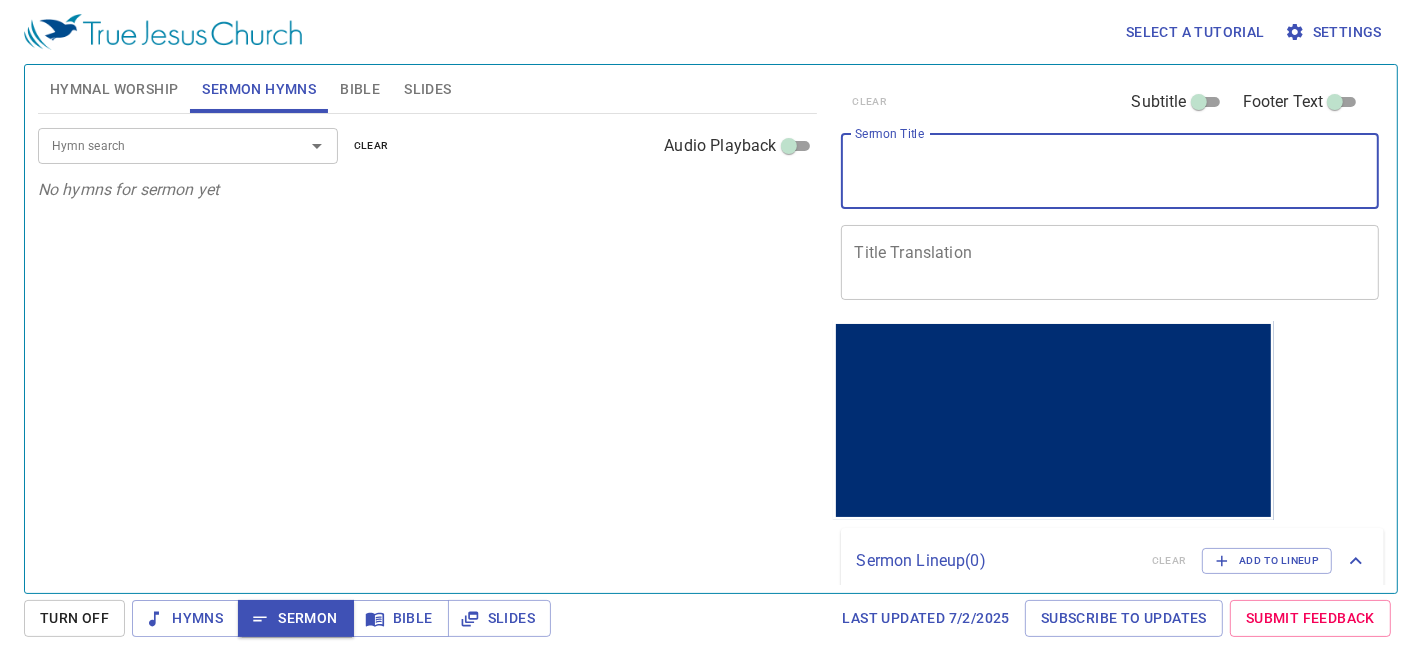 click on "Sermon Title" at bounding box center [1110, 171] 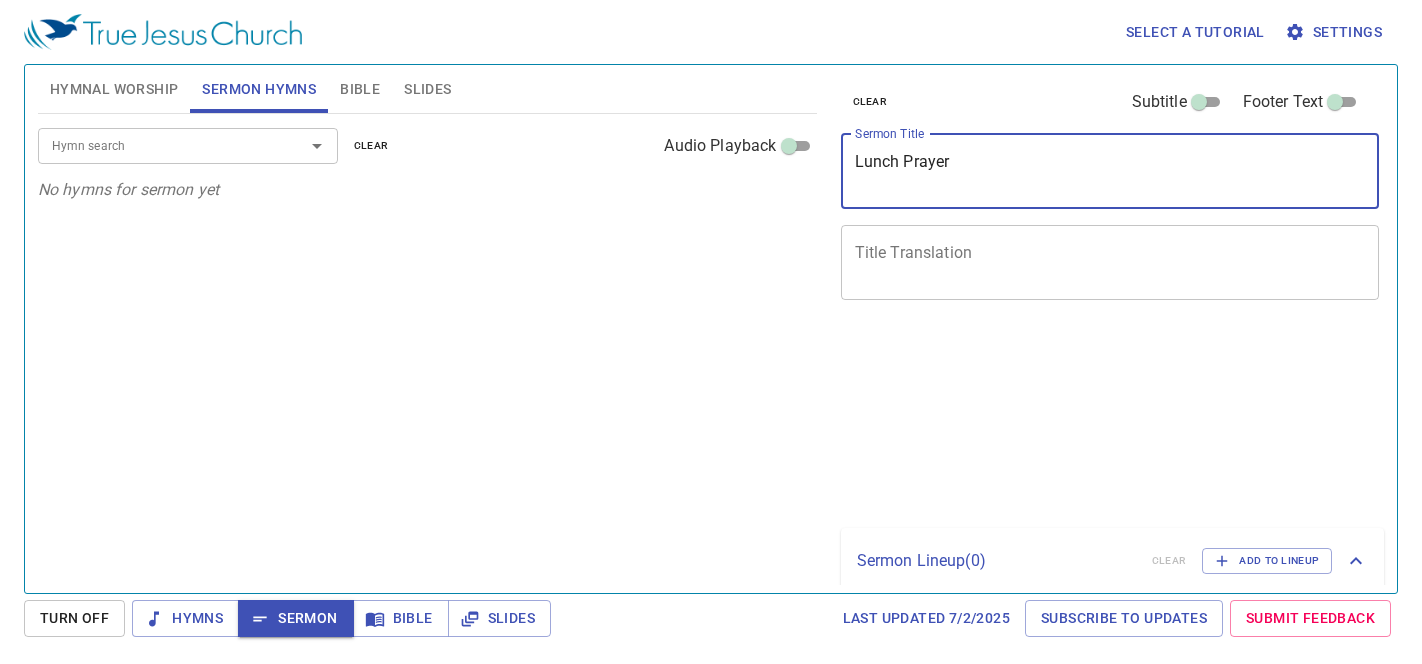 scroll, scrollTop: 0, scrollLeft: 0, axis: both 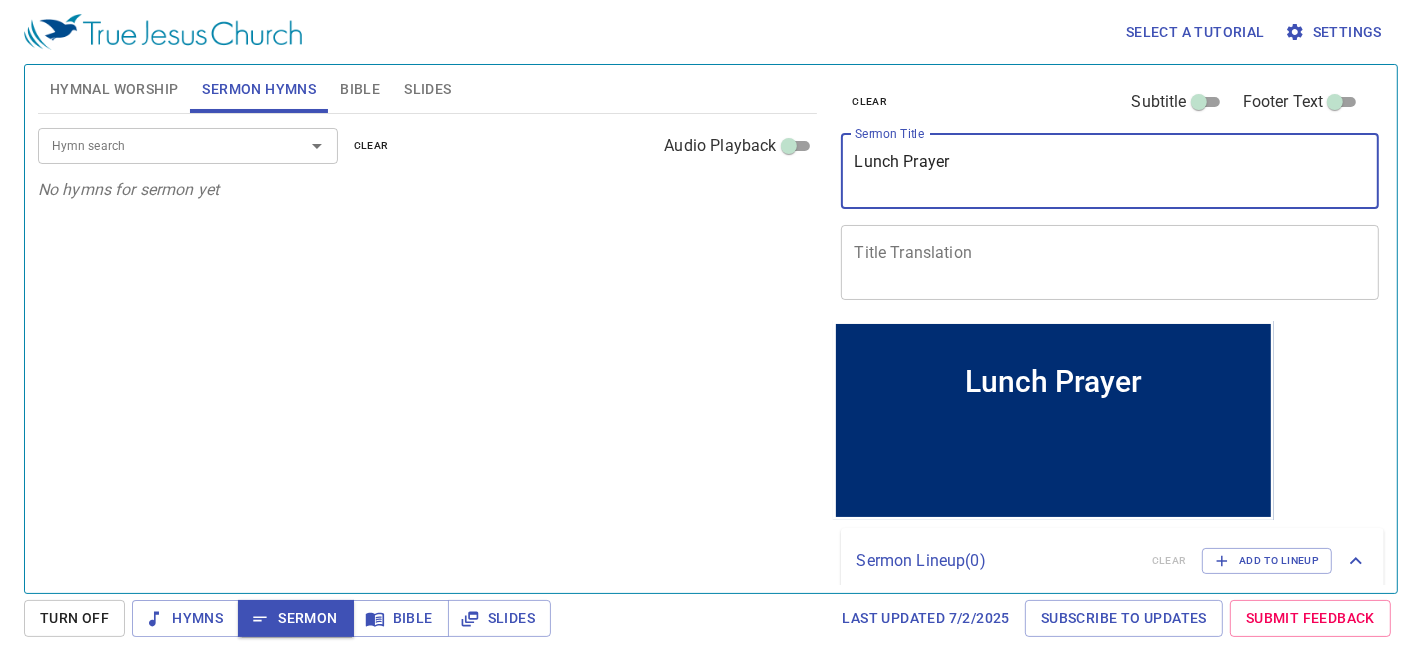 drag, startPoint x: 811, startPoint y: 157, endPoint x: 720, endPoint y: 157, distance: 91 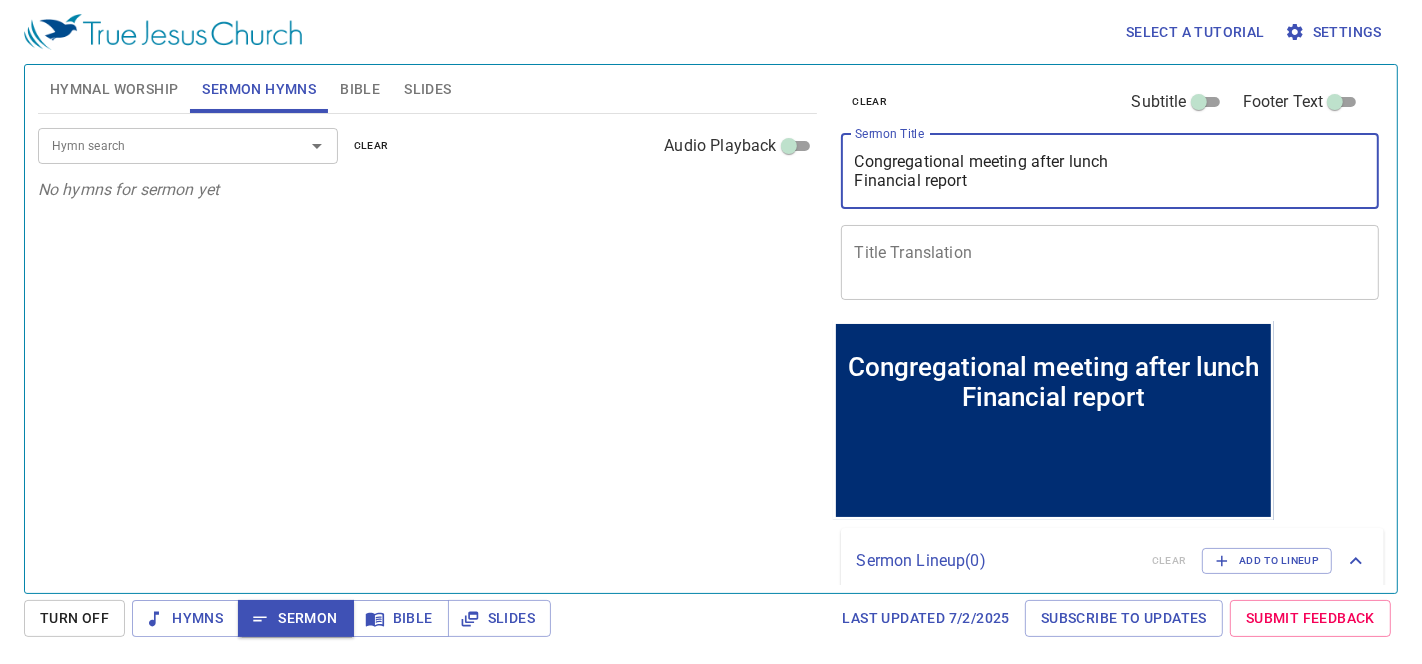 click on "Congregational meeting after lunch
Financial report" at bounding box center [1110, 171] 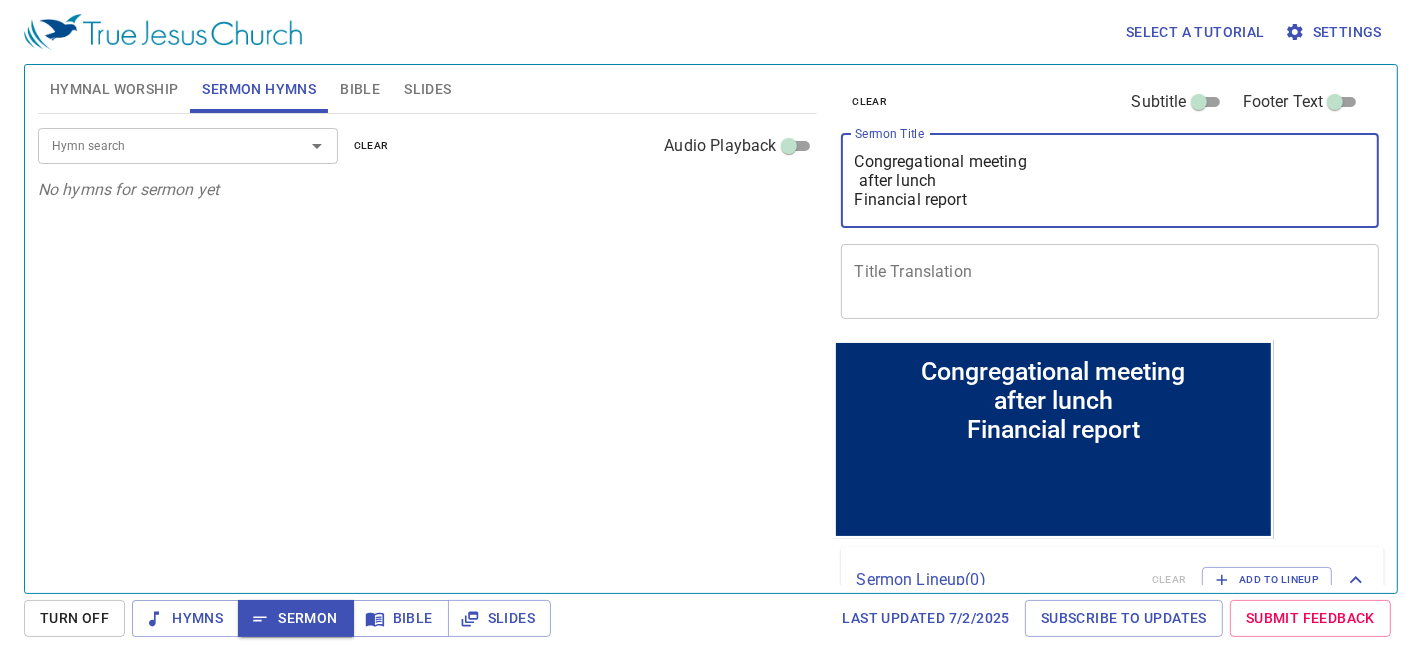 type on "Congregational meeting
after lunch
Financial report" 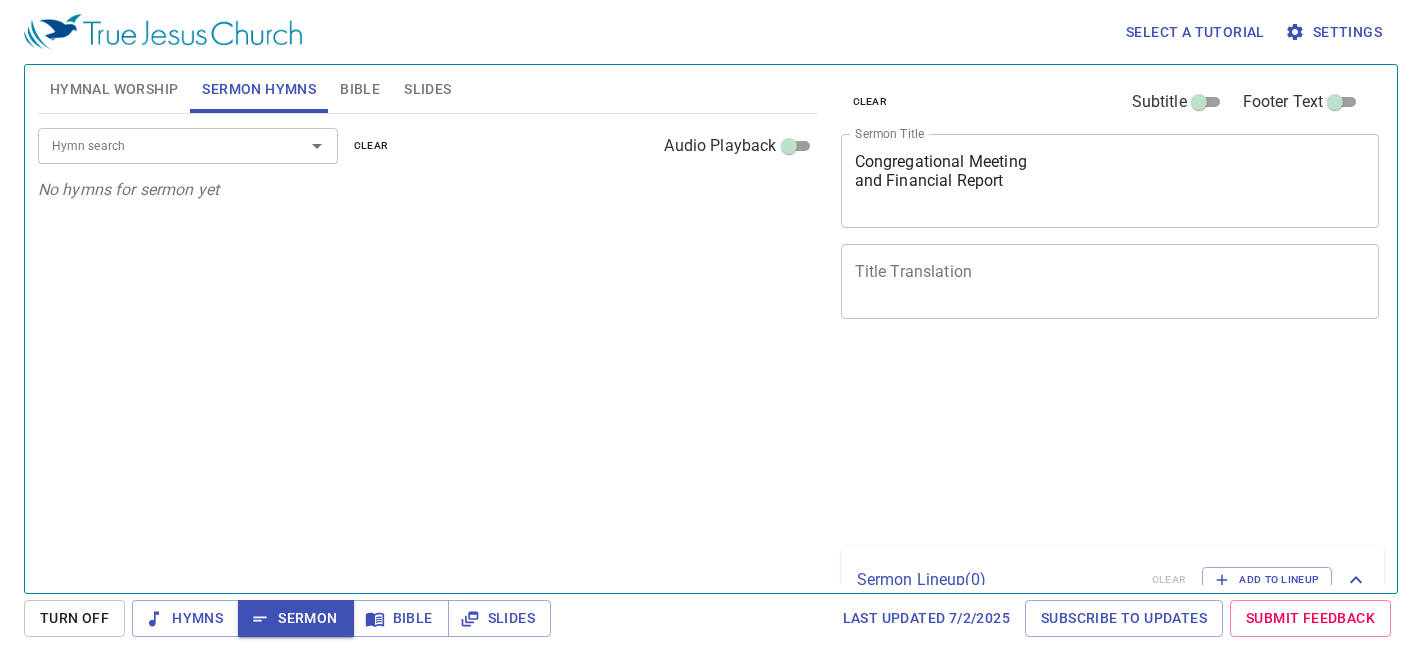 scroll, scrollTop: 0, scrollLeft: 0, axis: both 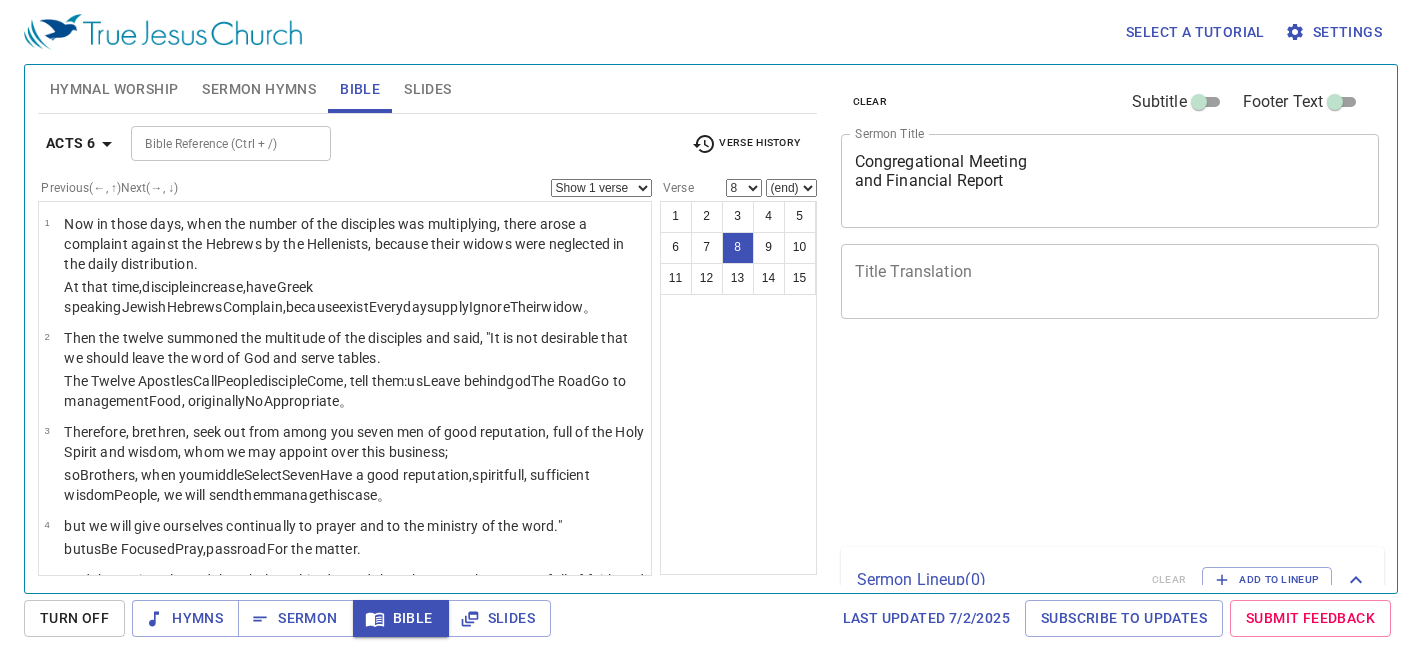 select on "8" 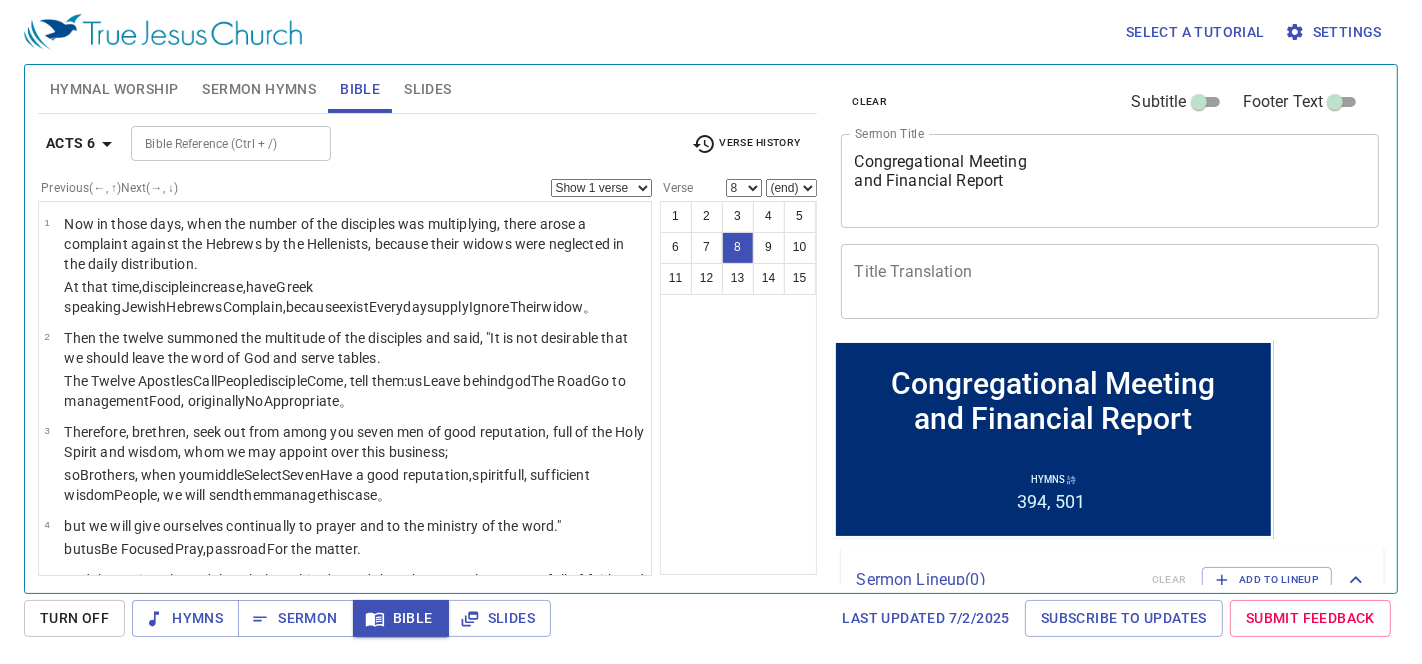 scroll, scrollTop: 381, scrollLeft: 0, axis: vertical 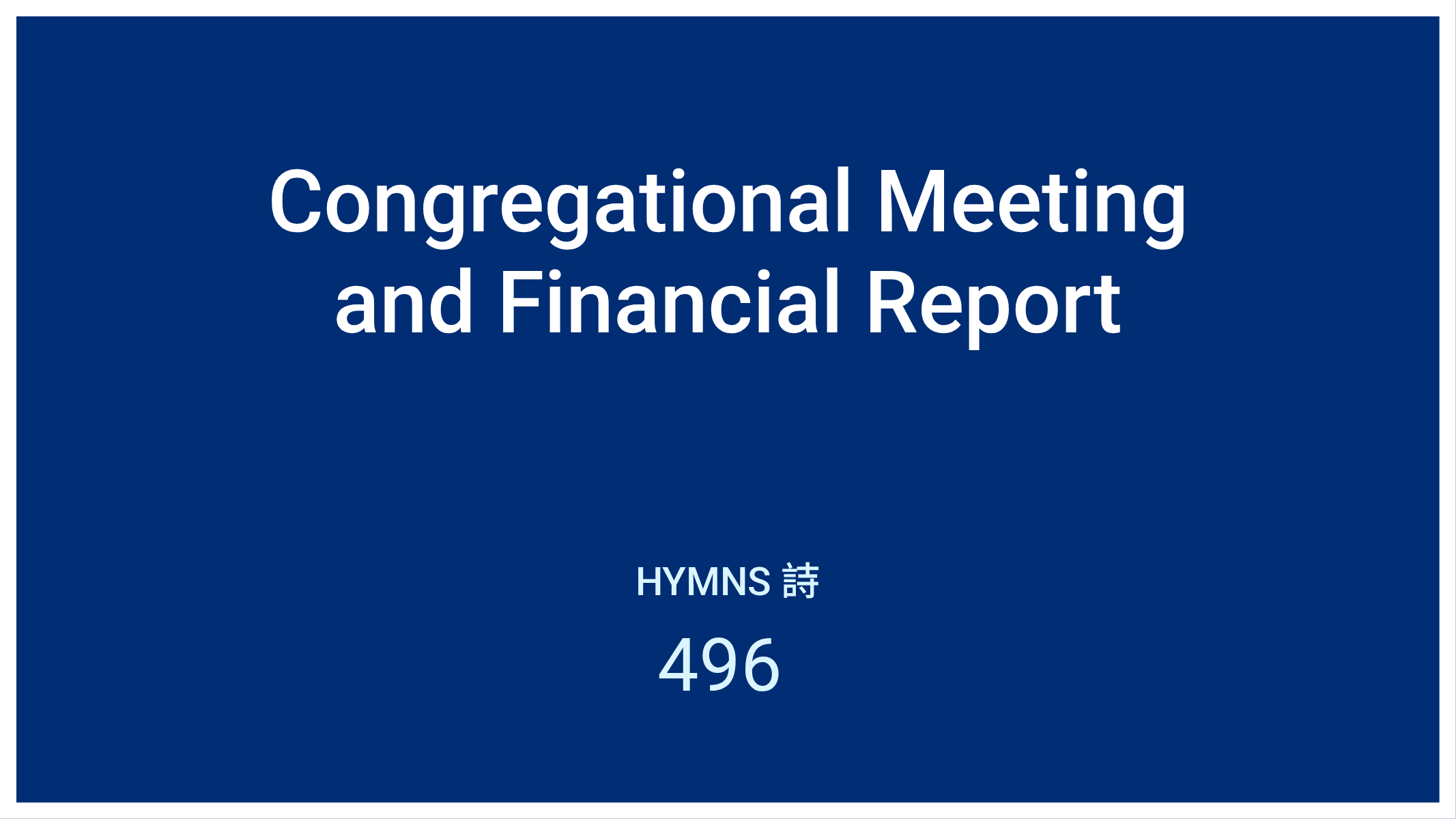 type 